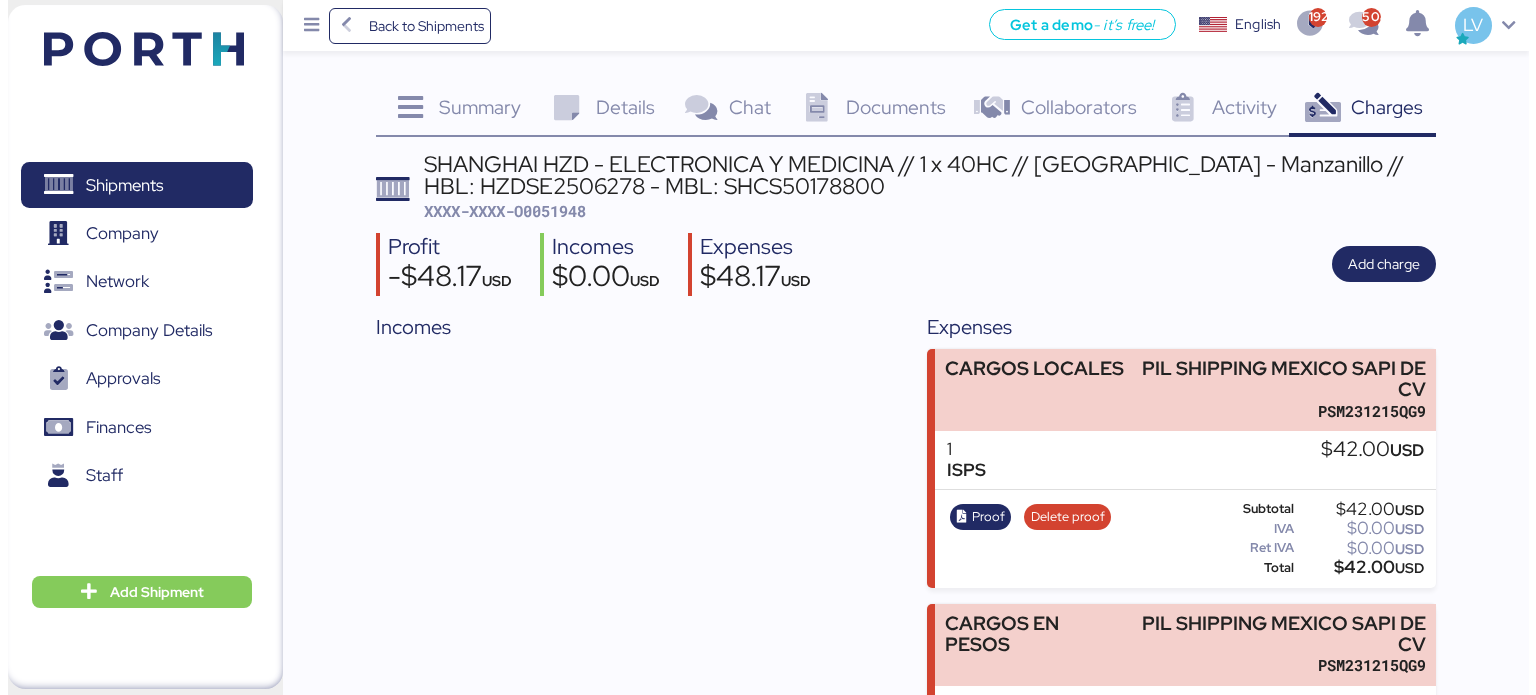 scroll, scrollTop: 0, scrollLeft: 0, axis: both 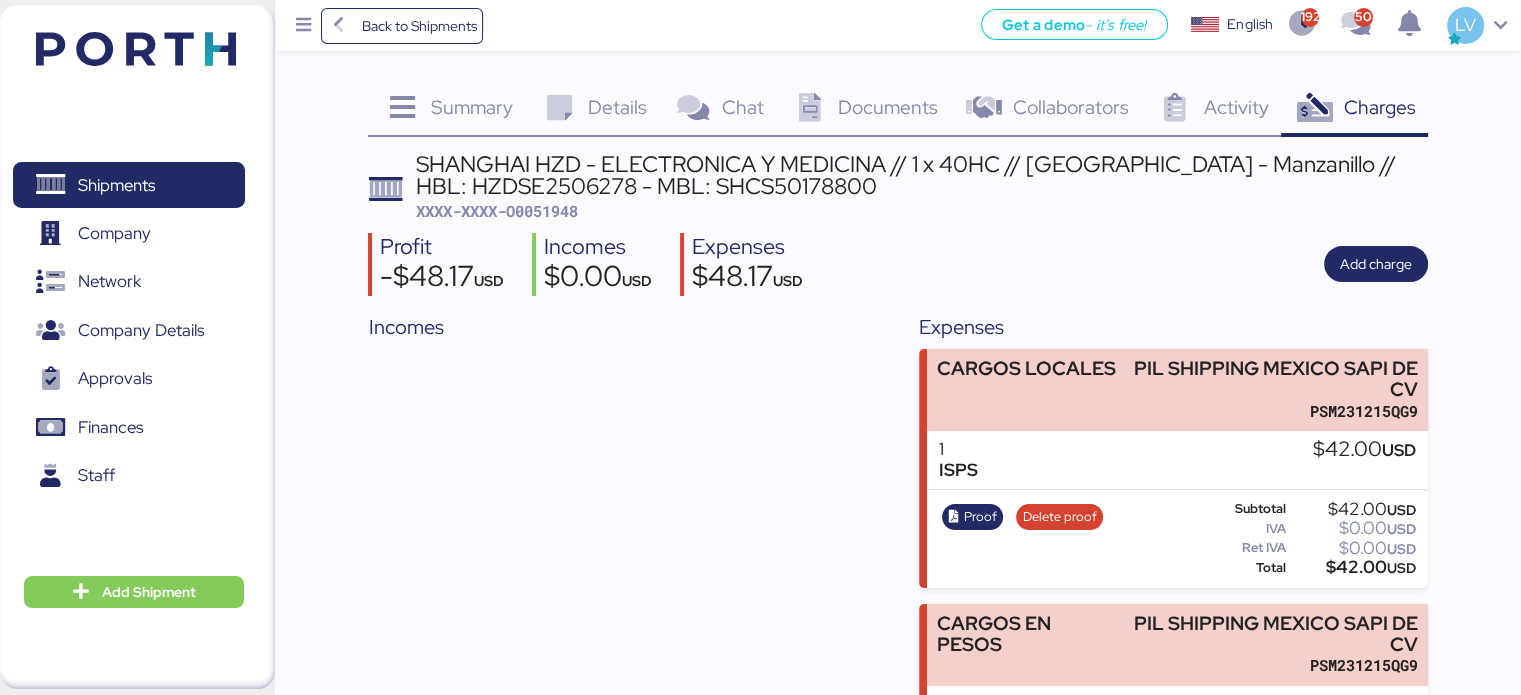 click at bounding box center [136, 49] 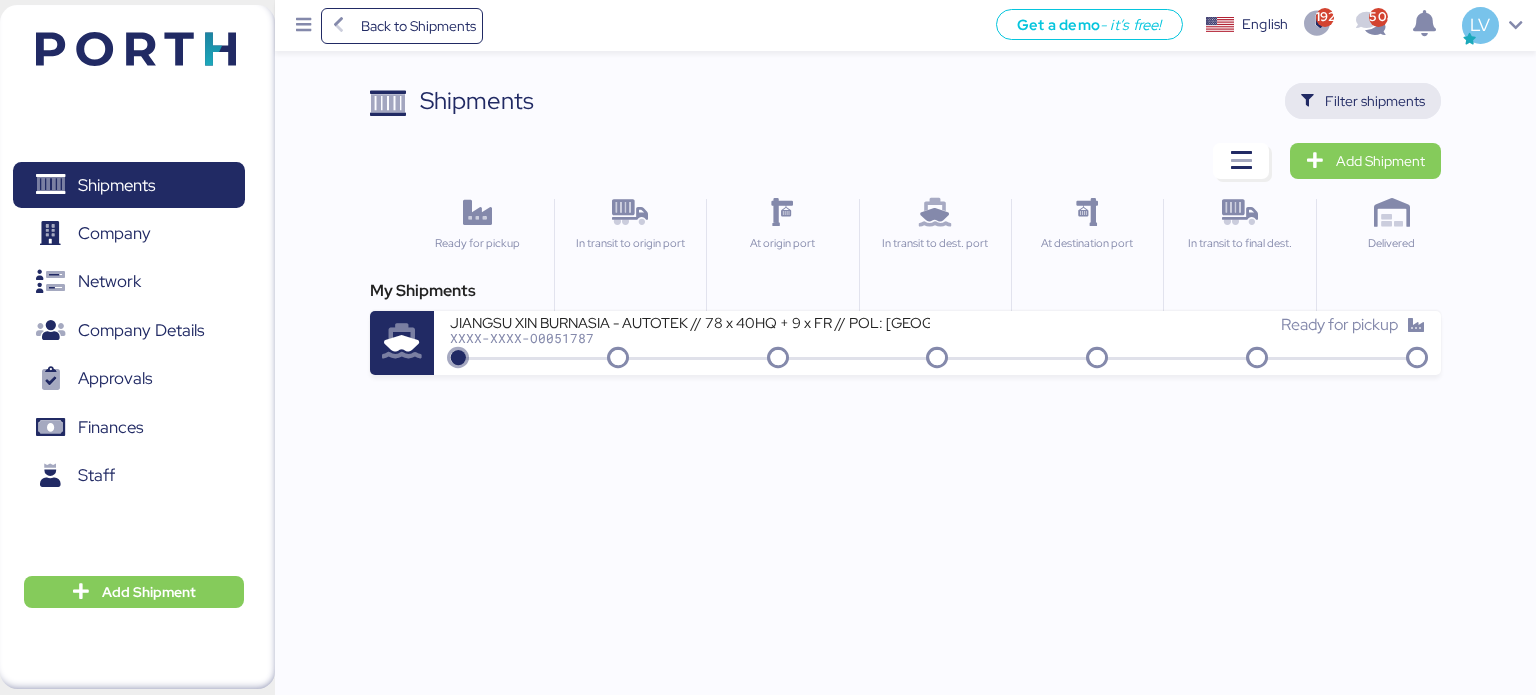 click on "Filter shipments" at bounding box center (1375, 101) 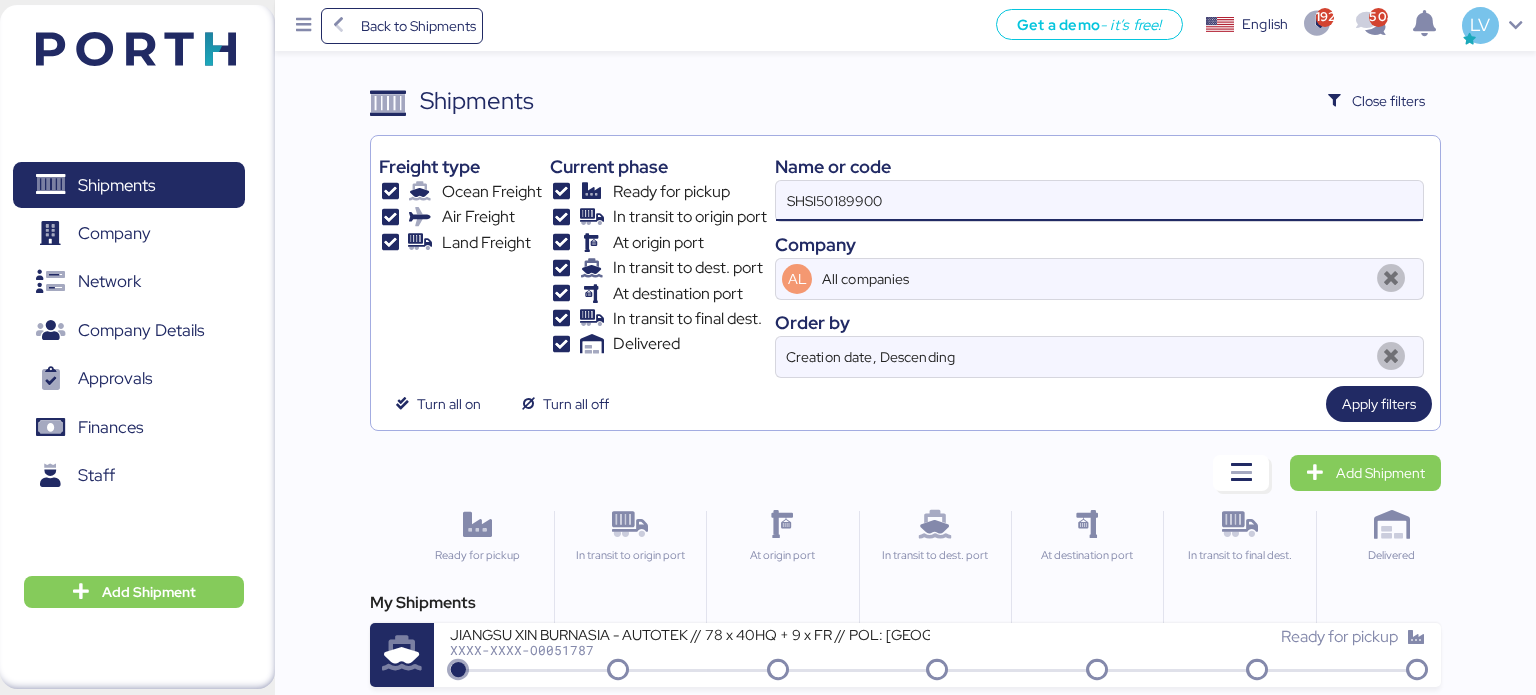 click on "SHSI50189900" at bounding box center [1099, 201] 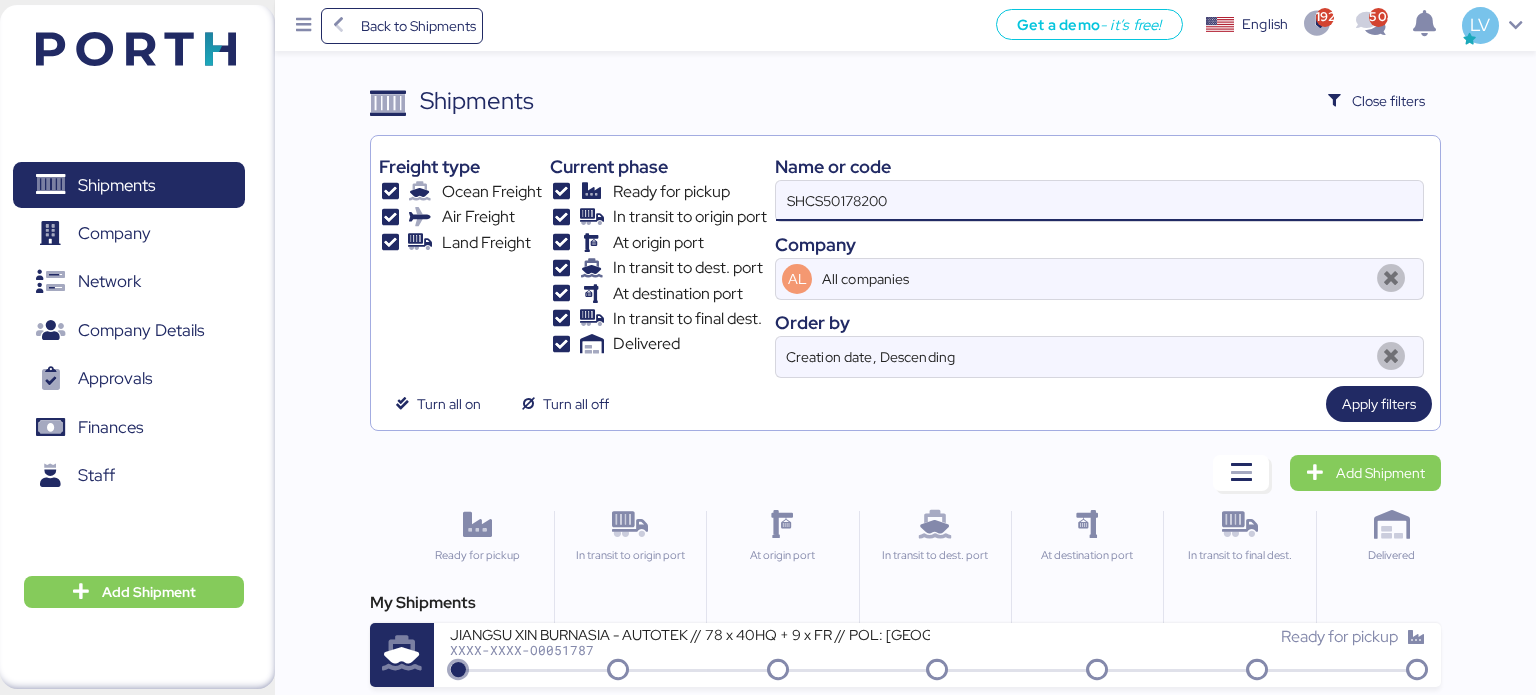 type on "SHCS50178200" 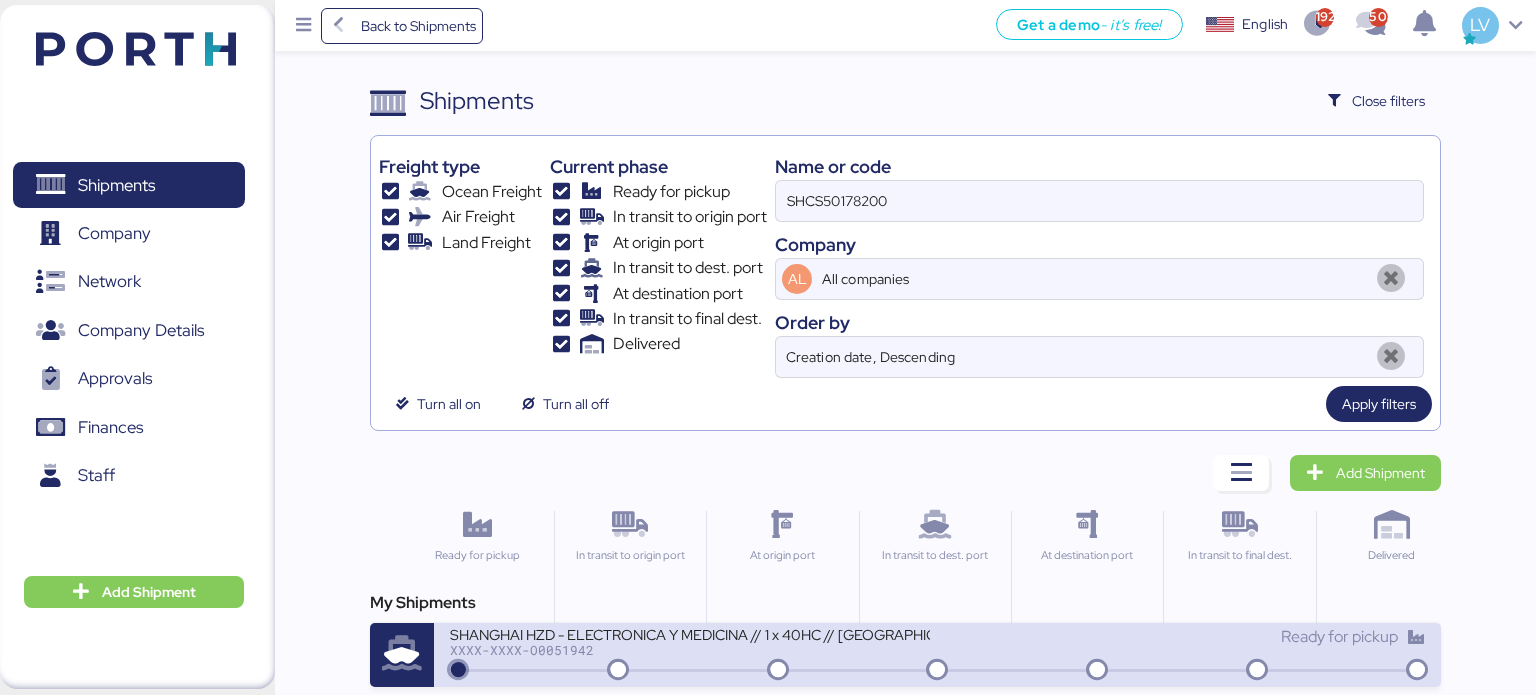 click on "XXXX-XXXX-O0051942" at bounding box center (690, 650) 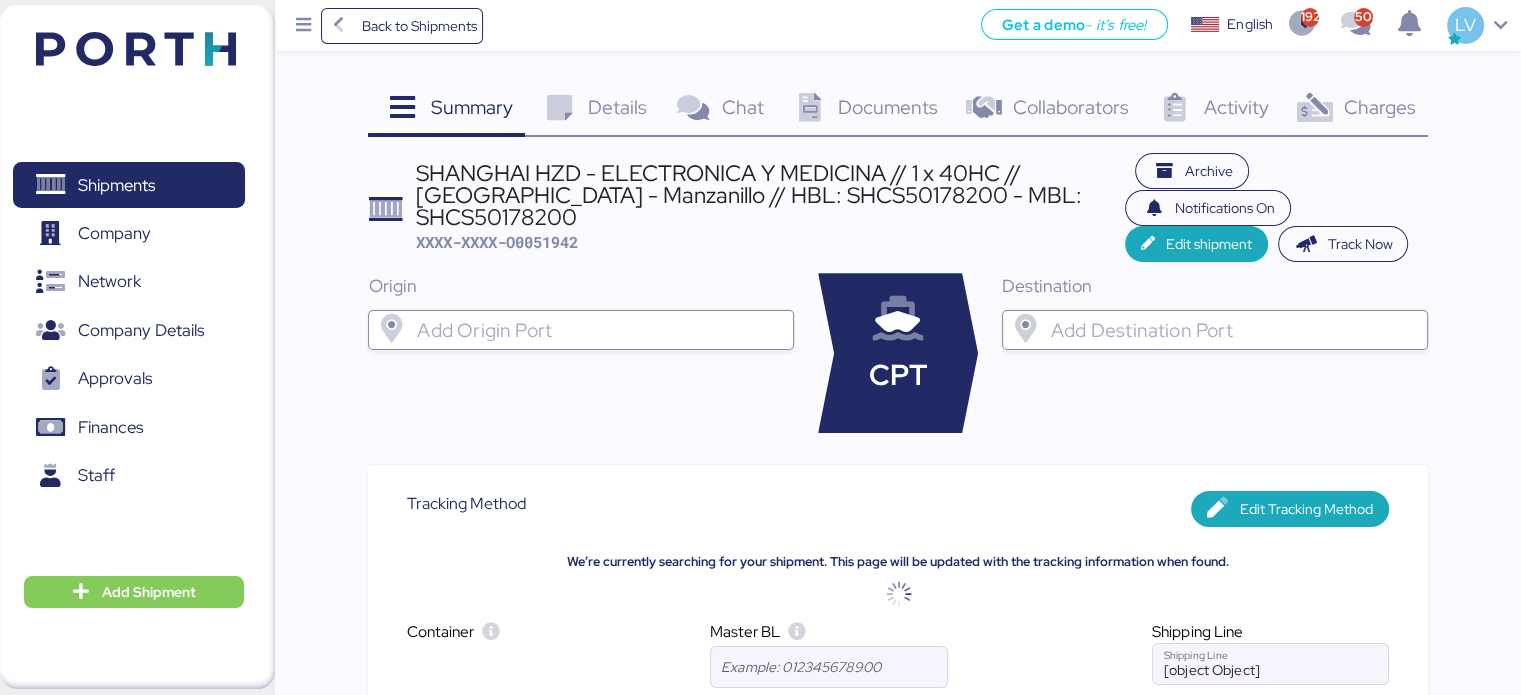 click on "Charges 0" at bounding box center (1354, 110) 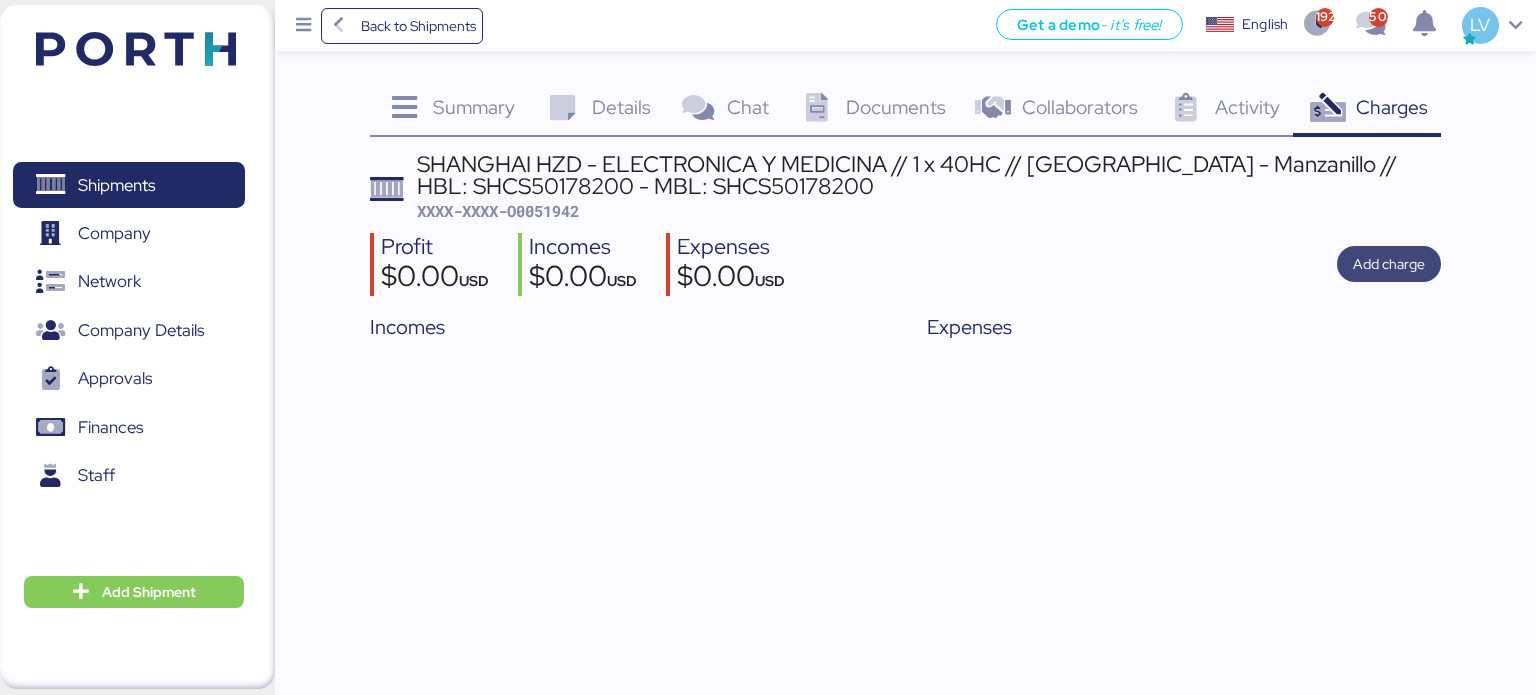 click on "Add charge" at bounding box center [1389, 264] 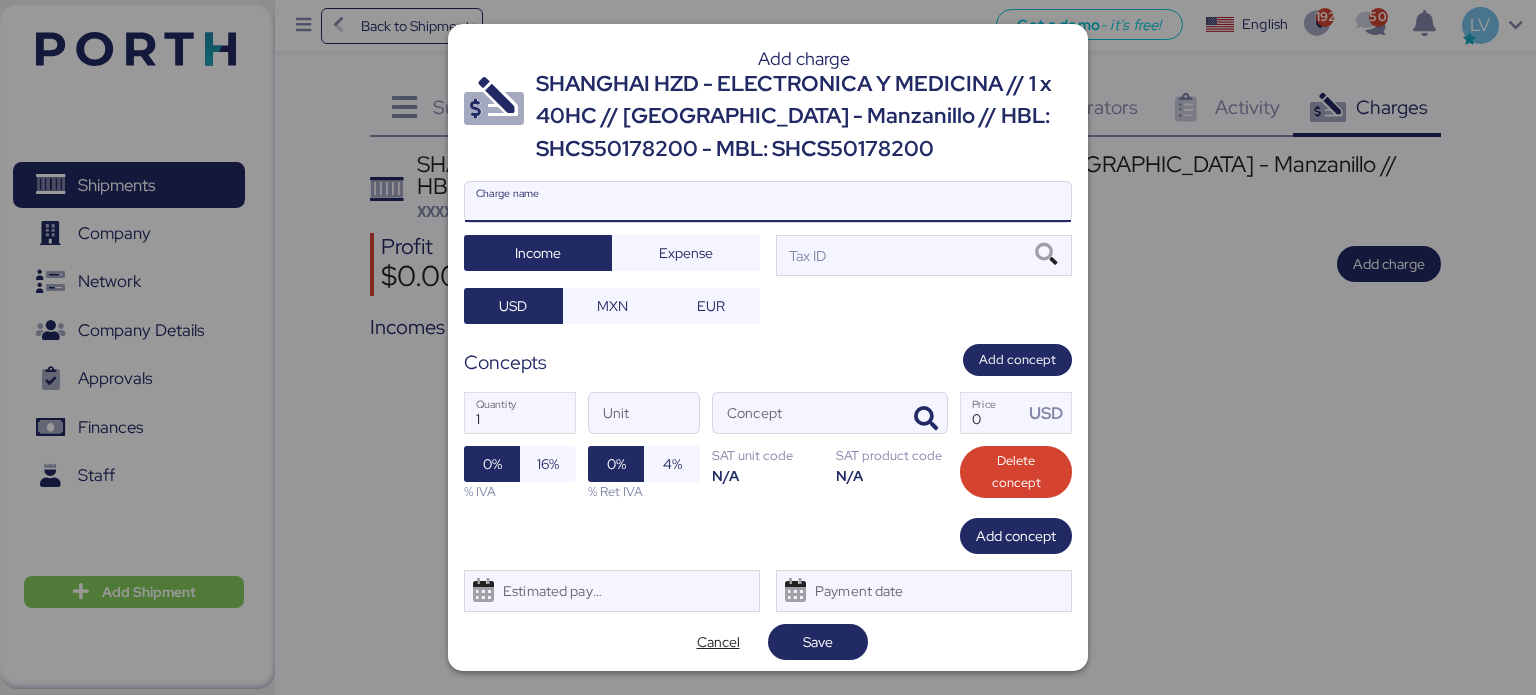 click on "Charge name" at bounding box center (768, 202) 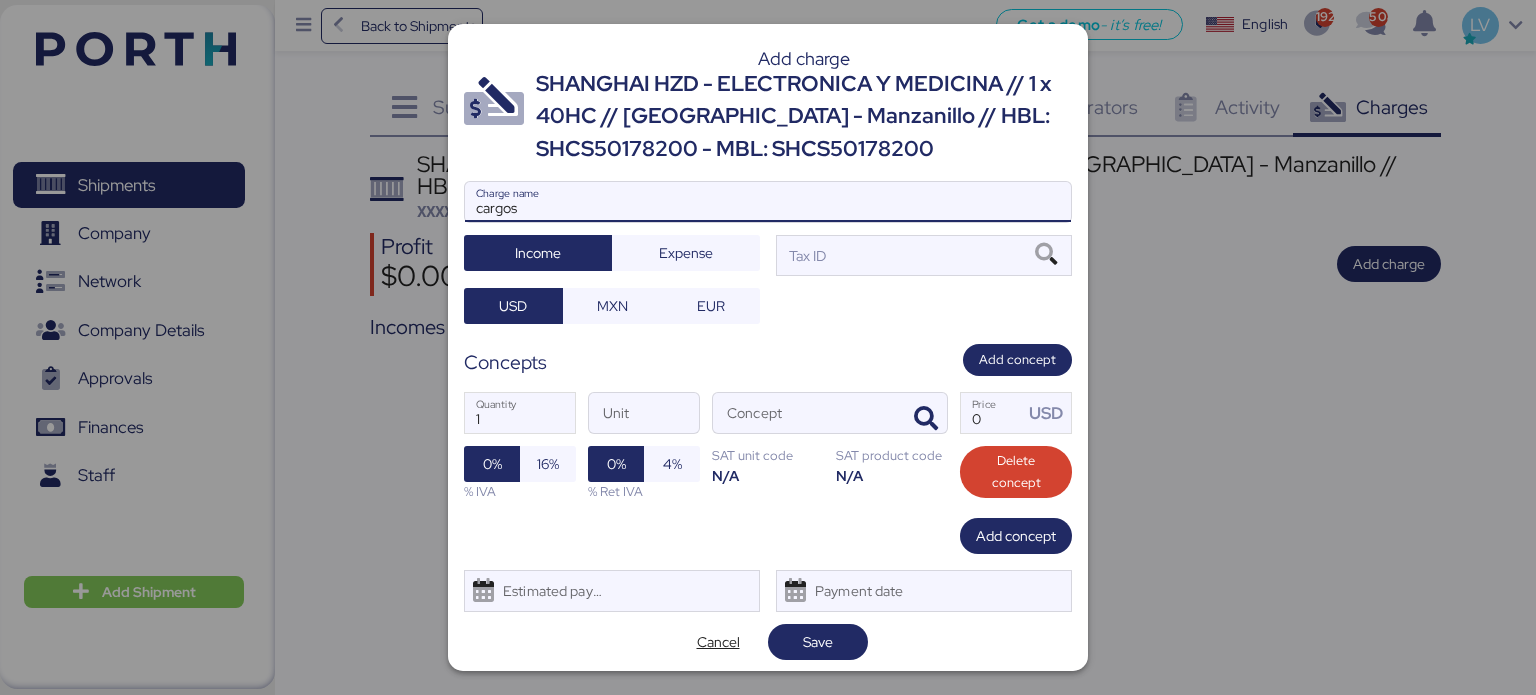 type on "cargos" 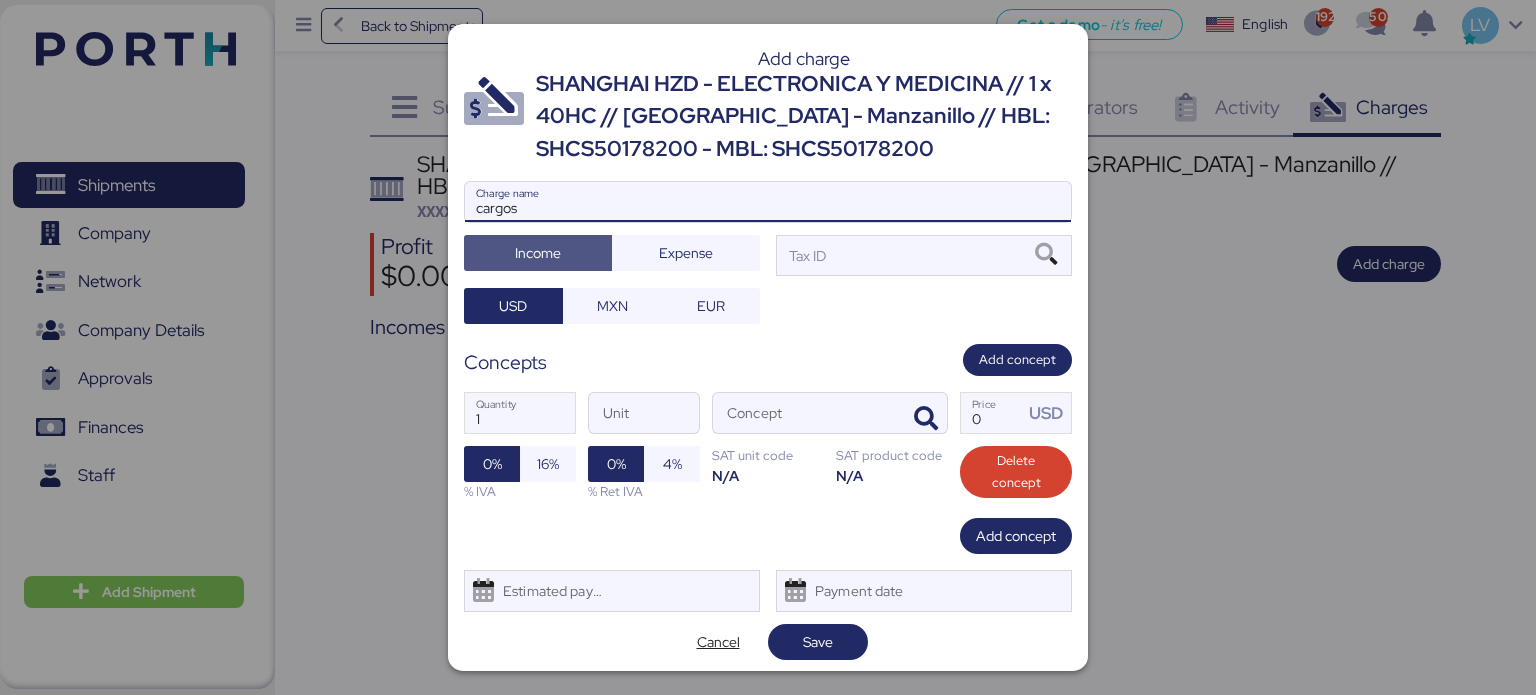 type 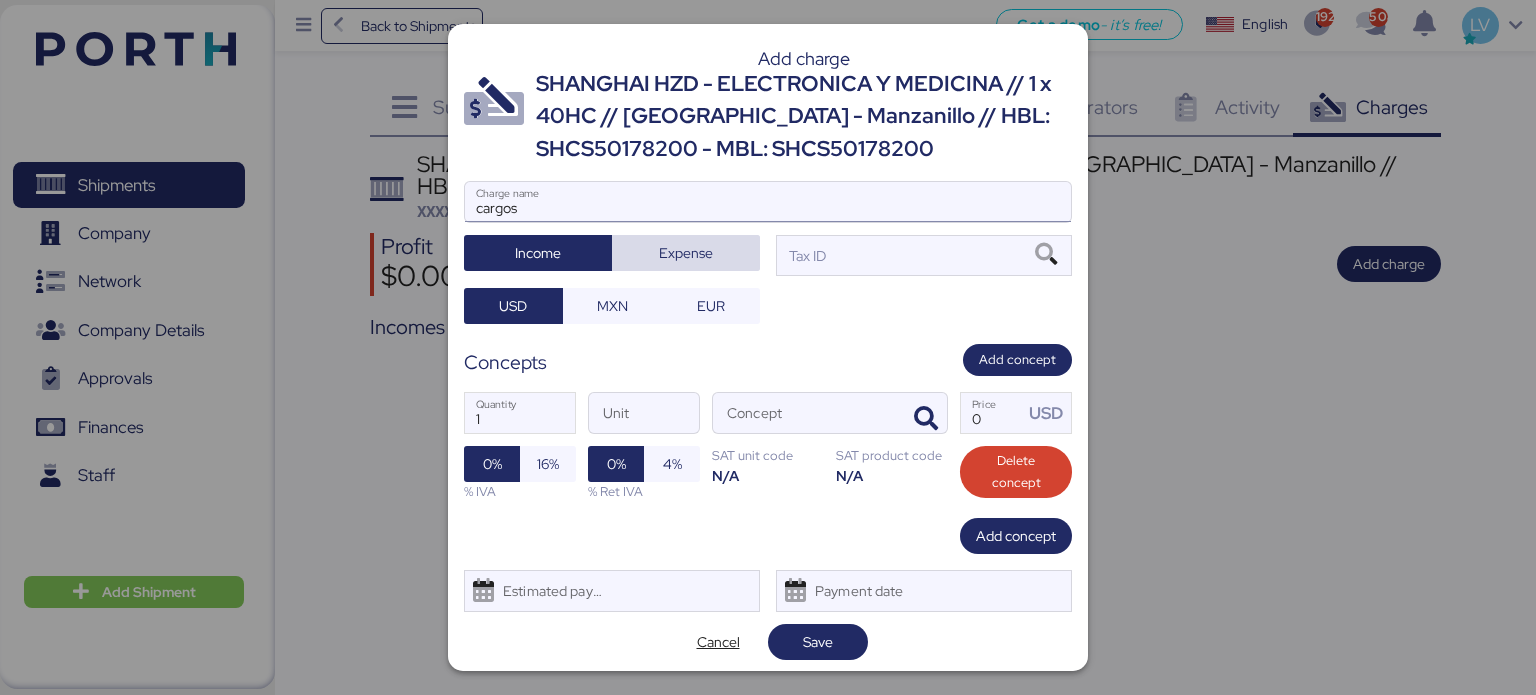 type 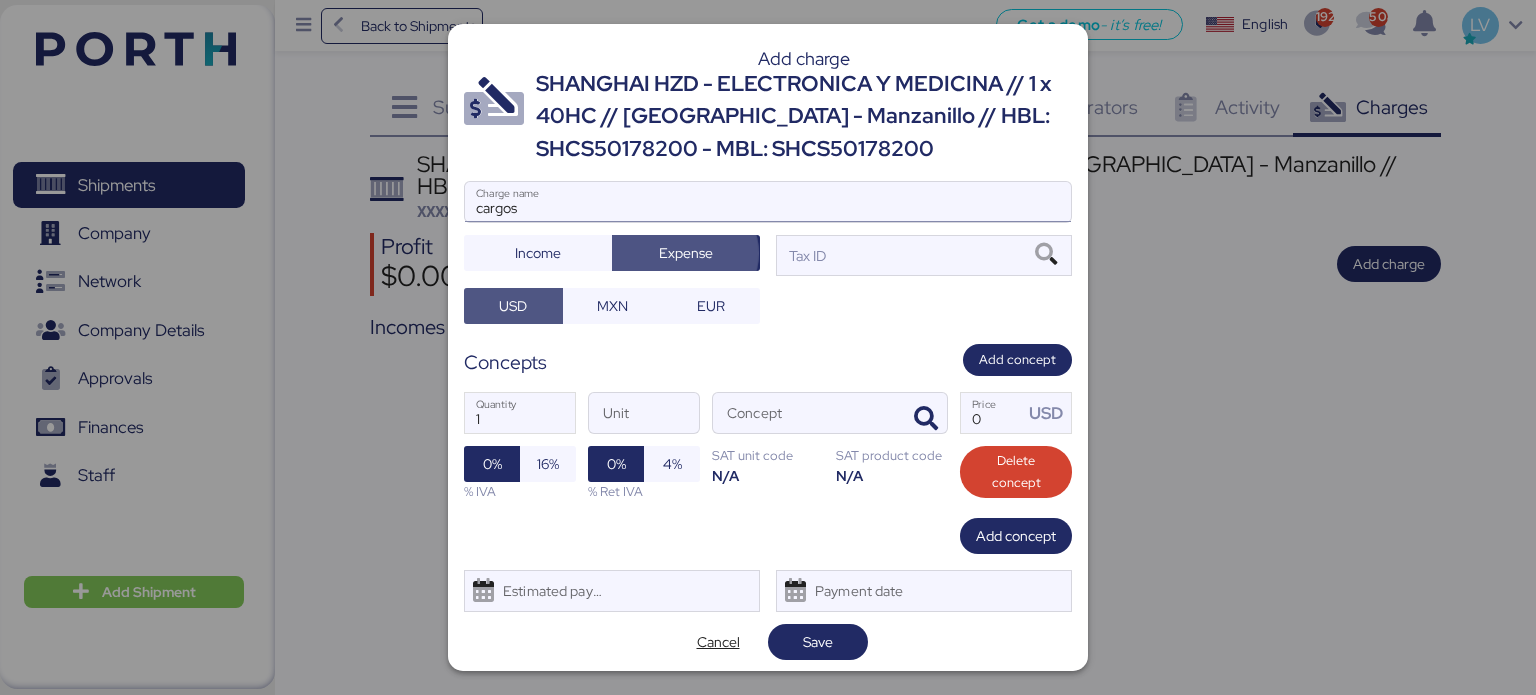 type 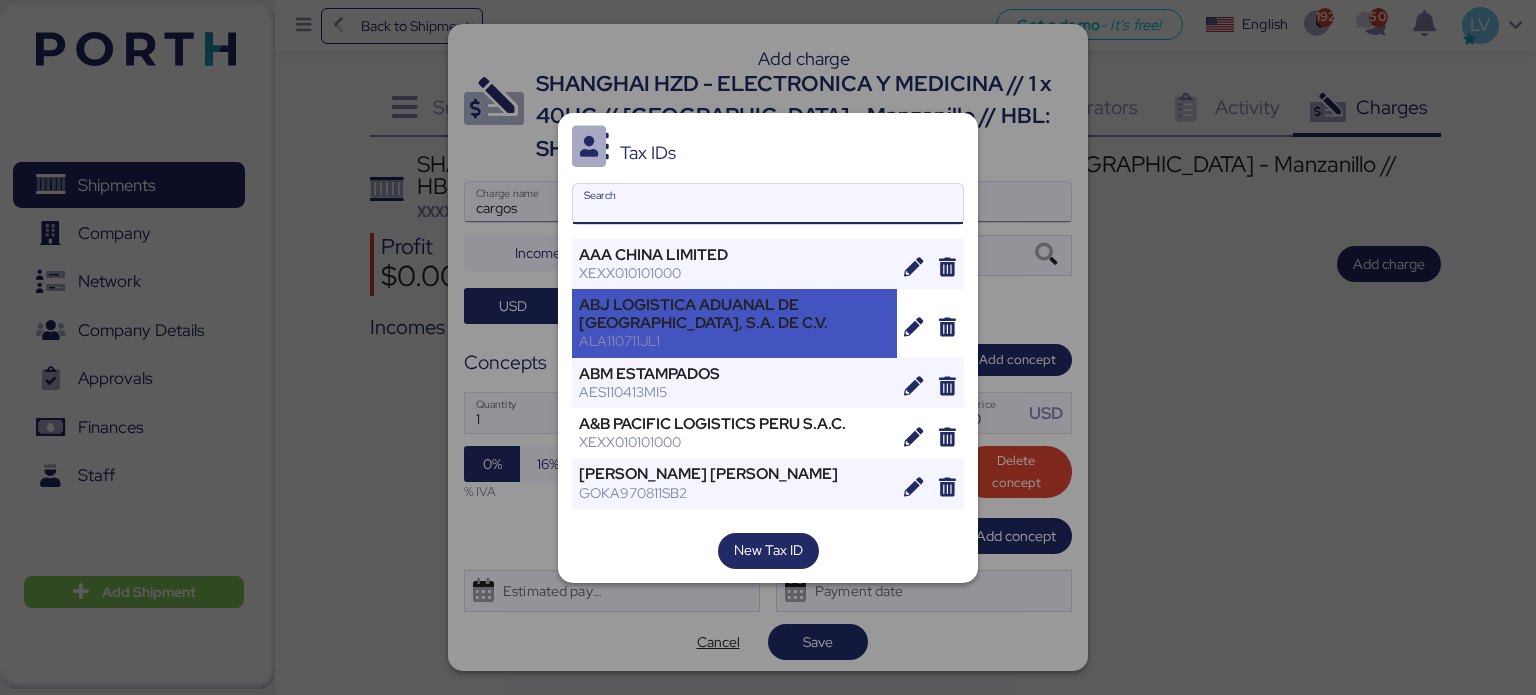 click on "ABJ LOGISTICA ADUANAL DE [GEOGRAPHIC_DATA], S.A. DE C.V." at bounding box center [734, 314] 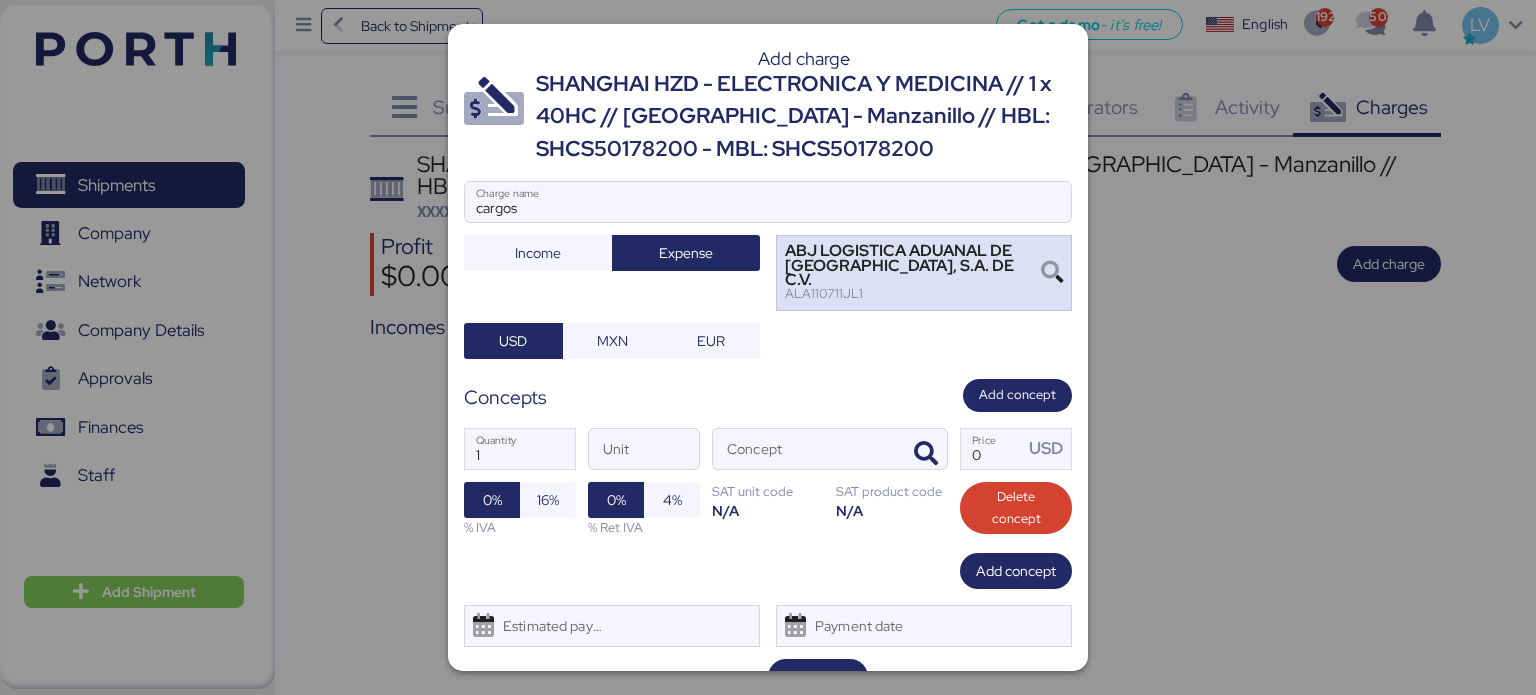 click on "ABJ LOGISTICA ADUANAL DE [GEOGRAPHIC_DATA], S.A. DE C.V." at bounding box center (913, 265) 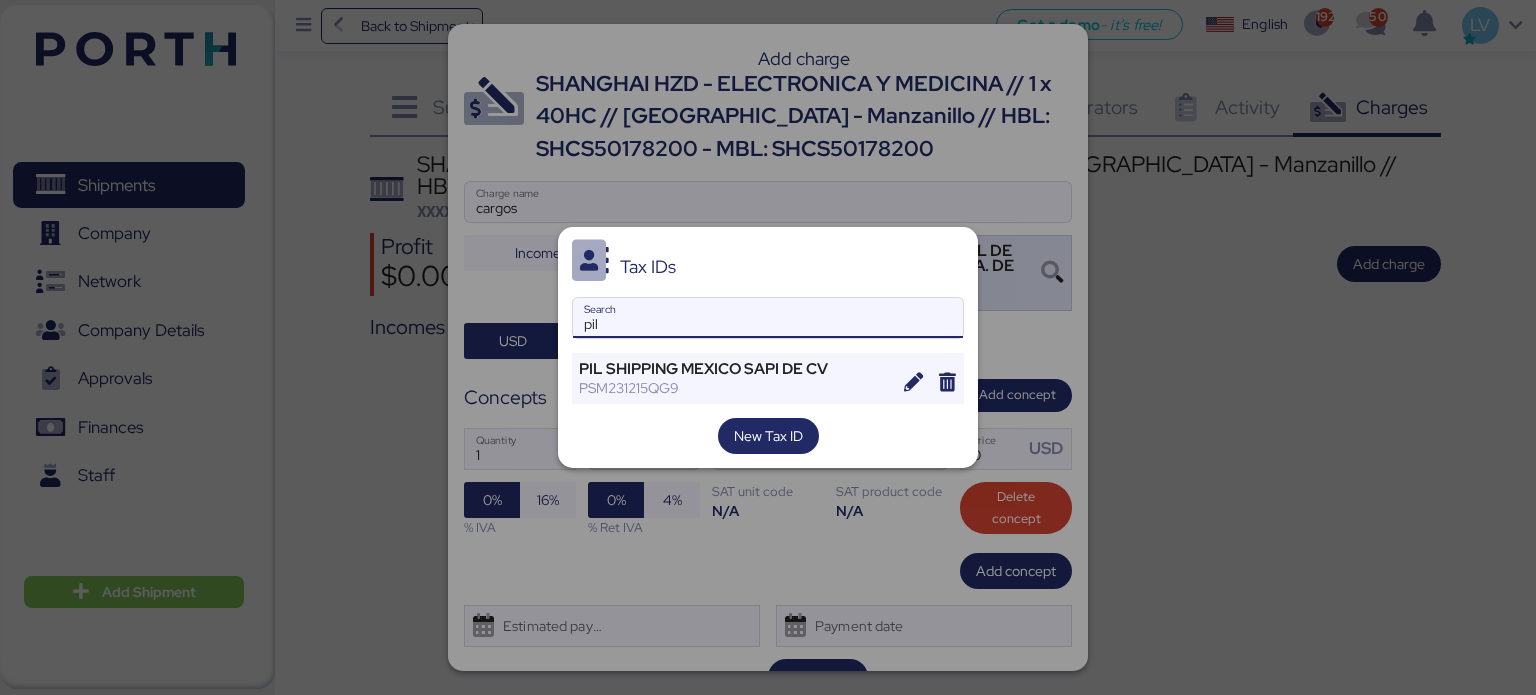 type on "pil" 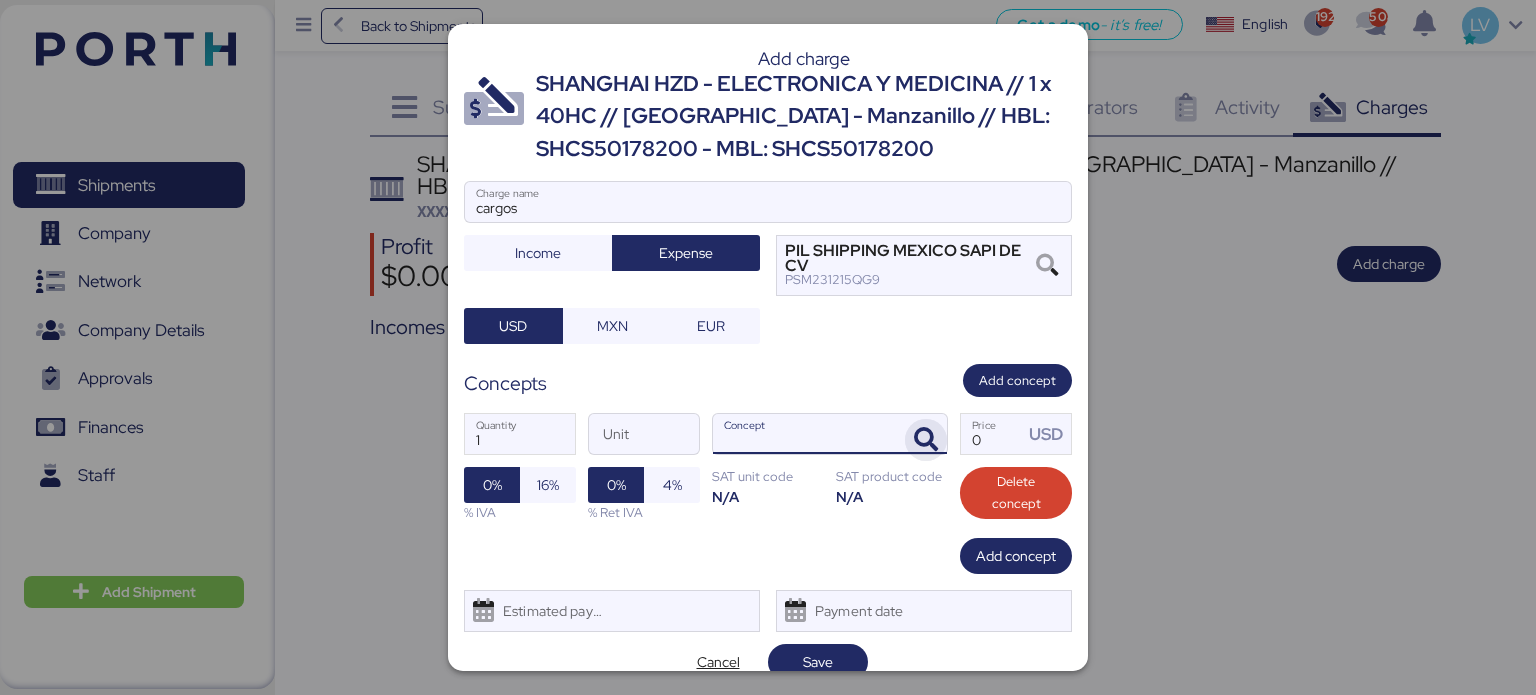 click at bounding box center (926, 440) 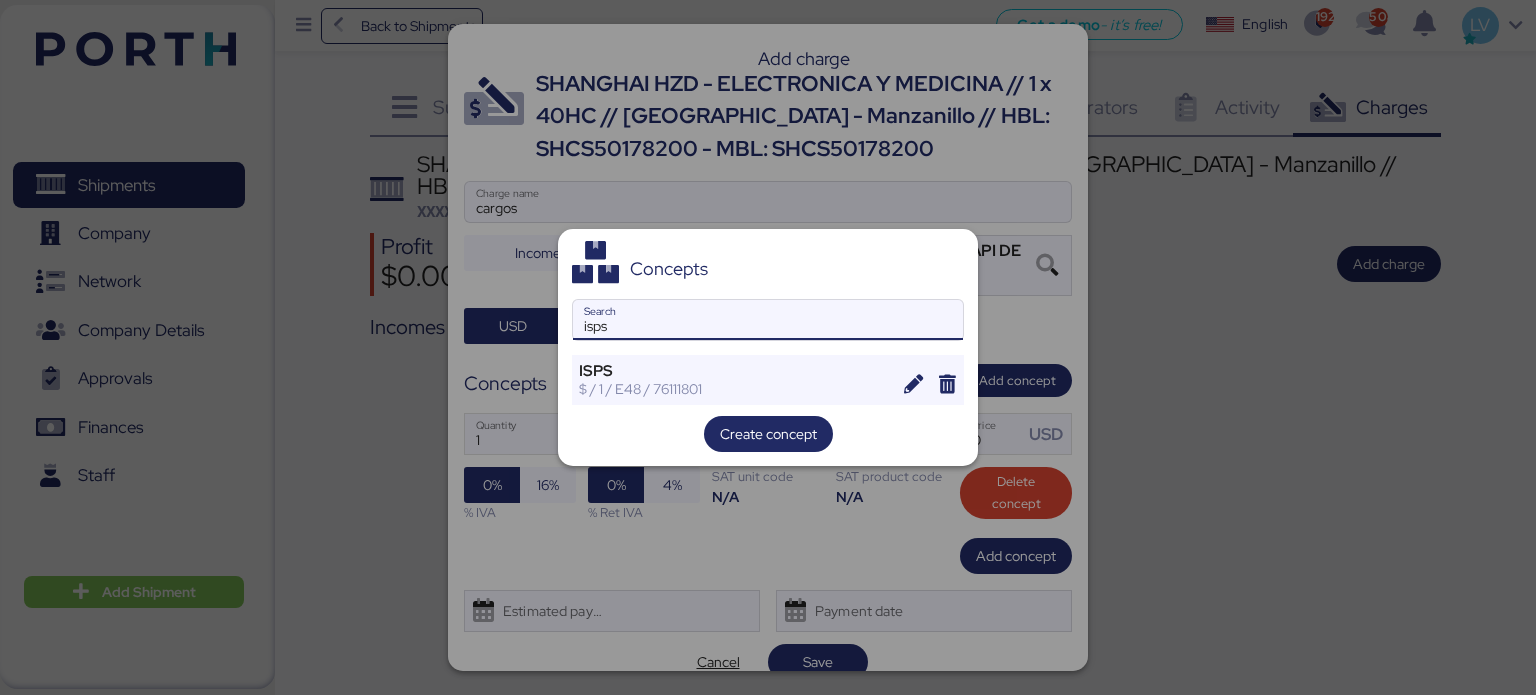 type on "isps" 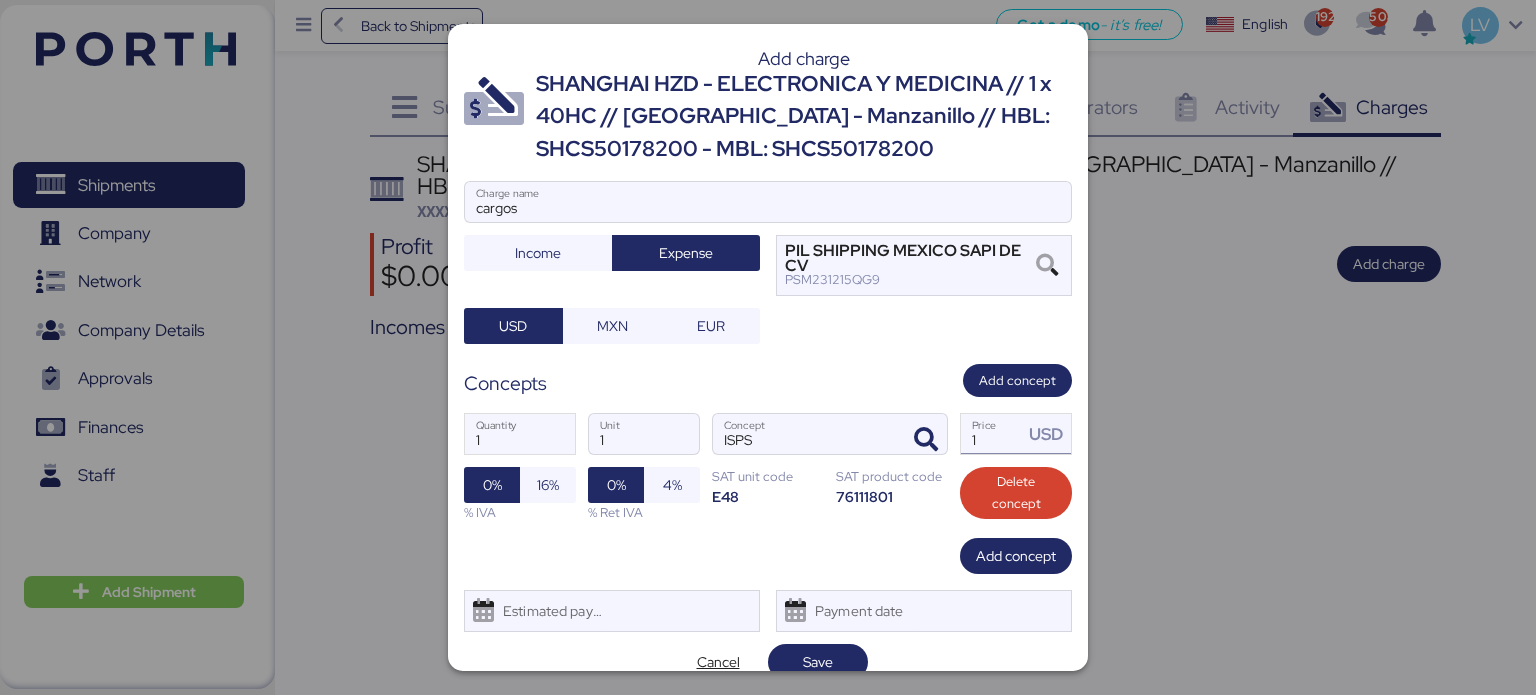 click on "1" at bounding box center (992, 434) 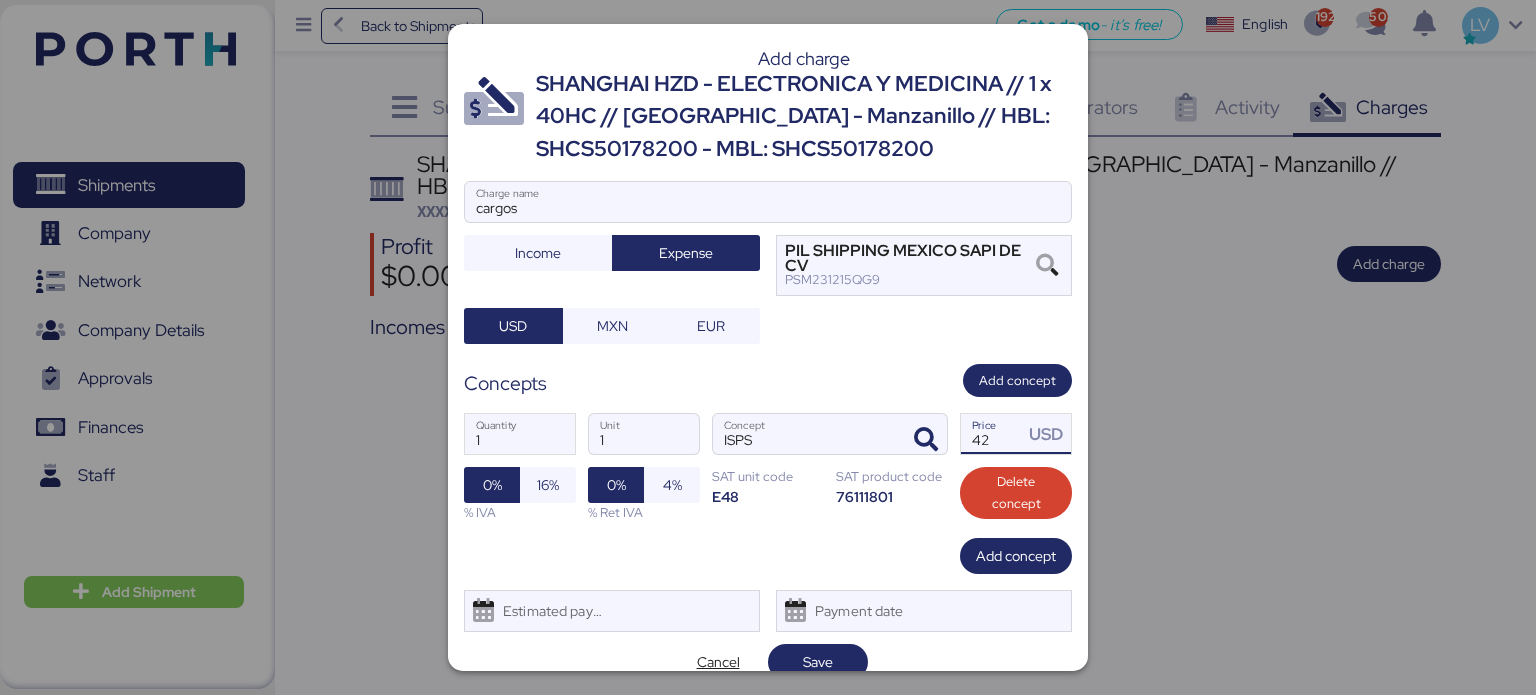 type on "42" 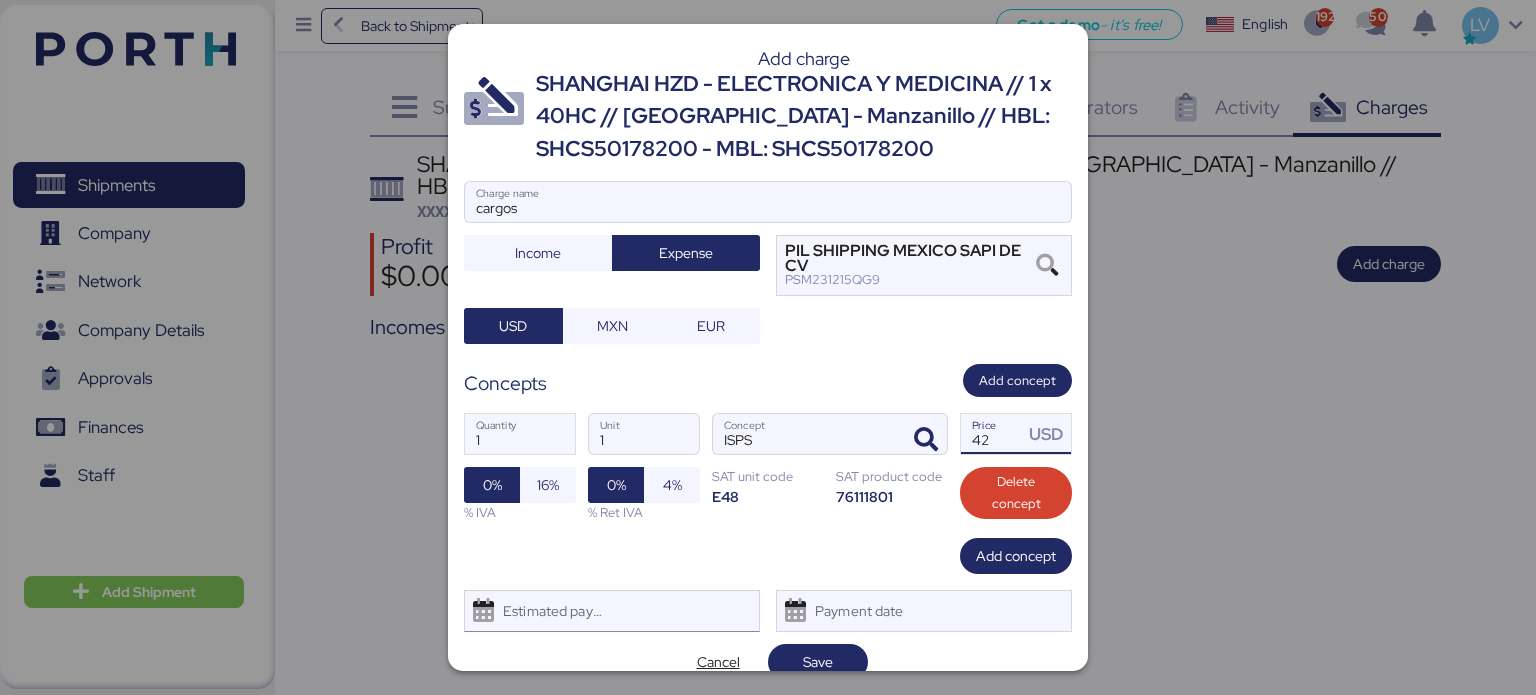 click on "Estimated payment date" at bounding box center [612, 611] 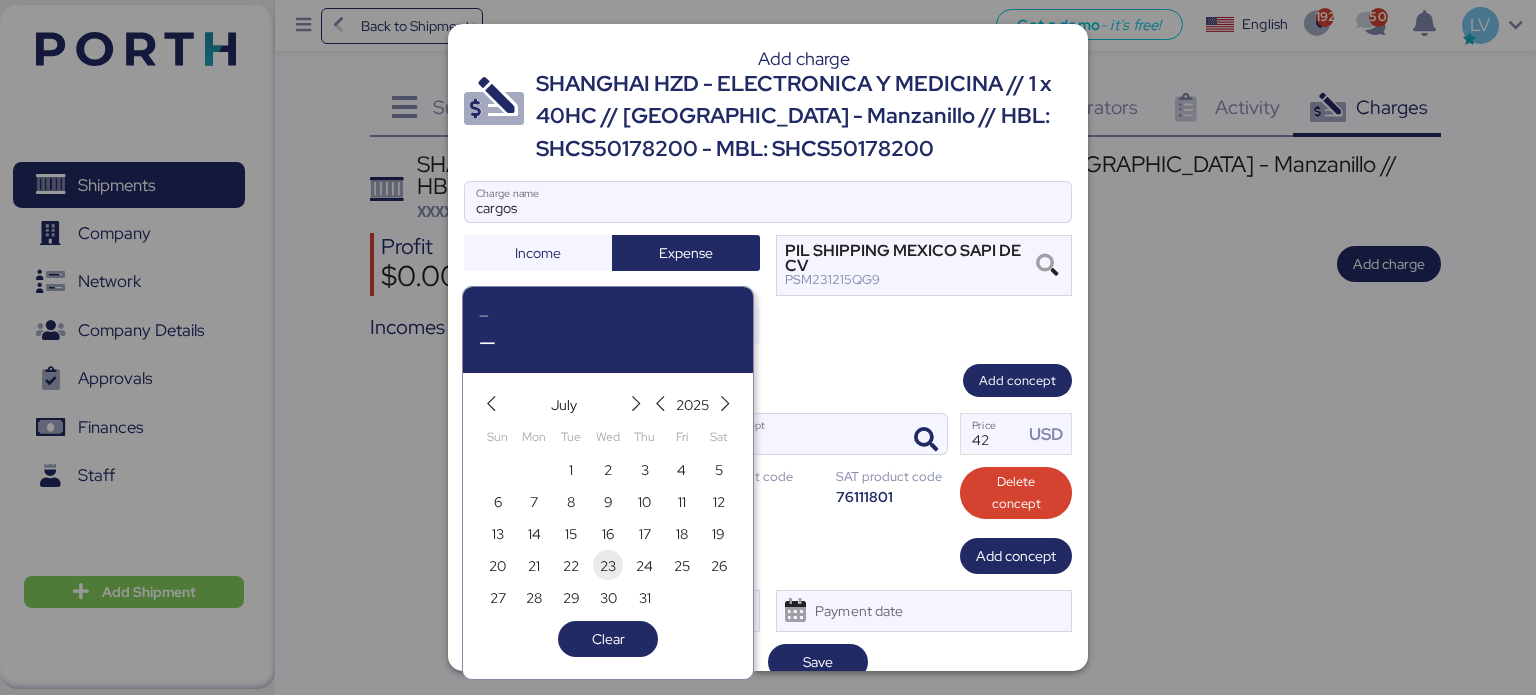 click on "23" at bounding box center (608, 566) 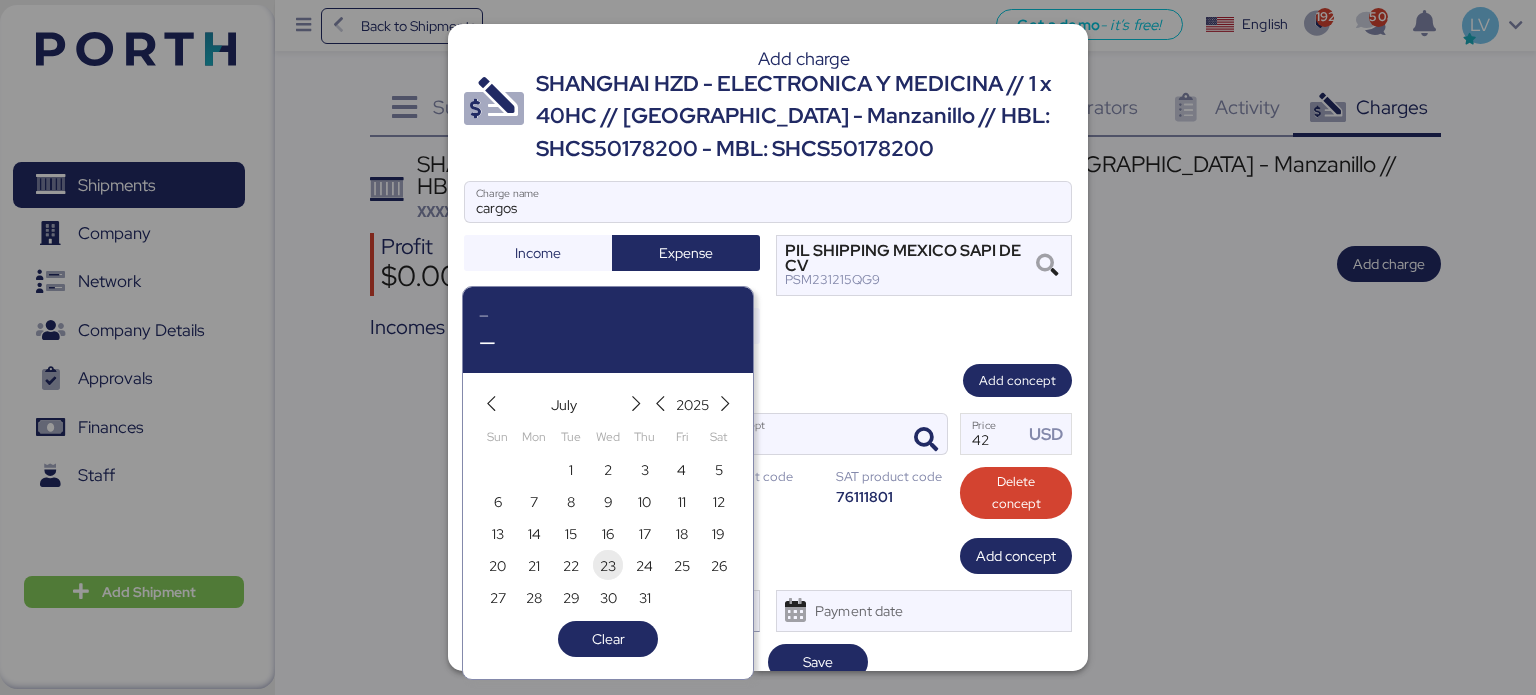 type on "[DATE]" 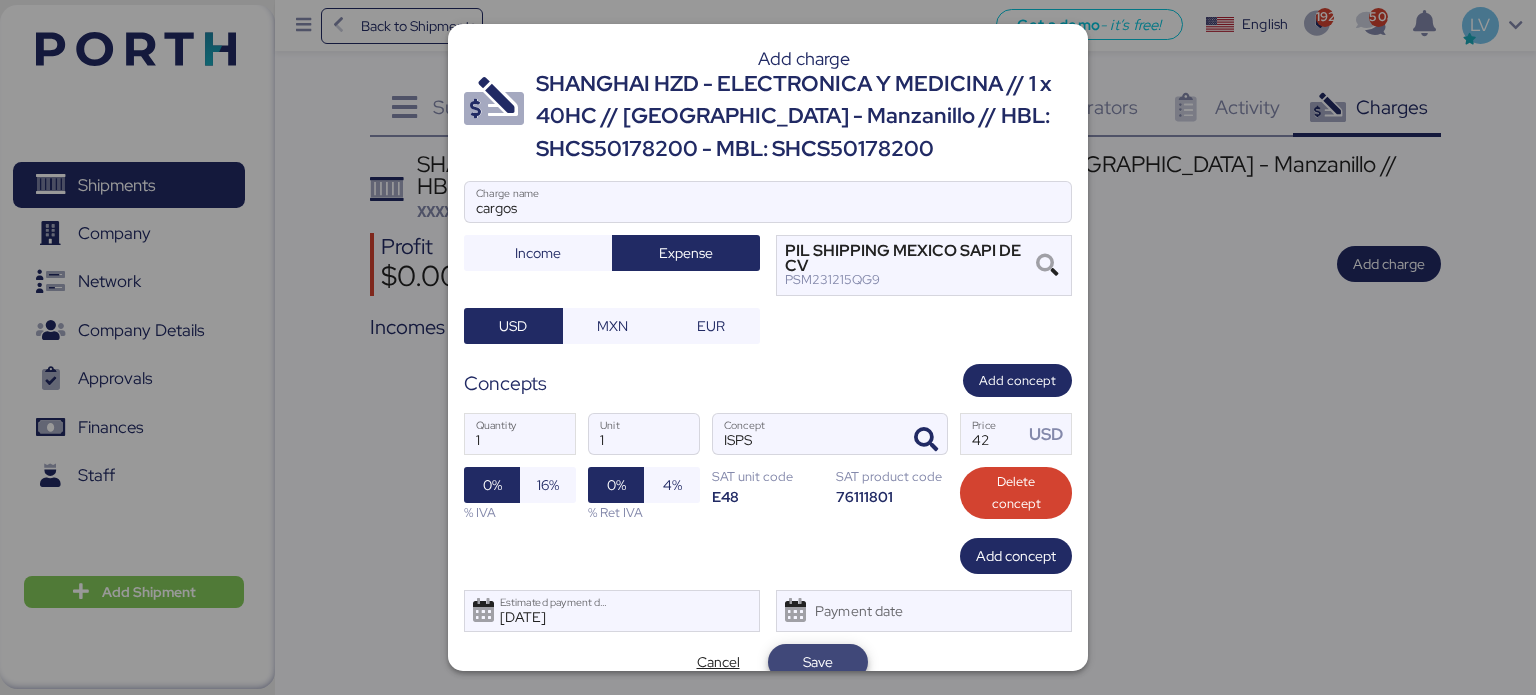click on "Save" at bounding box center (818, 662) 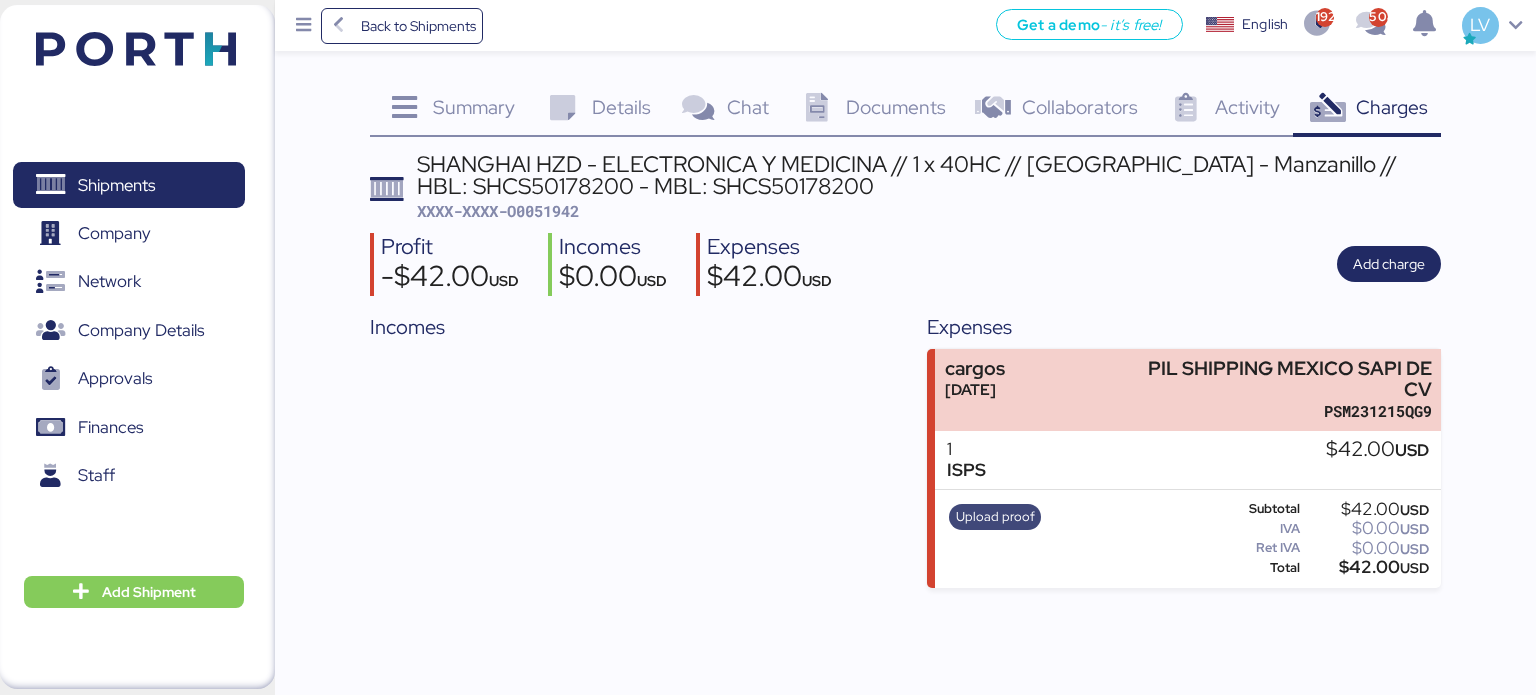 click on "Upload proof" at bounding box center (995, 517) 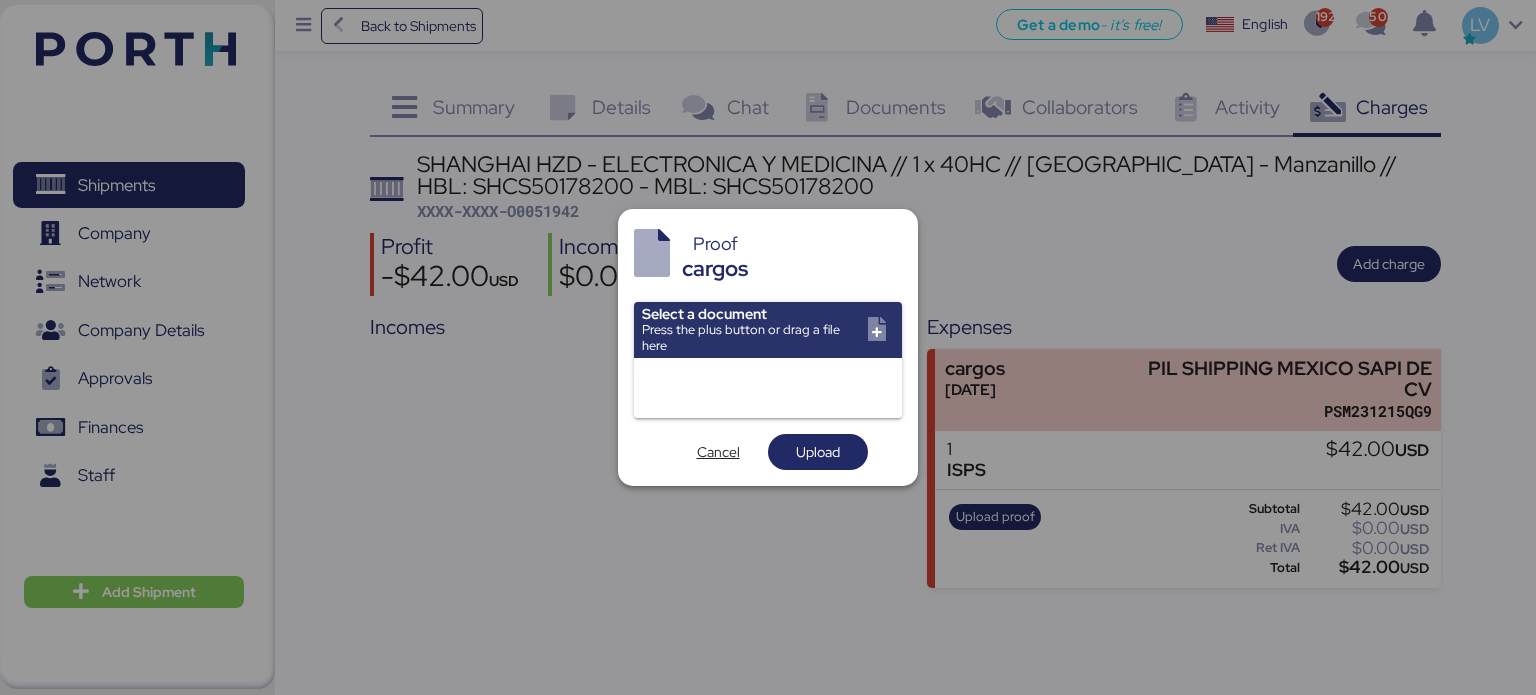 click on "Proof cargos Select a document Press the plus button or drag a file here   Cancel Upload" at bounding box center [768, 347] 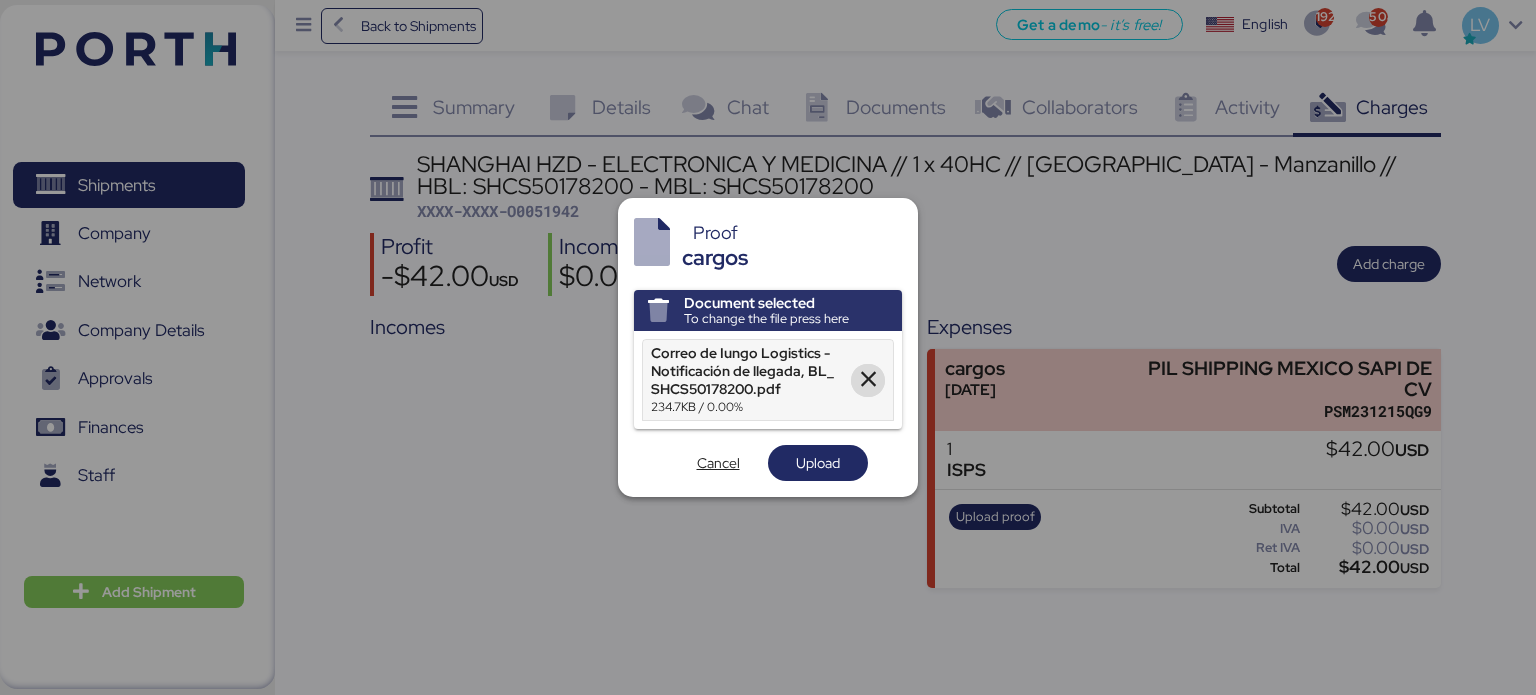 type 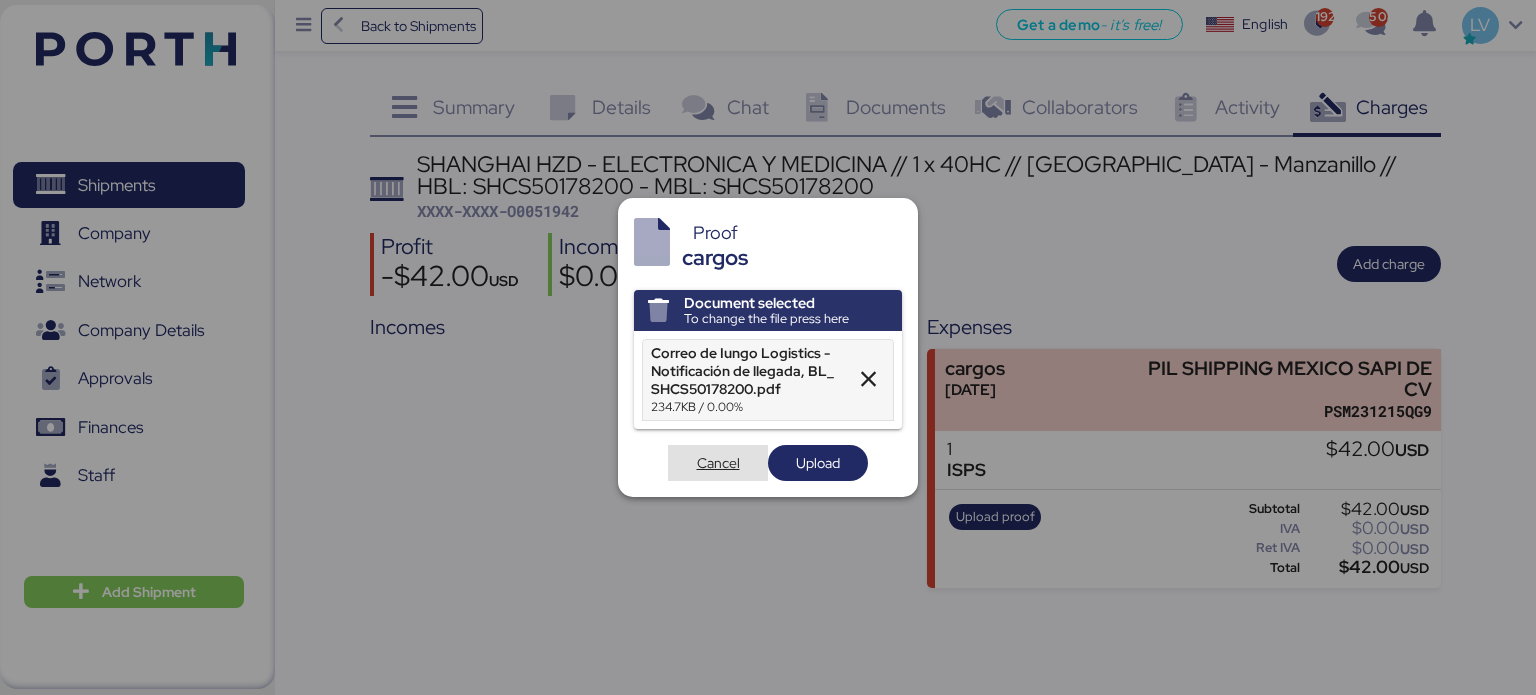 type 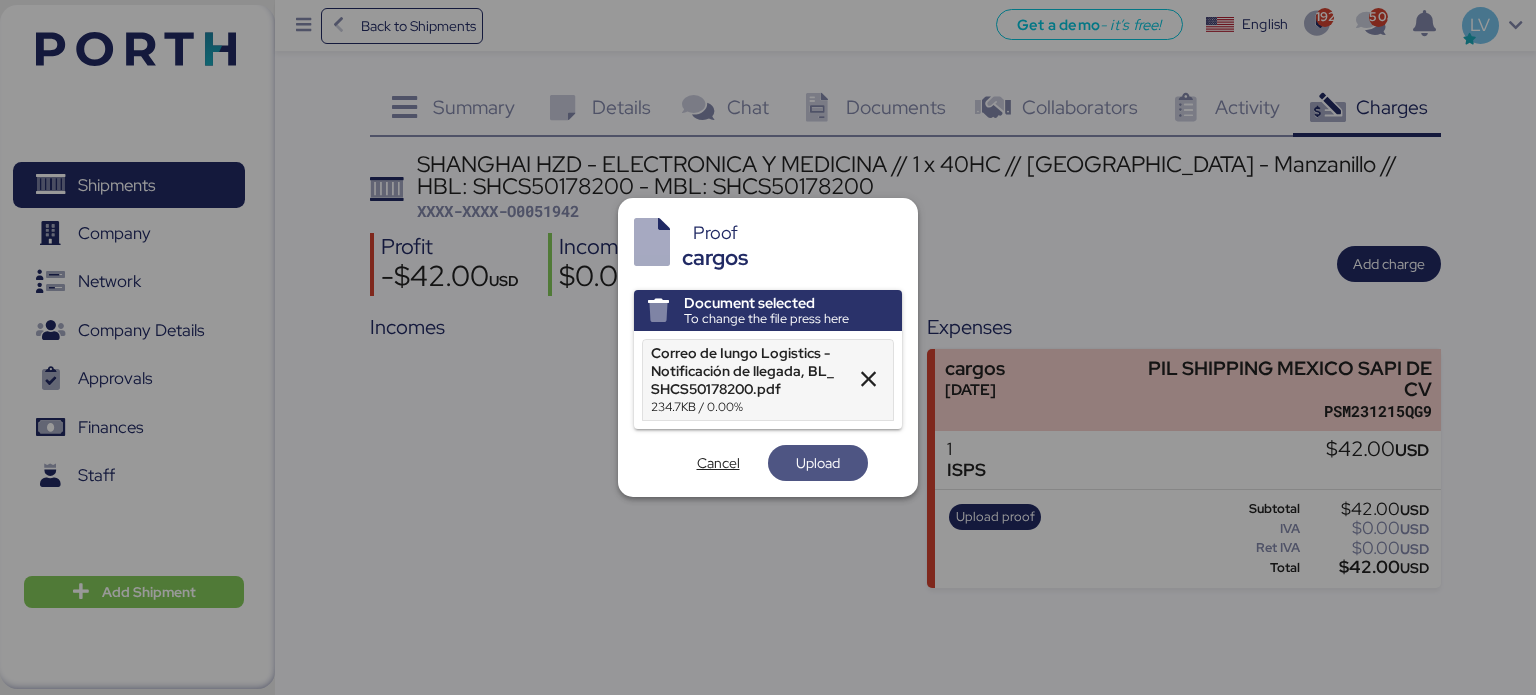 type 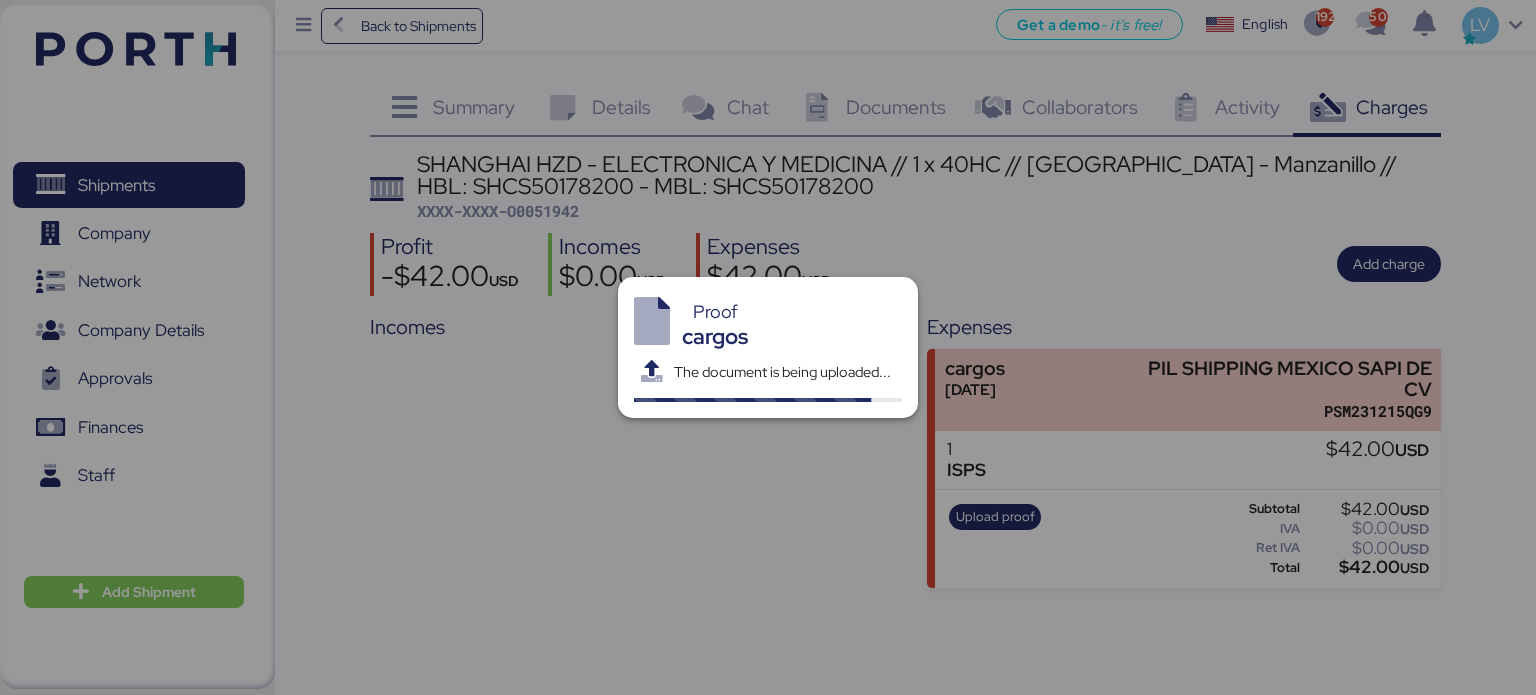 click at bounding box center [768, 347] 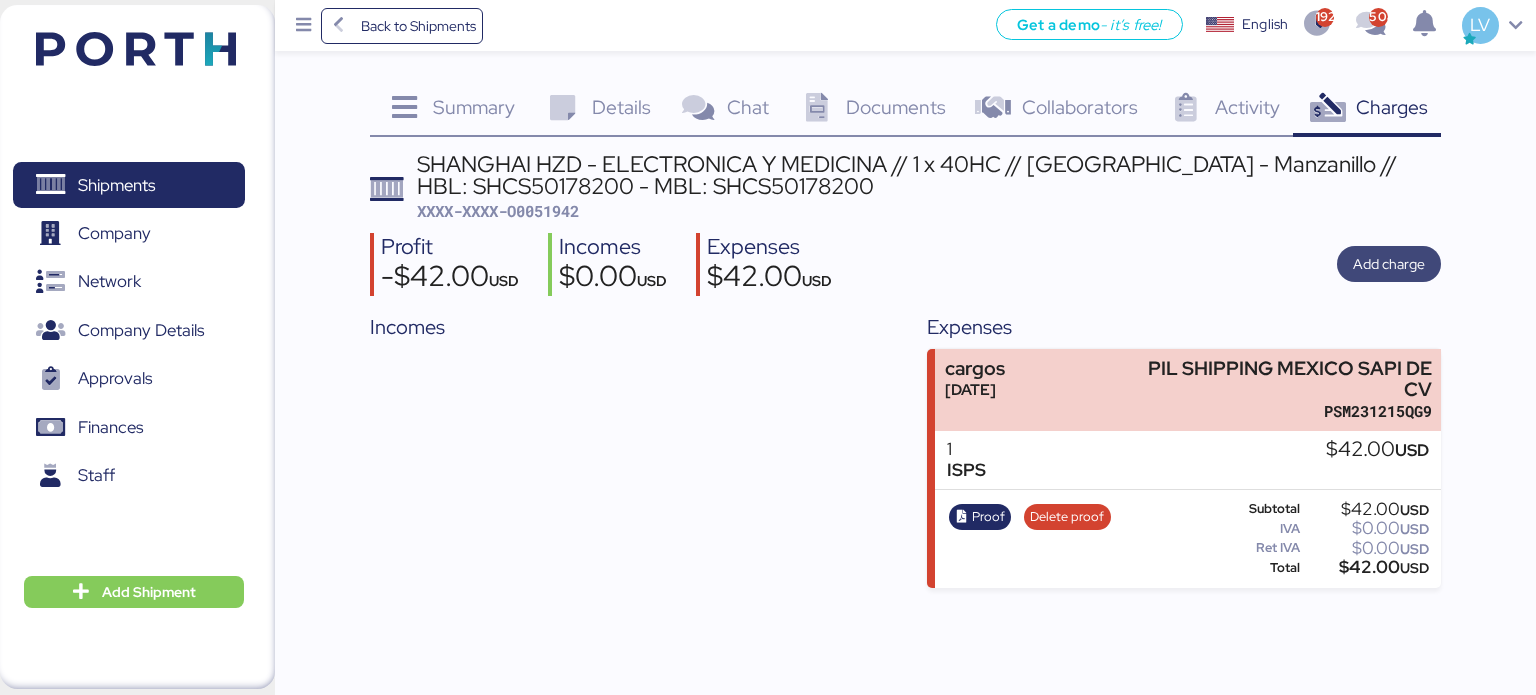 click on "Add charge" at bounding box center [1389, 264] 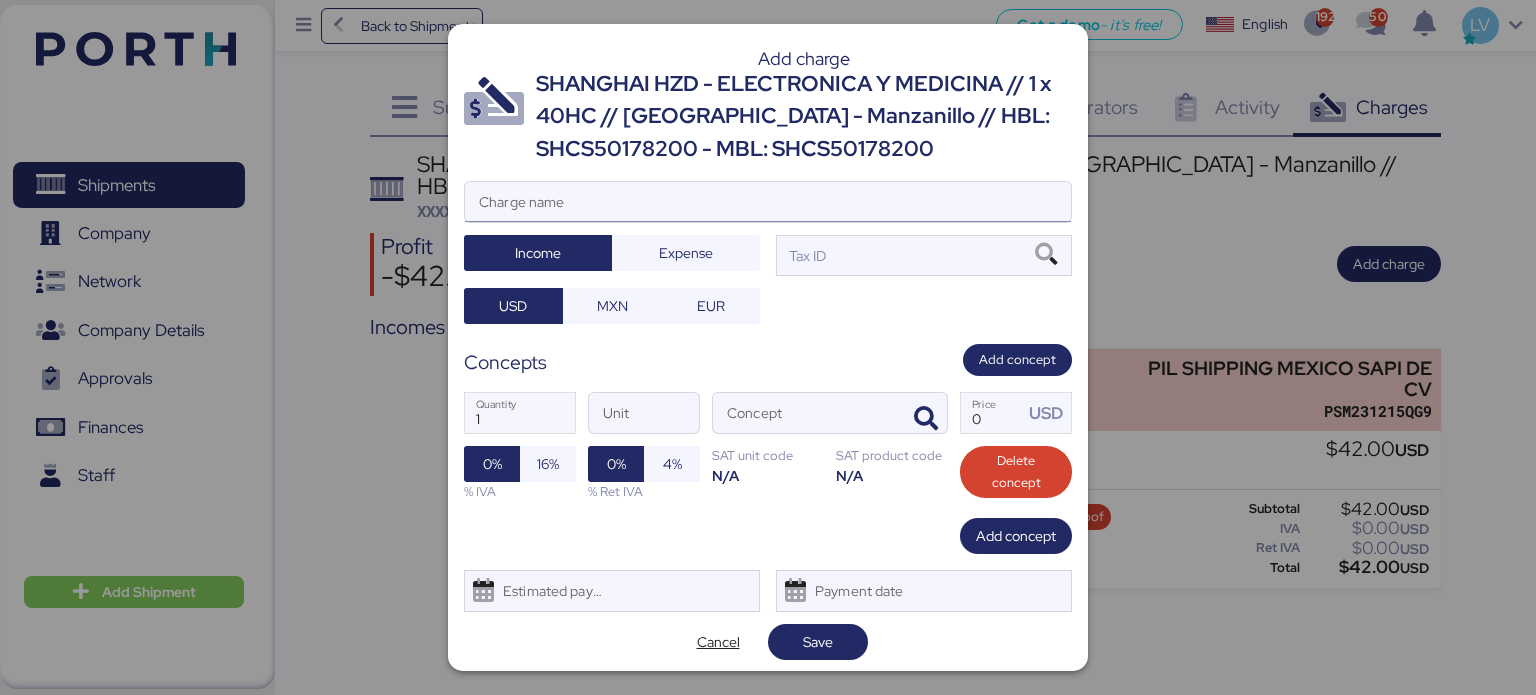 click on "Charge name" at bounding box center (768, 202) 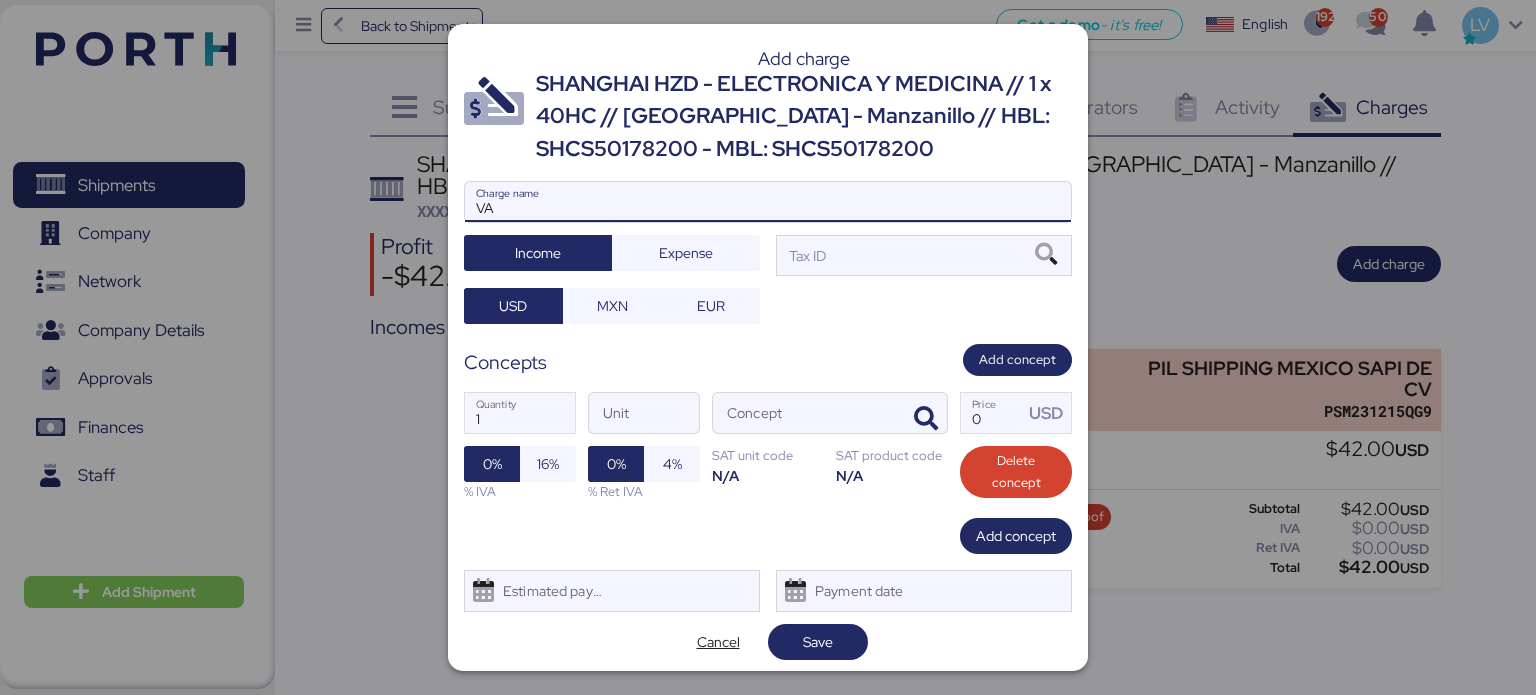 type on "V" 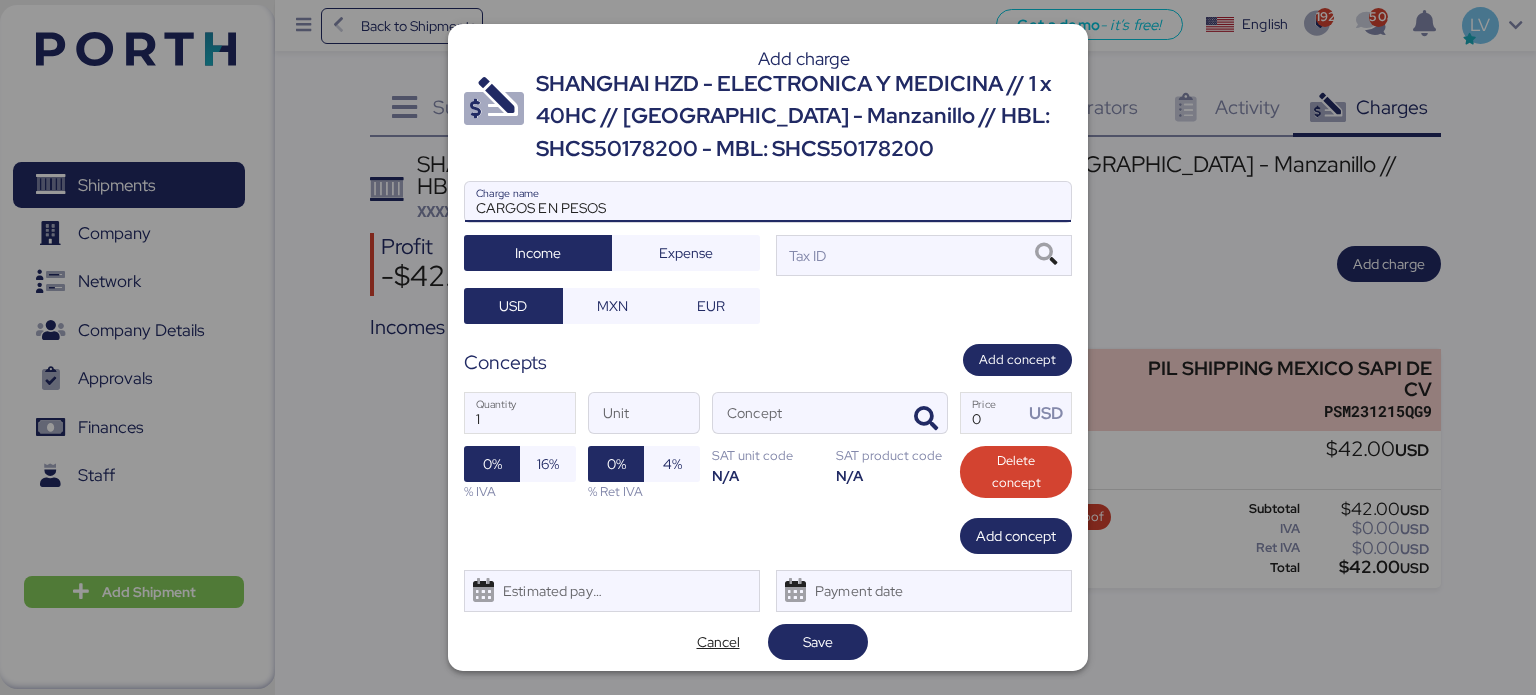 type on "CARGOS EN PESOS" 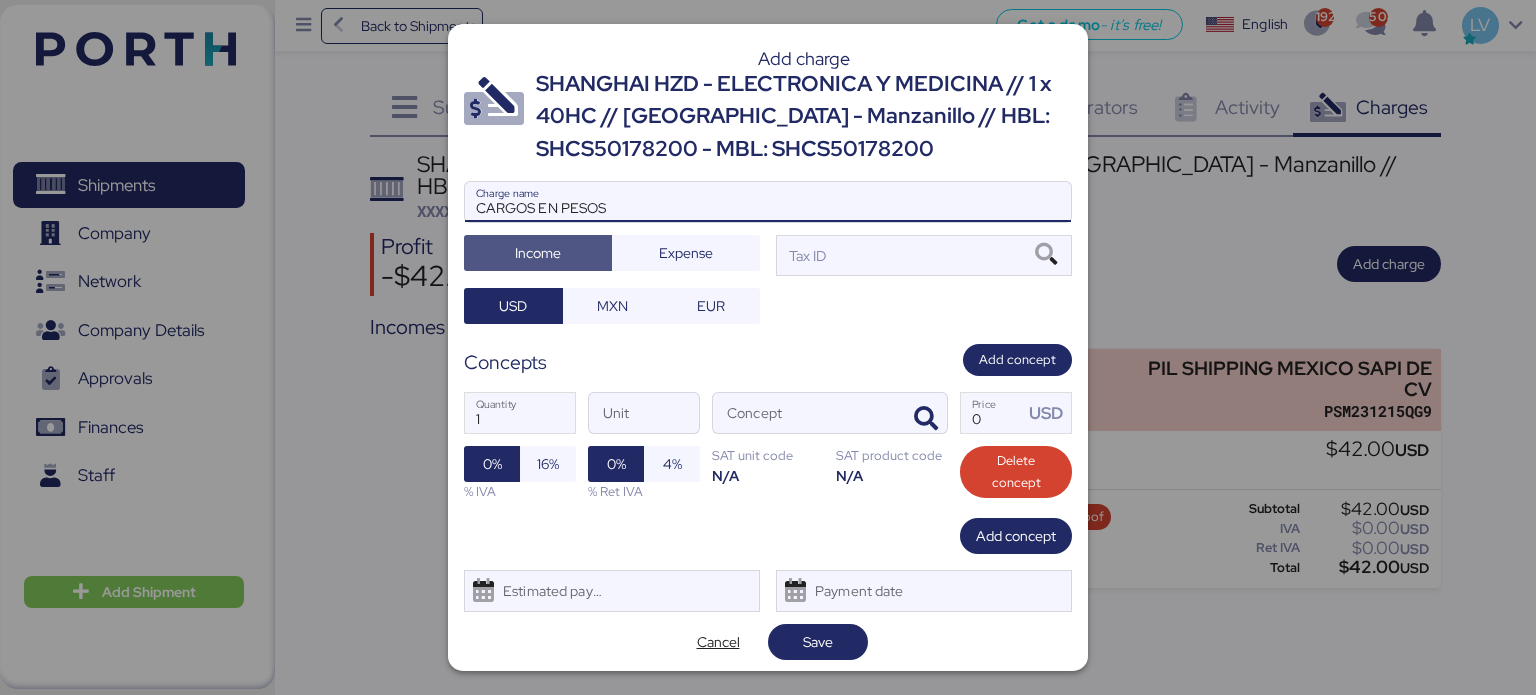 type 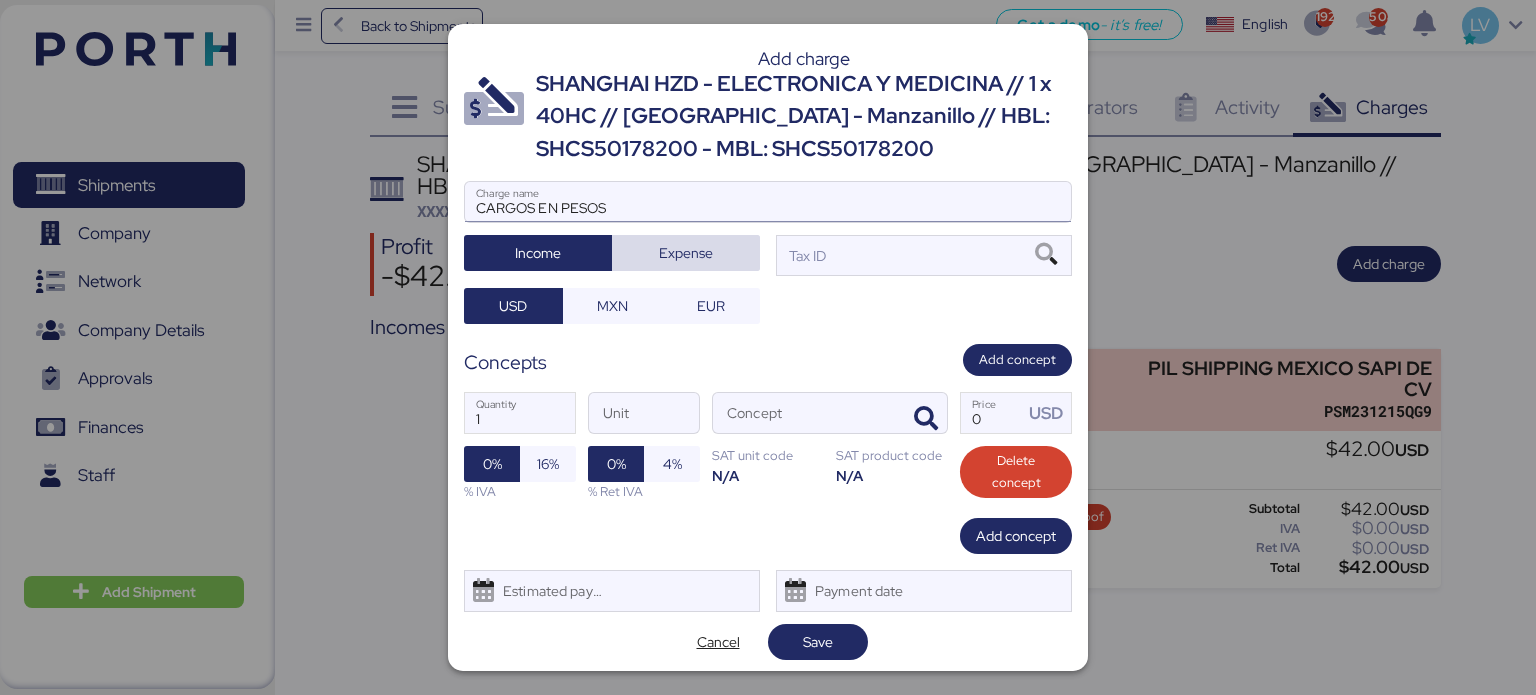 type 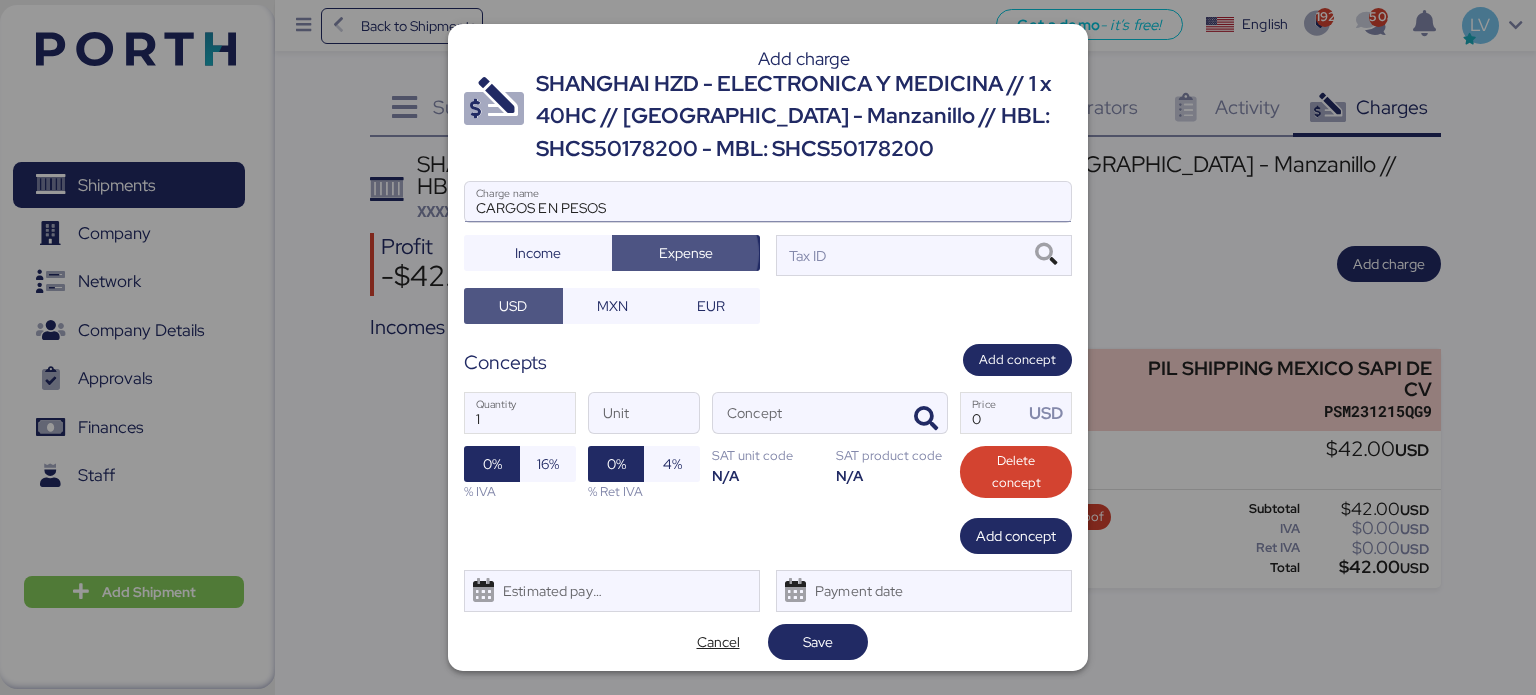 type 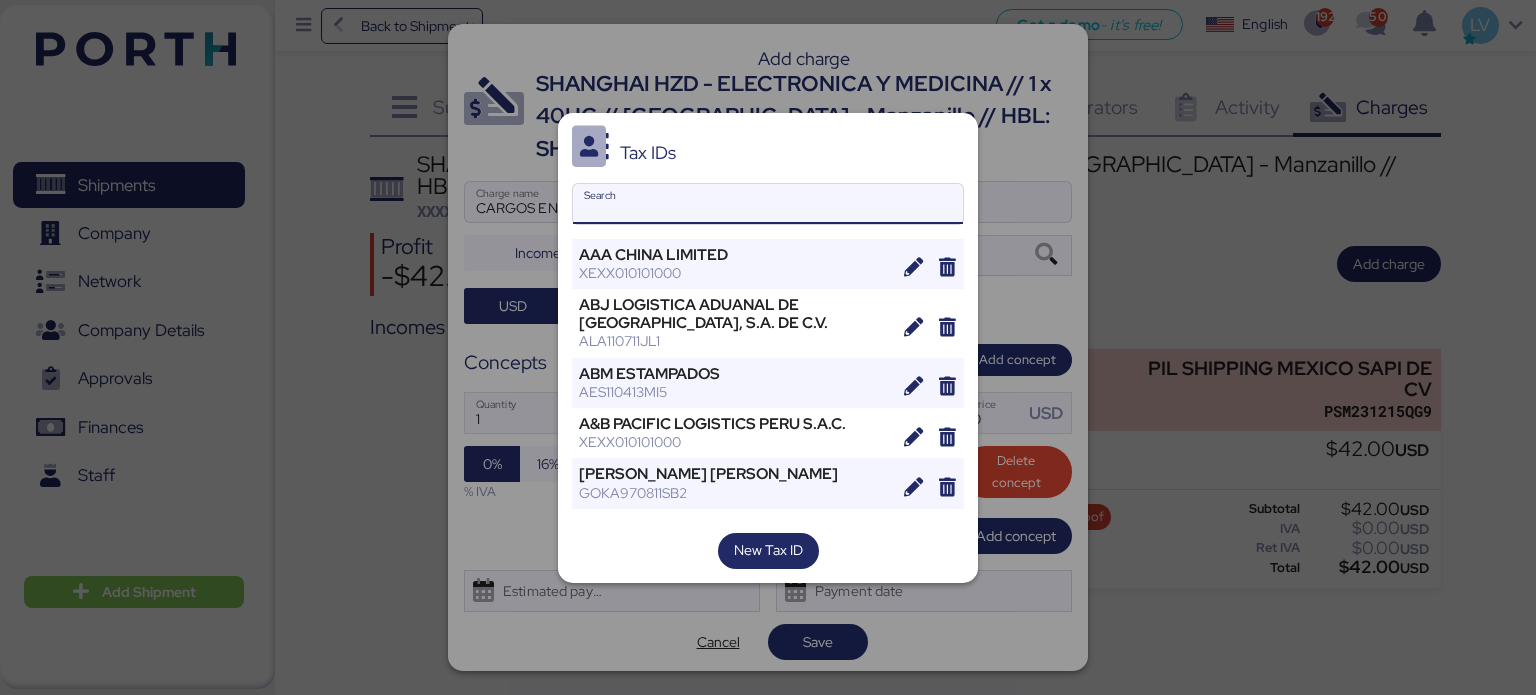 click on "Search" at bounding box center [768, 204] 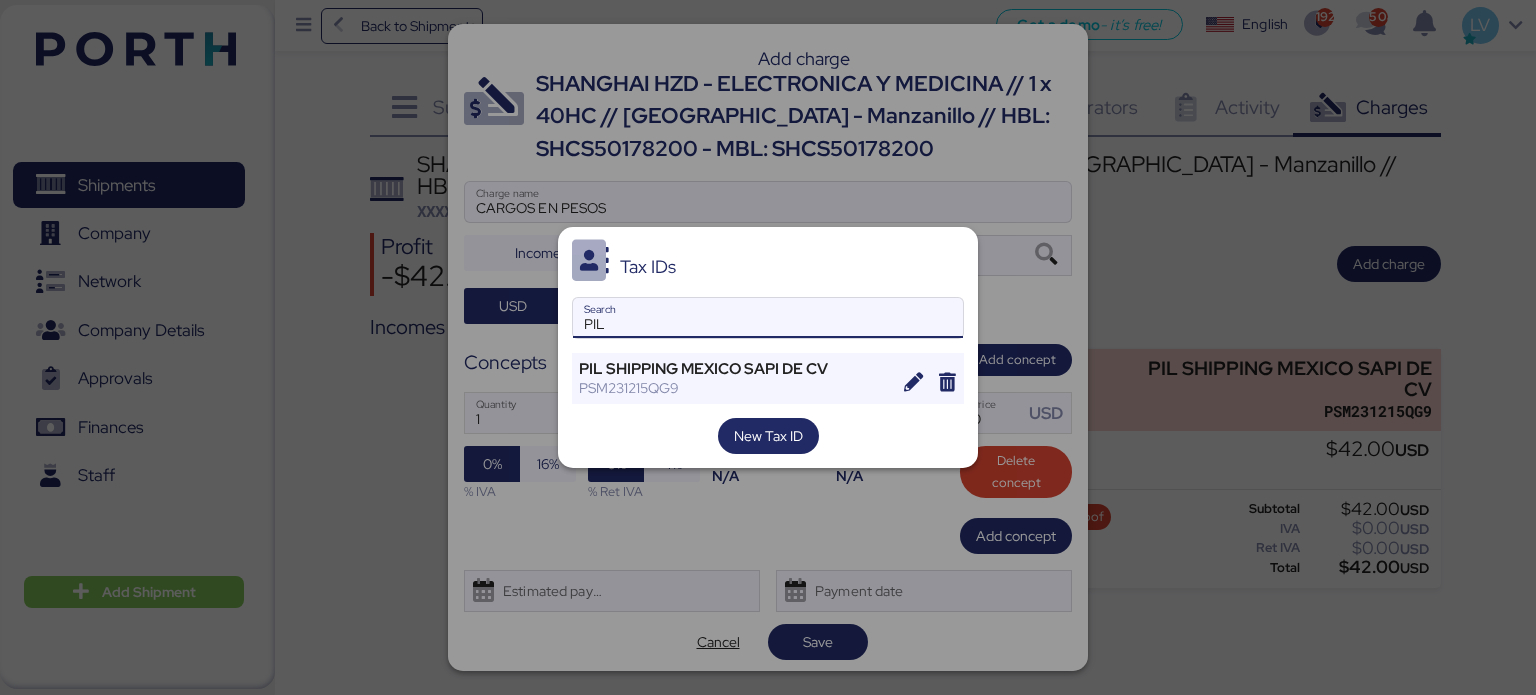 type on "PIL" 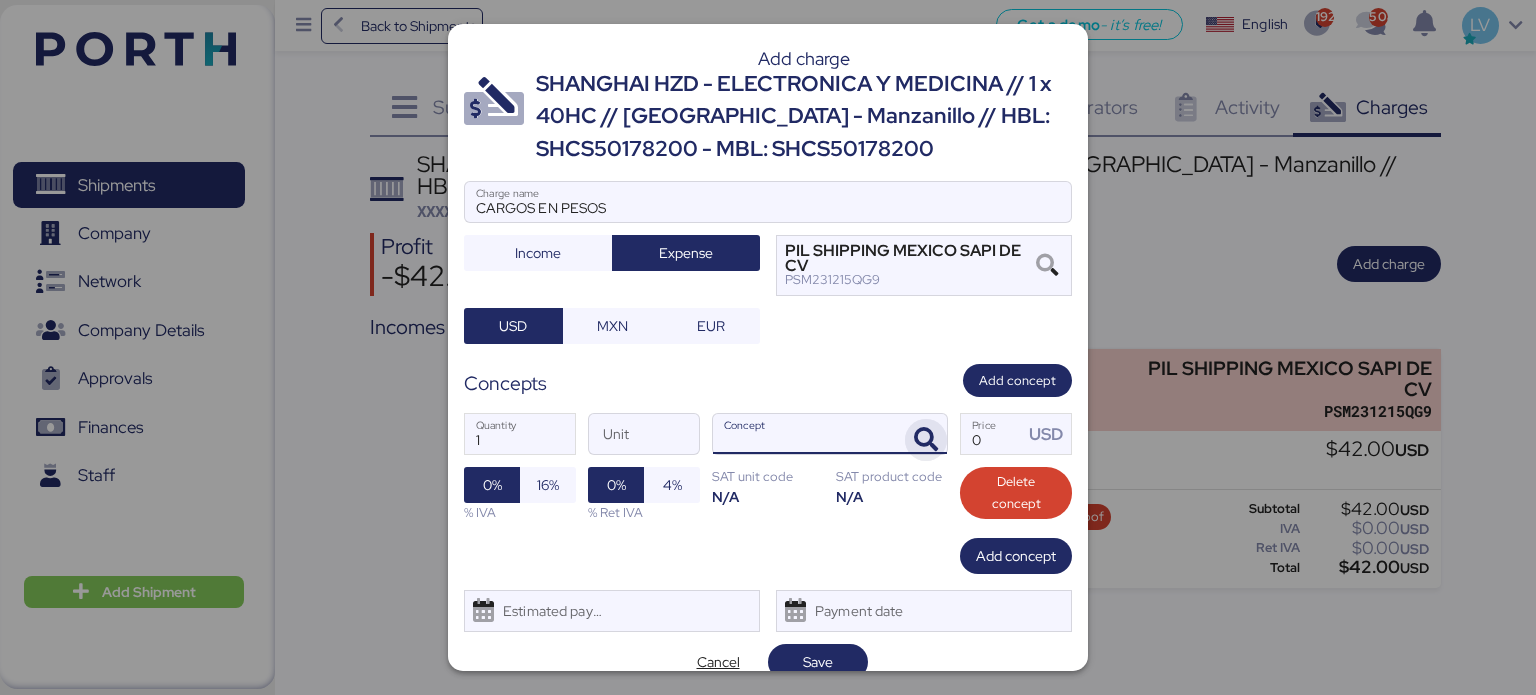 click at bounding box center [926, 440] 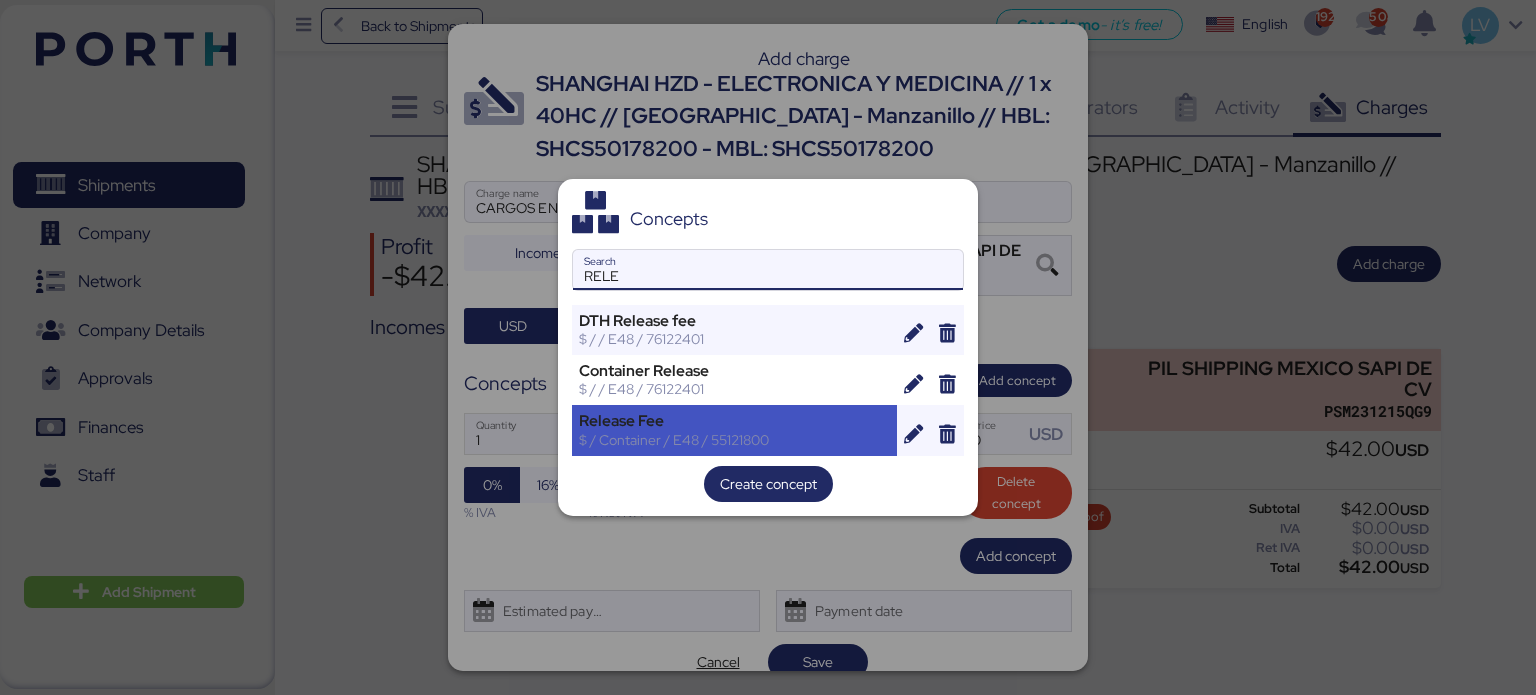 type on "RELE" 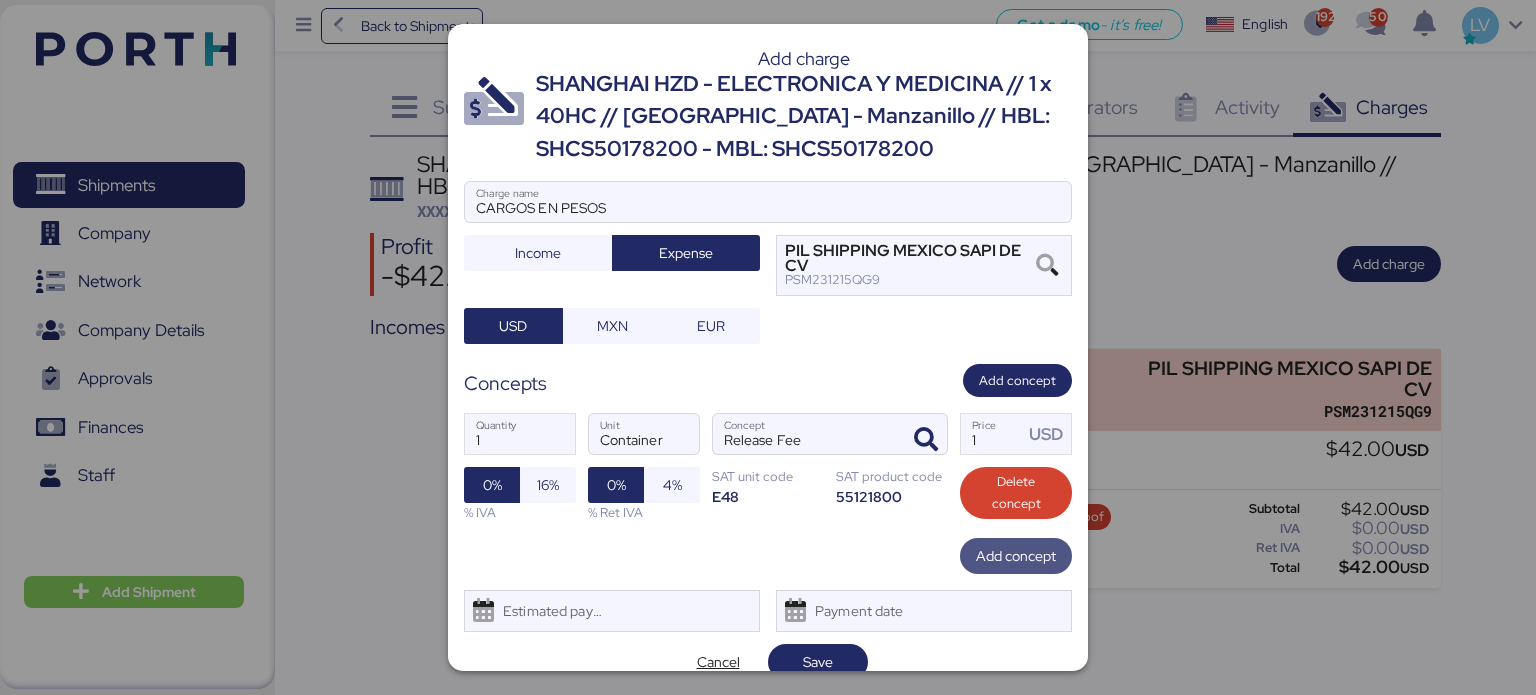 click on "Add concept" at bounding box center (1016, 556) 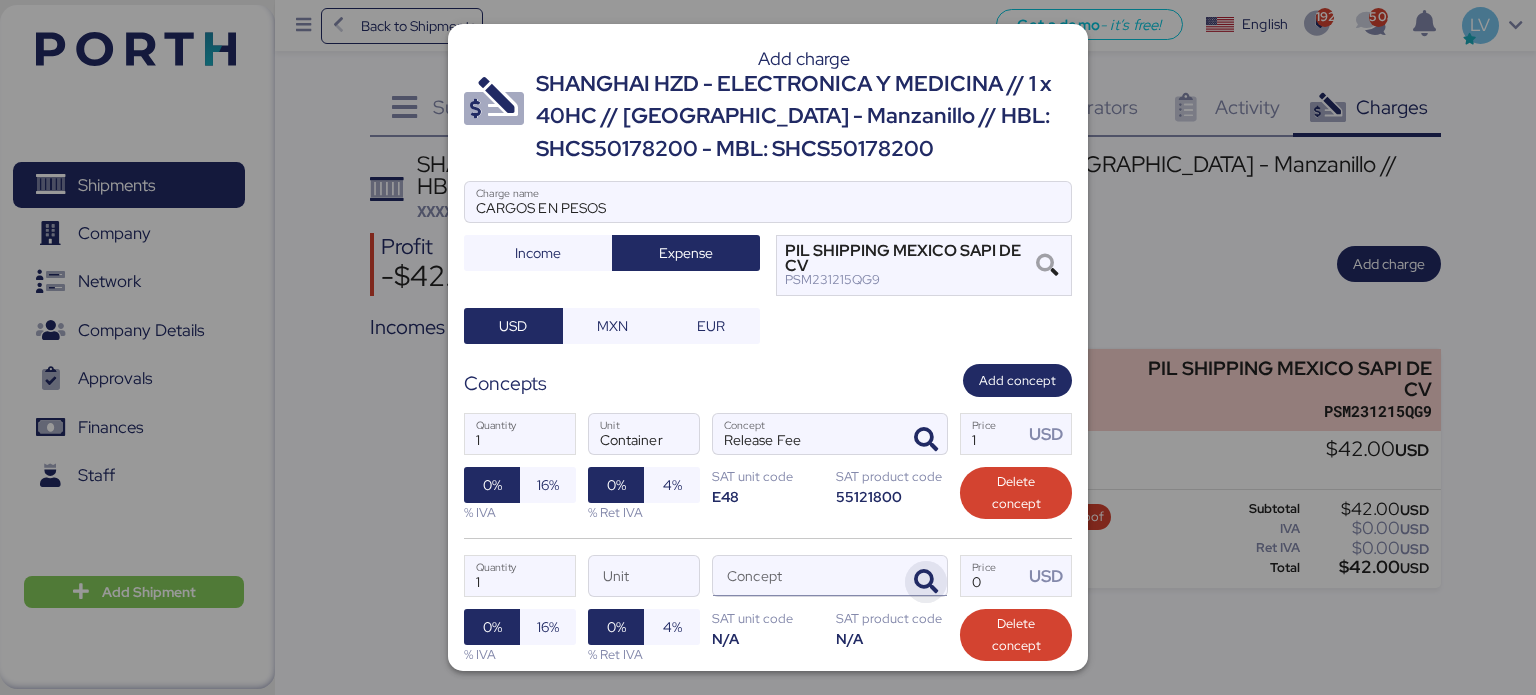 click at bounding box center [926, 582] 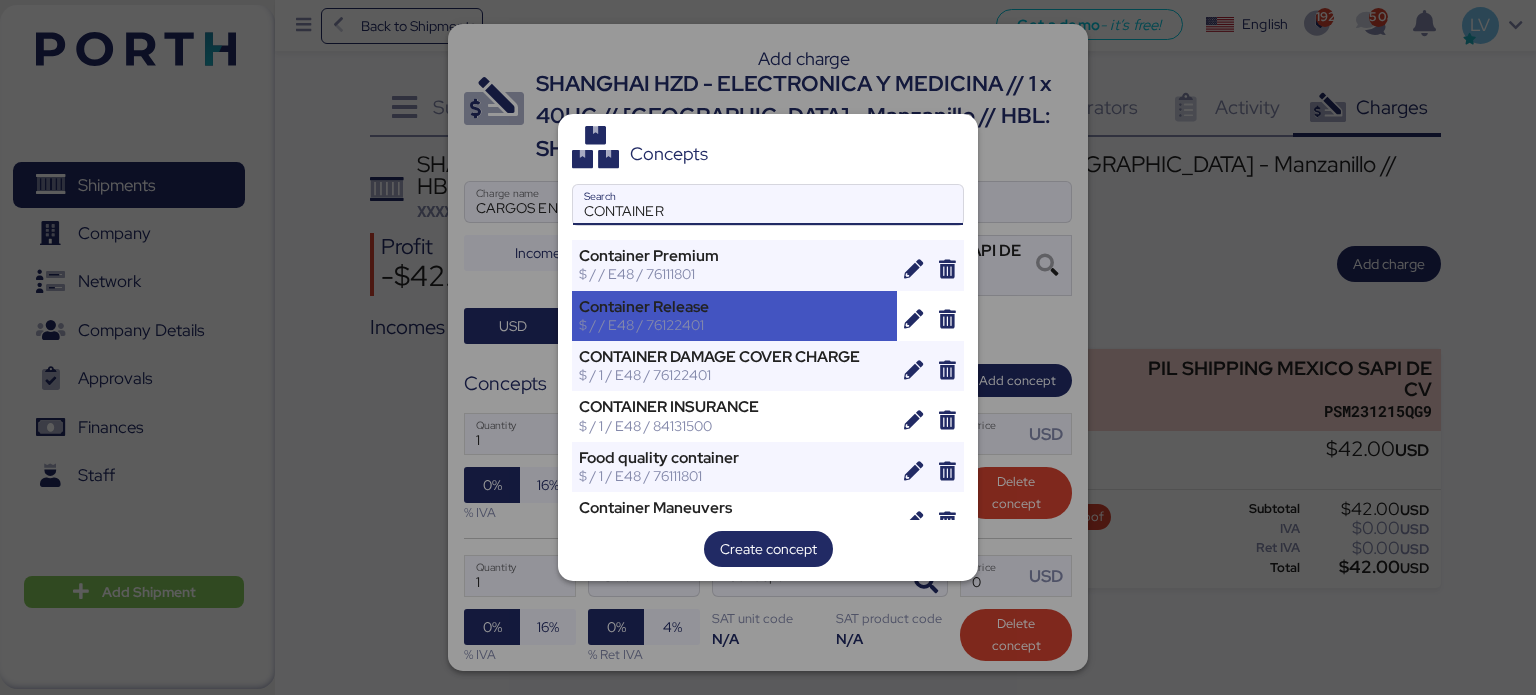 type on "CONTAINER" 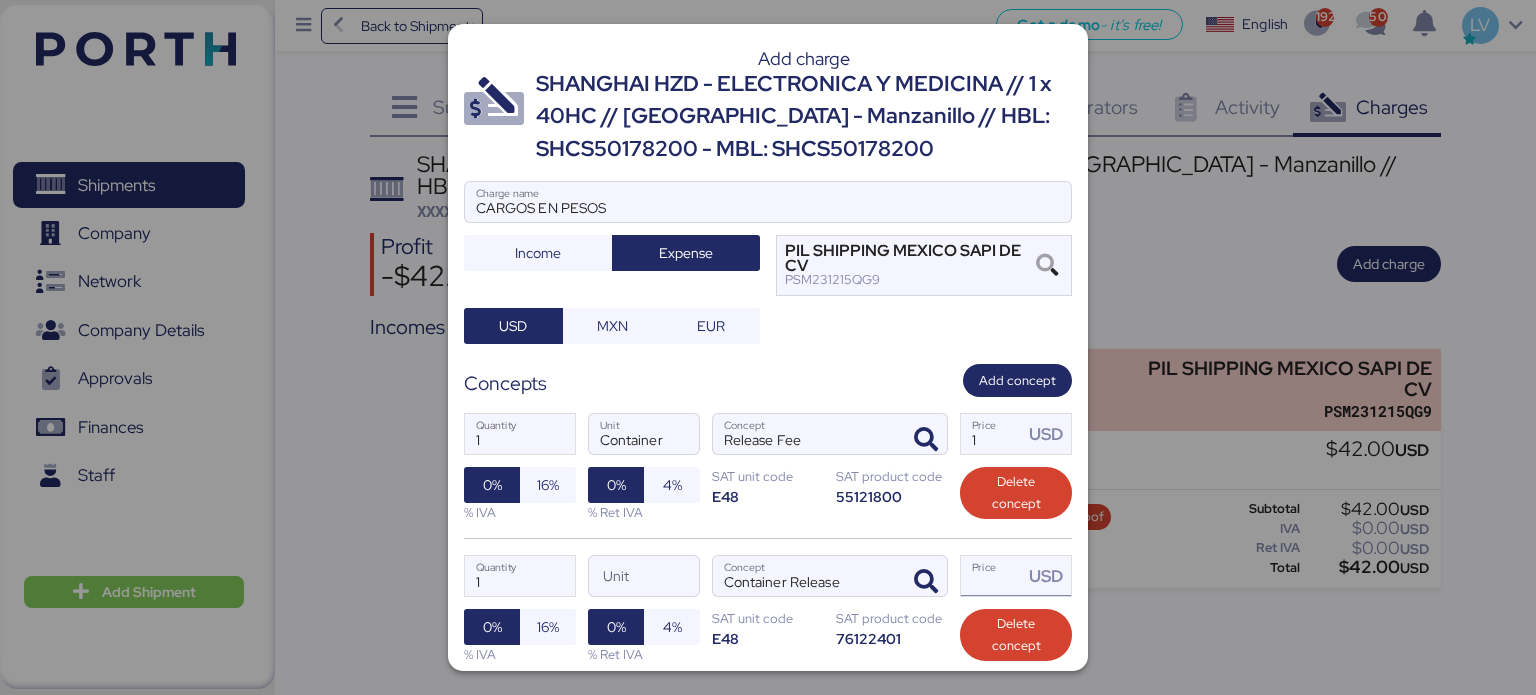 click on "Price USD" at bounding box center (992, 576) 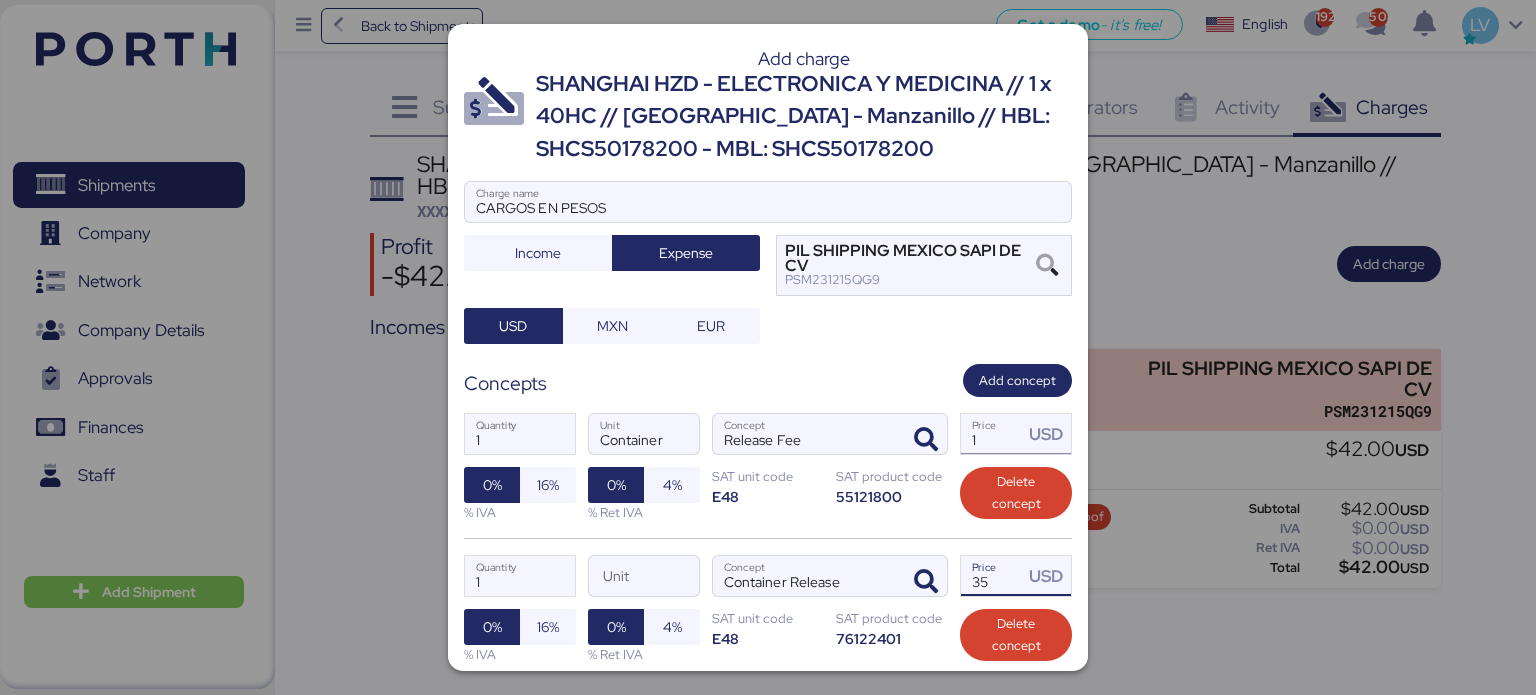 type on "35" 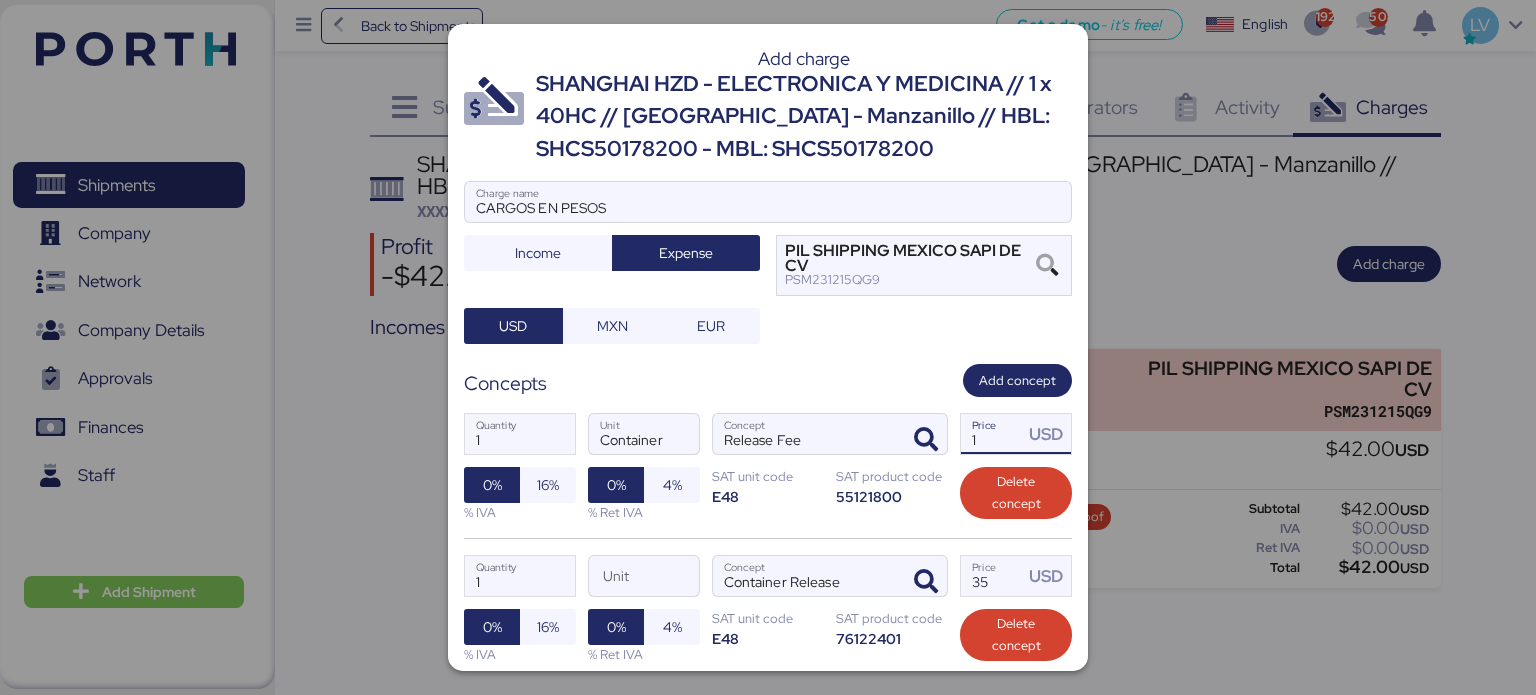 click on "1" at bounding box center (992, 434) 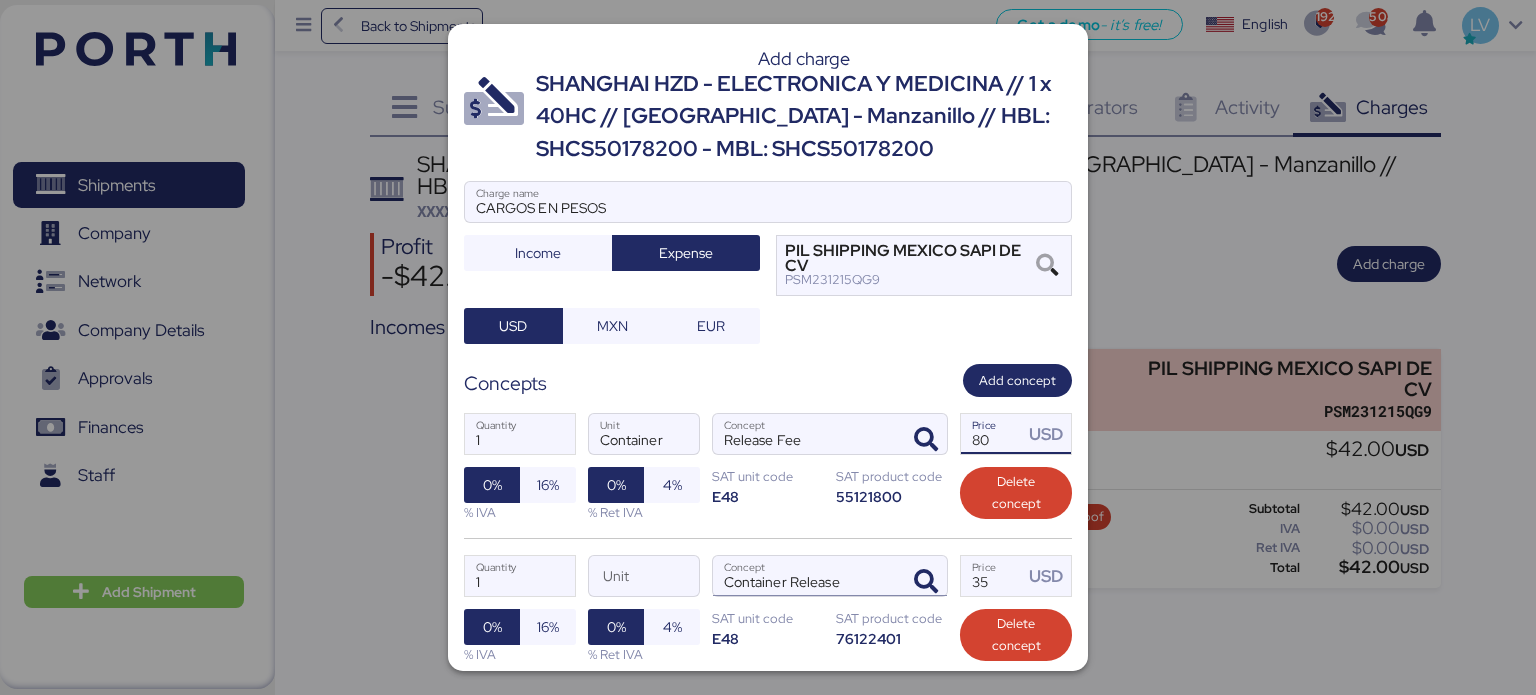 type on "80" 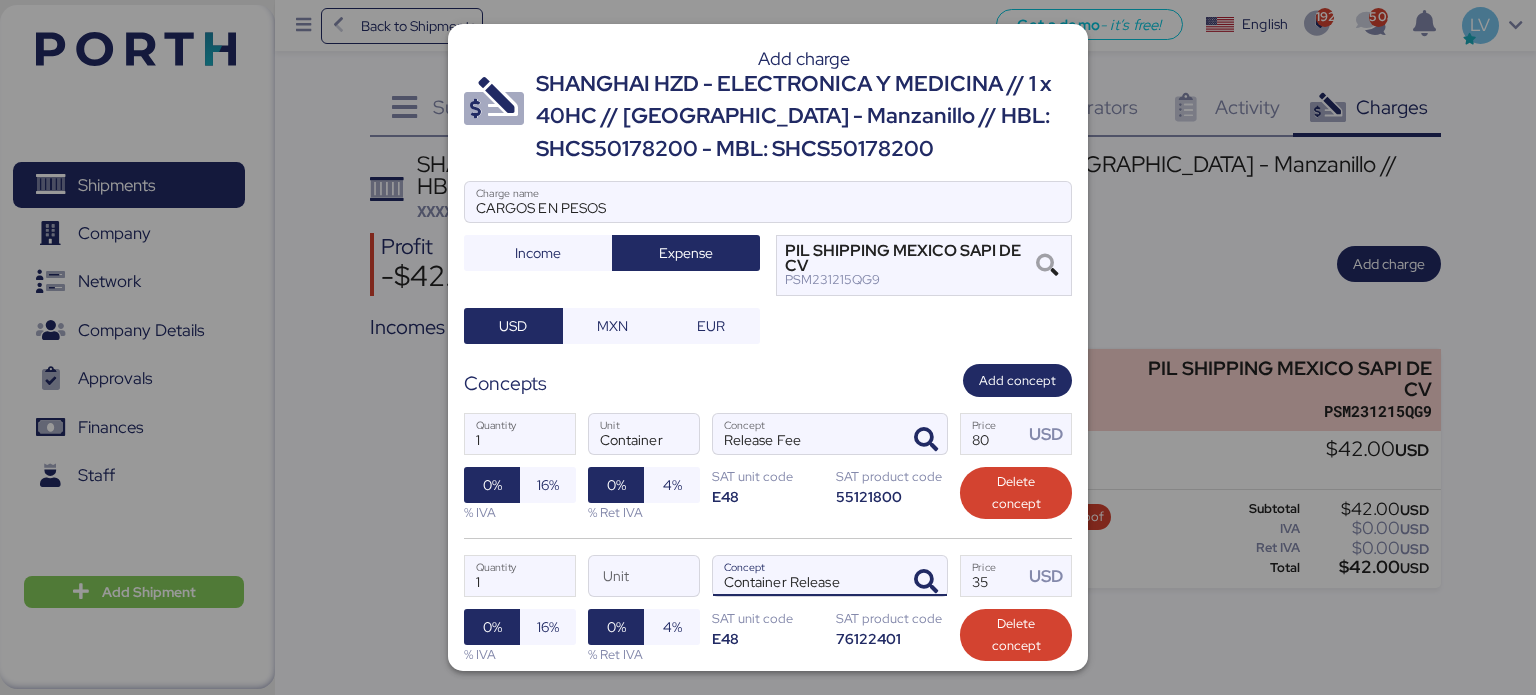click on "Container Release Concept" at bounding box center [806, 576] 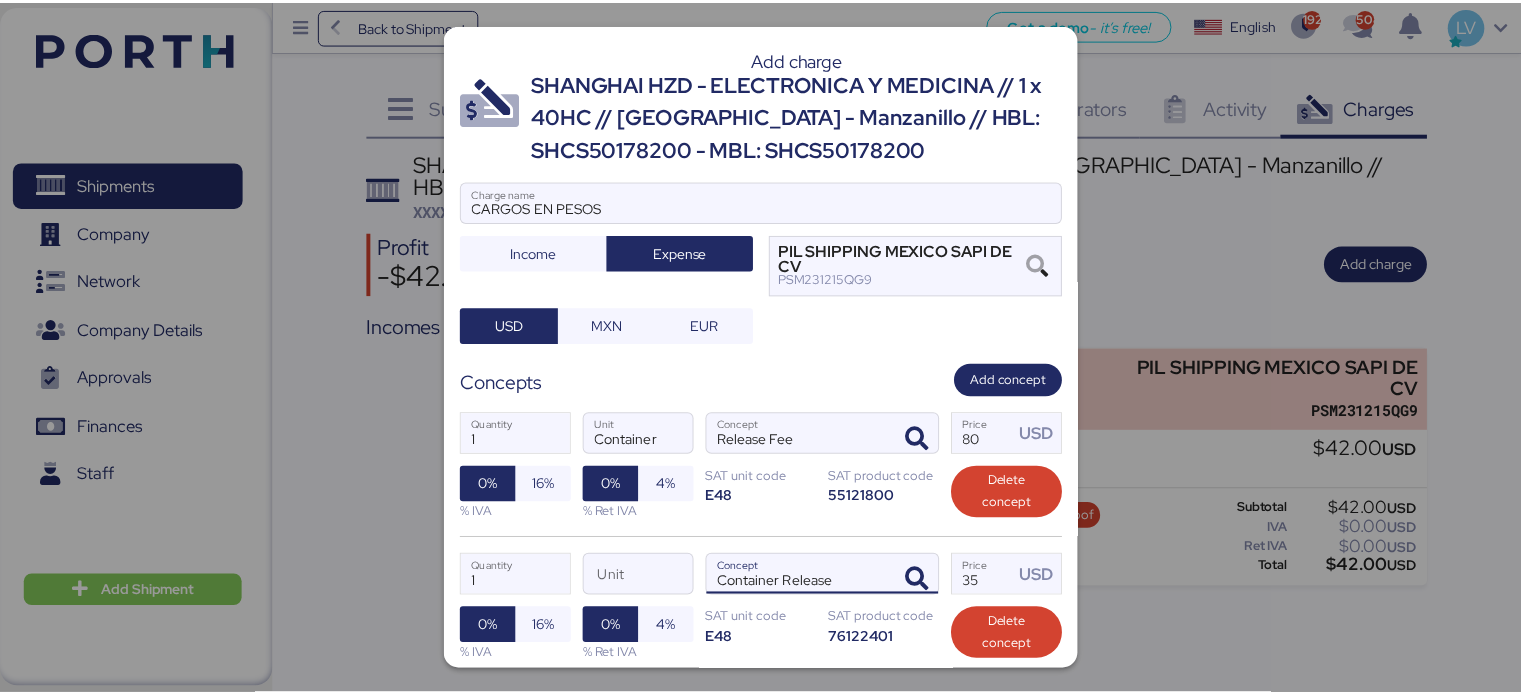 scroll, scrollTop: 165, scrollLeft: 0, axis: vertical 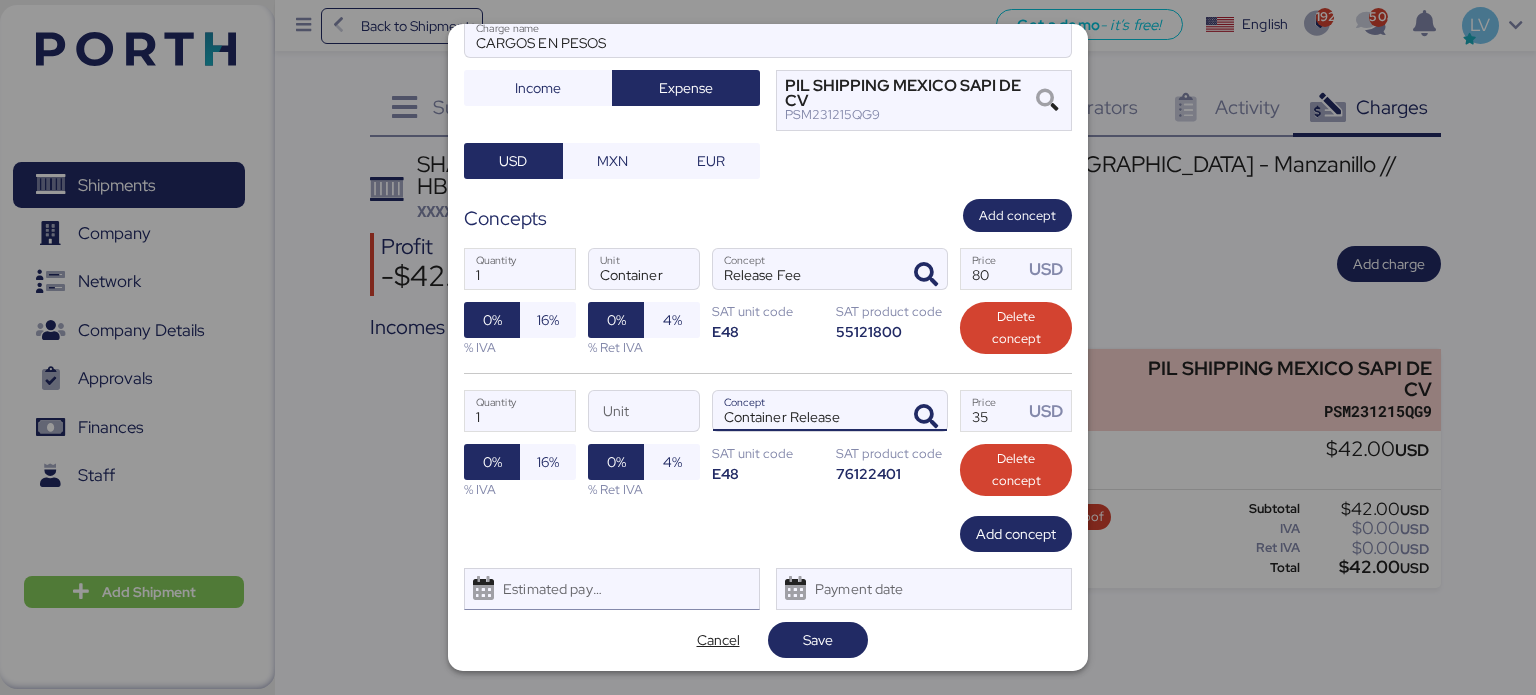 click on "Estimated payment date" at bounding box center [612, 589] 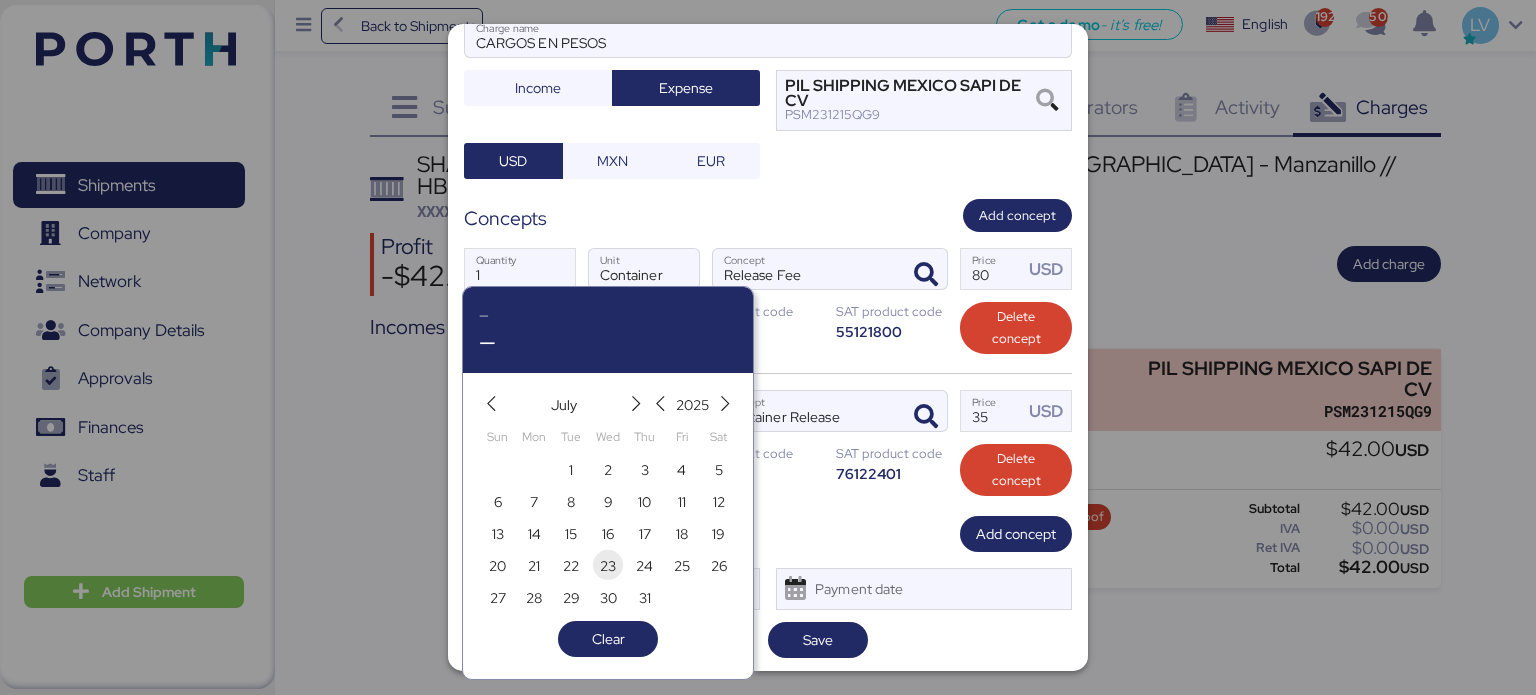 click on "23" at bounding box center [608, 566] 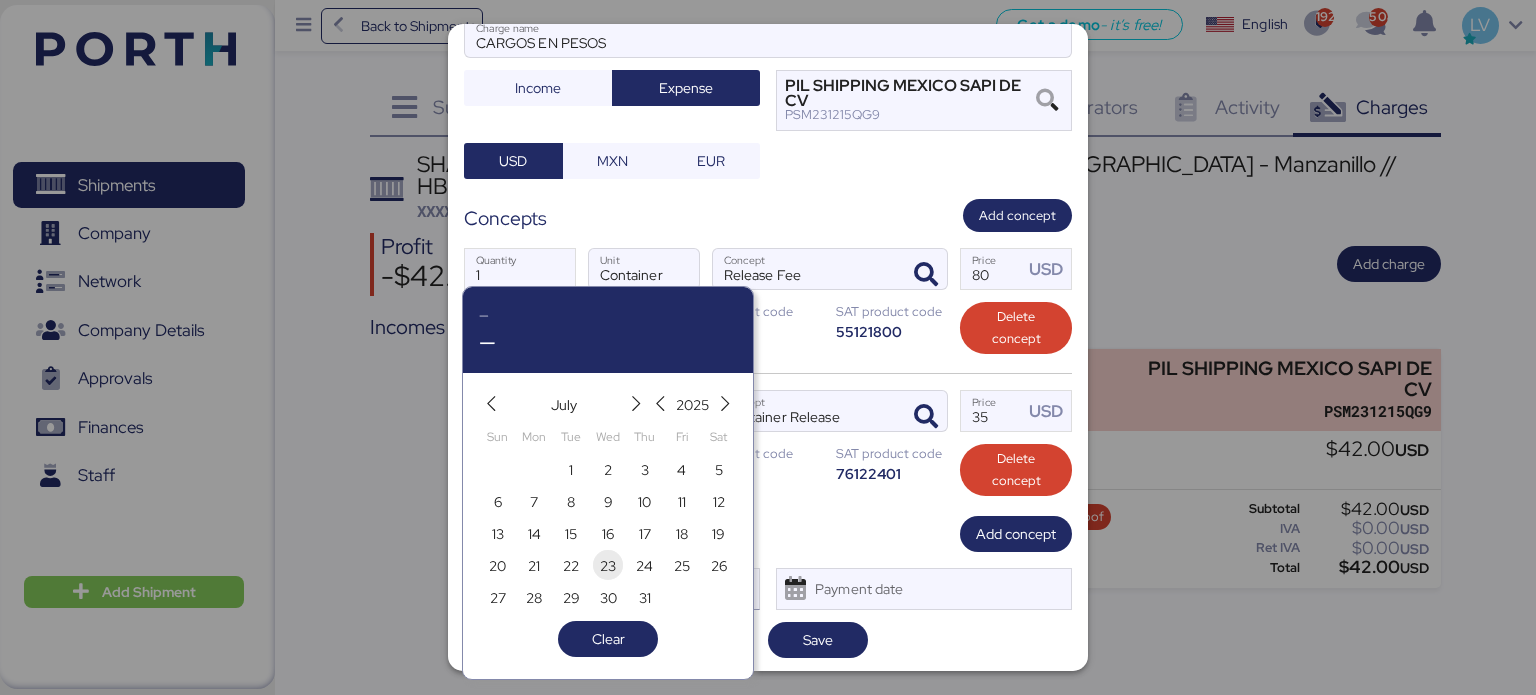 type on "[DATE]" 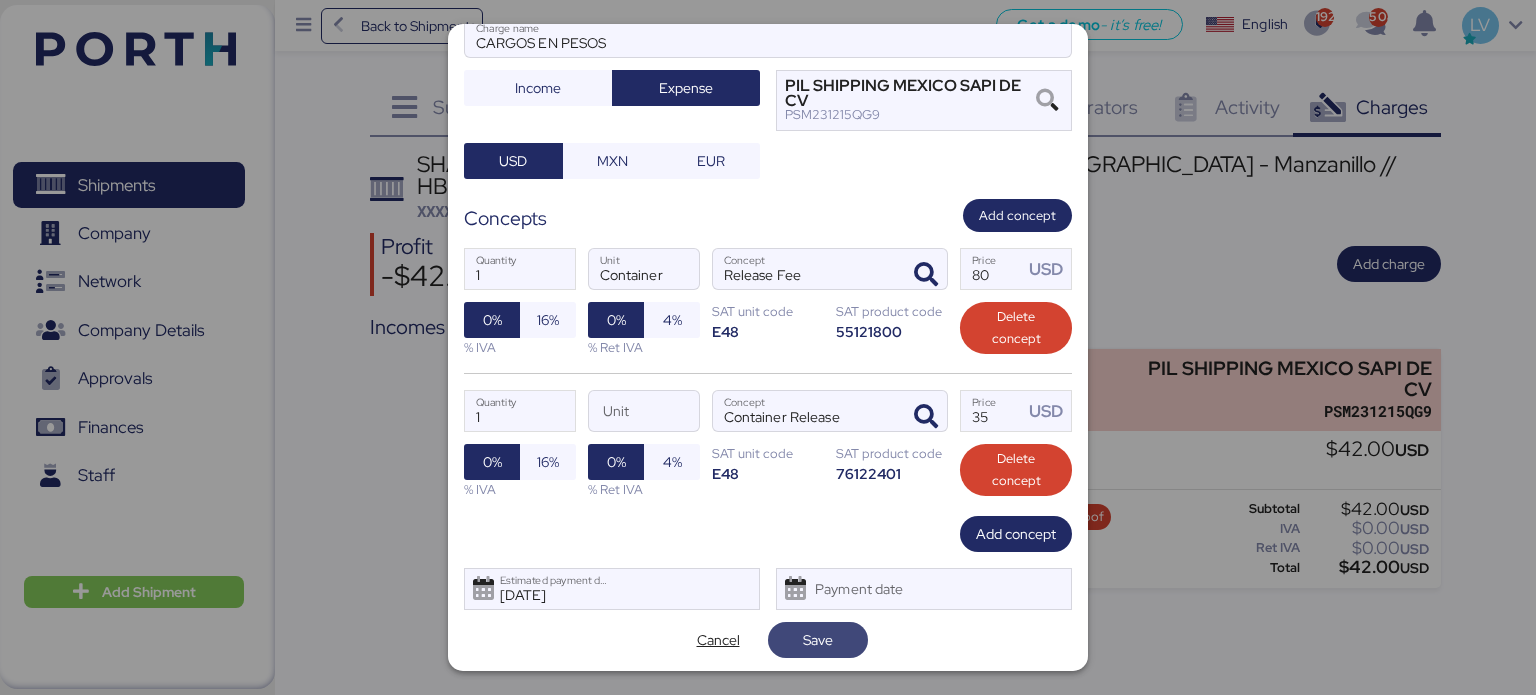 click on "Save" at bounding box center [818, 640] 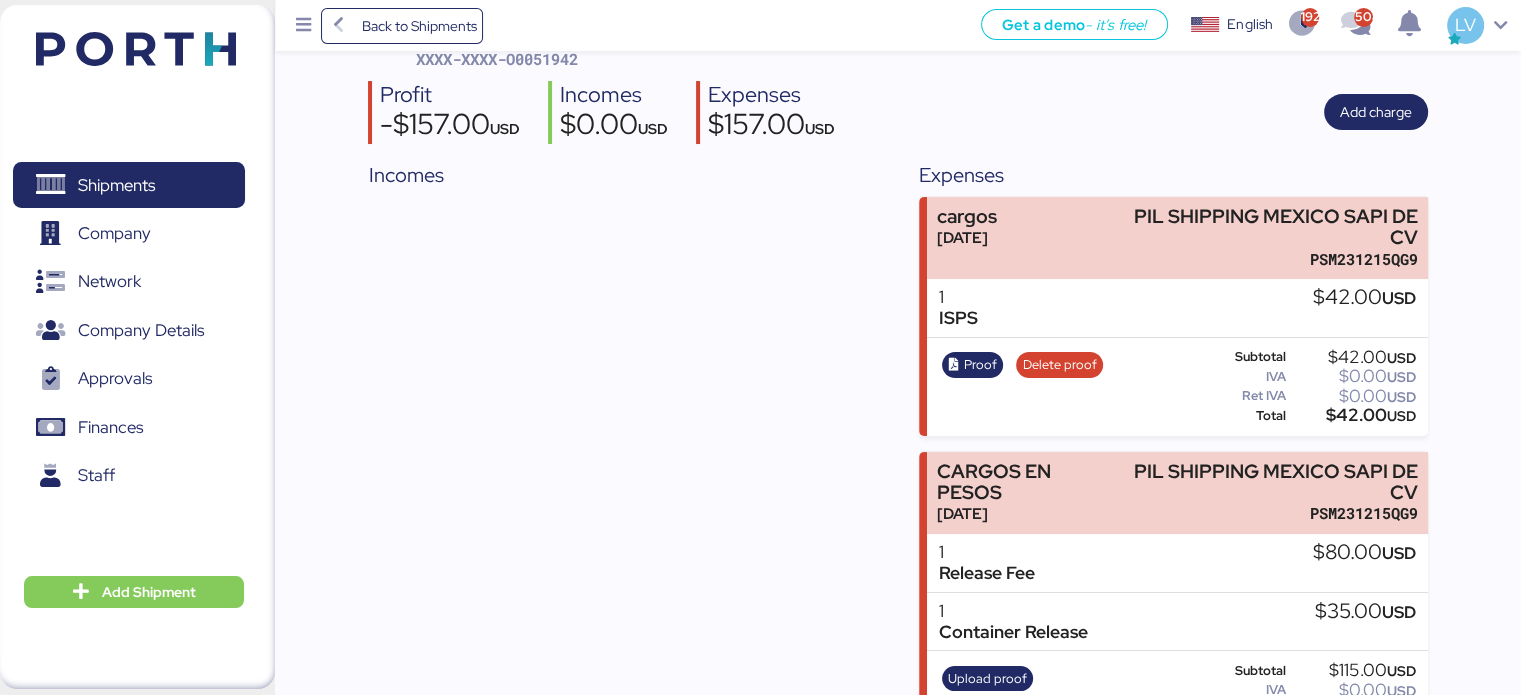 scroll, scrollTop: 219, scrollLeft: 0, axis: vertical 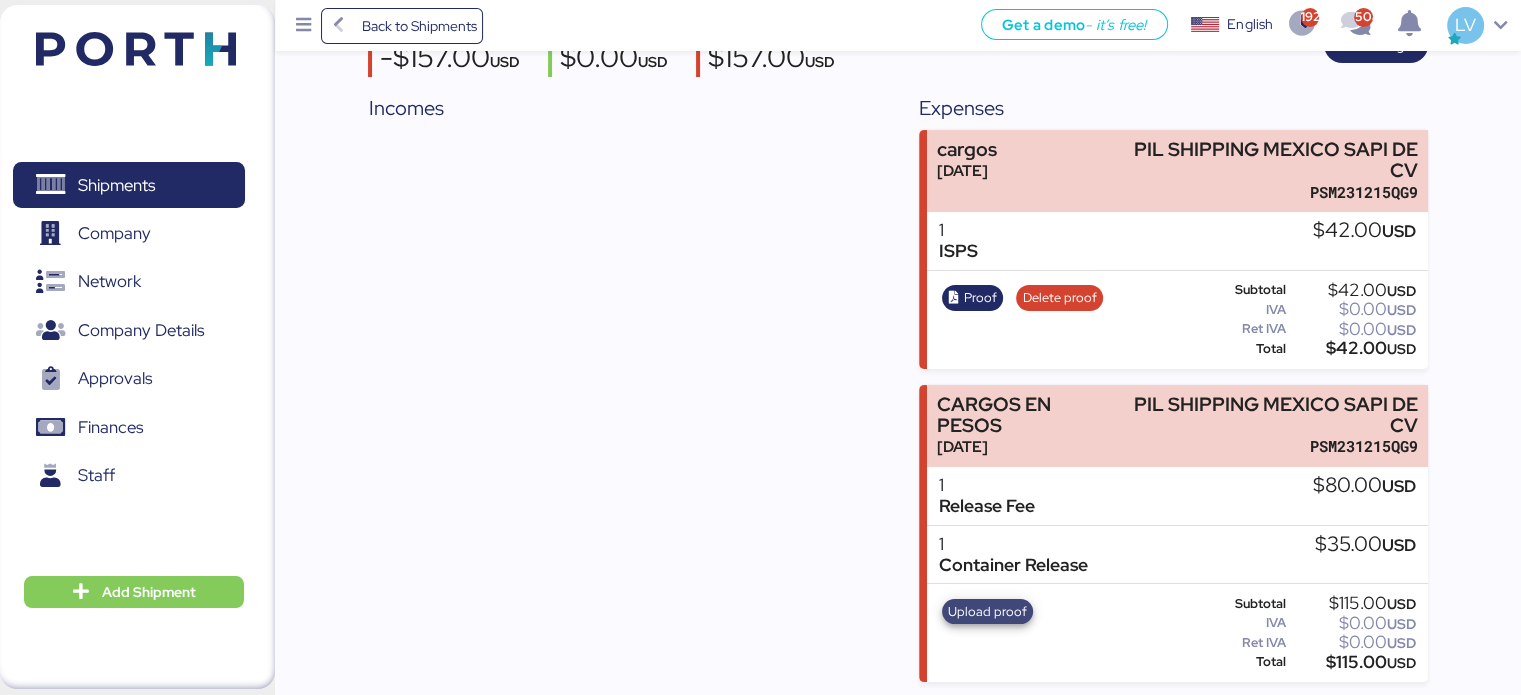 click on "Upload proof" at bounding box center (987, 612) 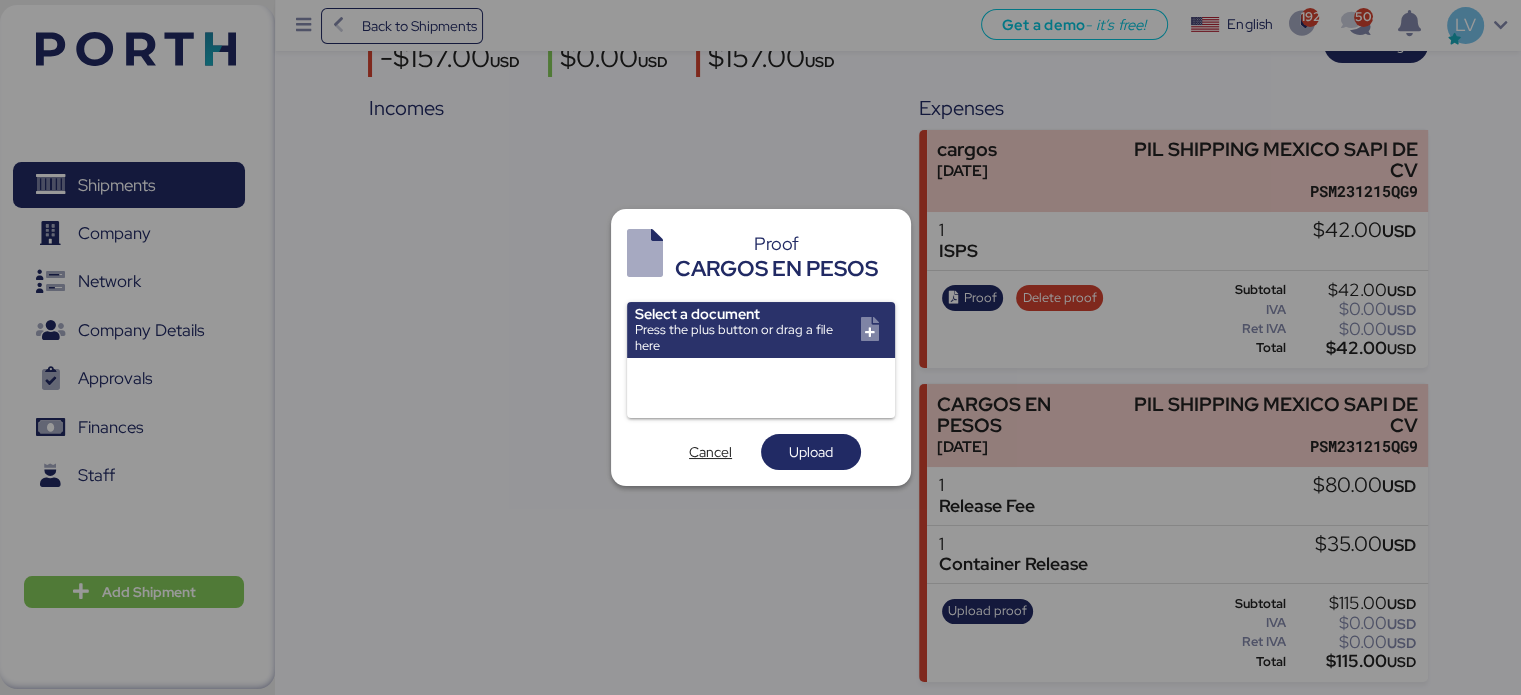 click at bounding box center (761, 330) 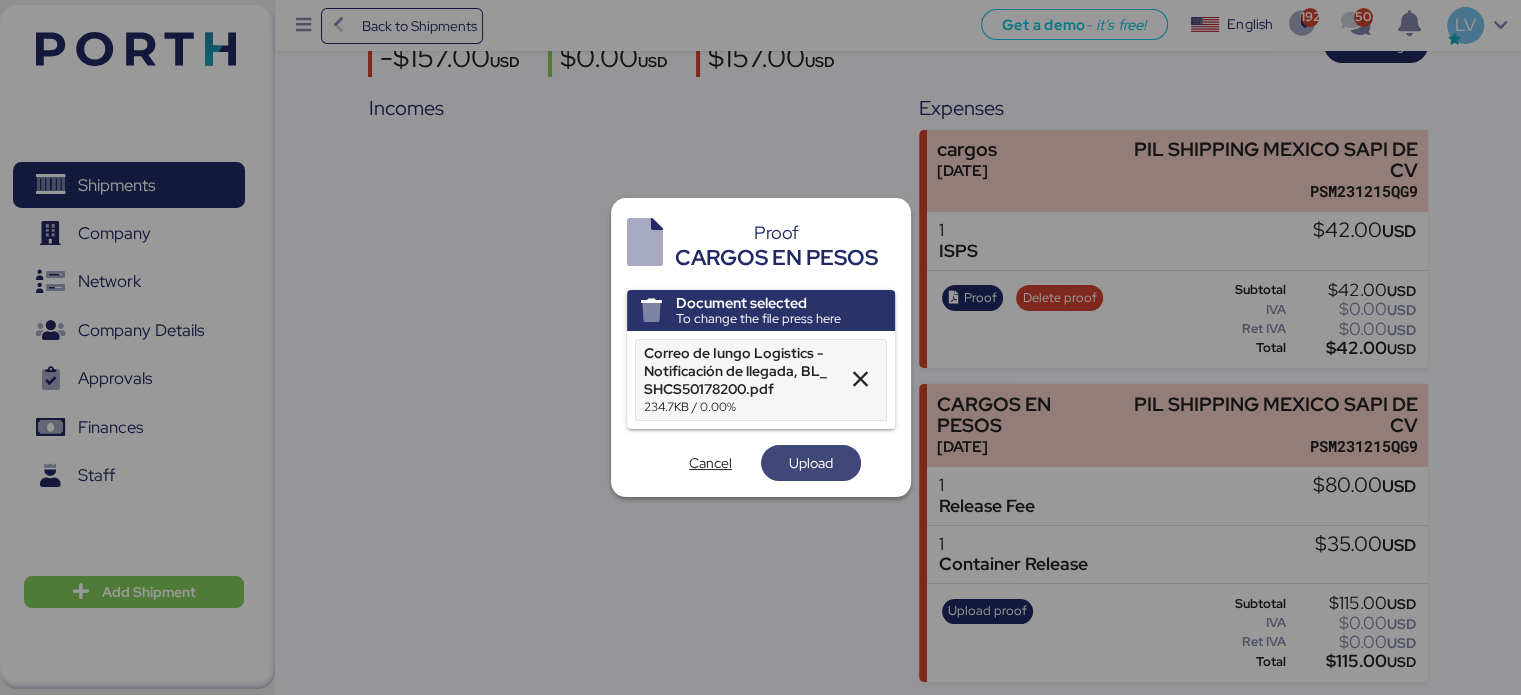 click on "Upload" at bounding box center [811, 463] 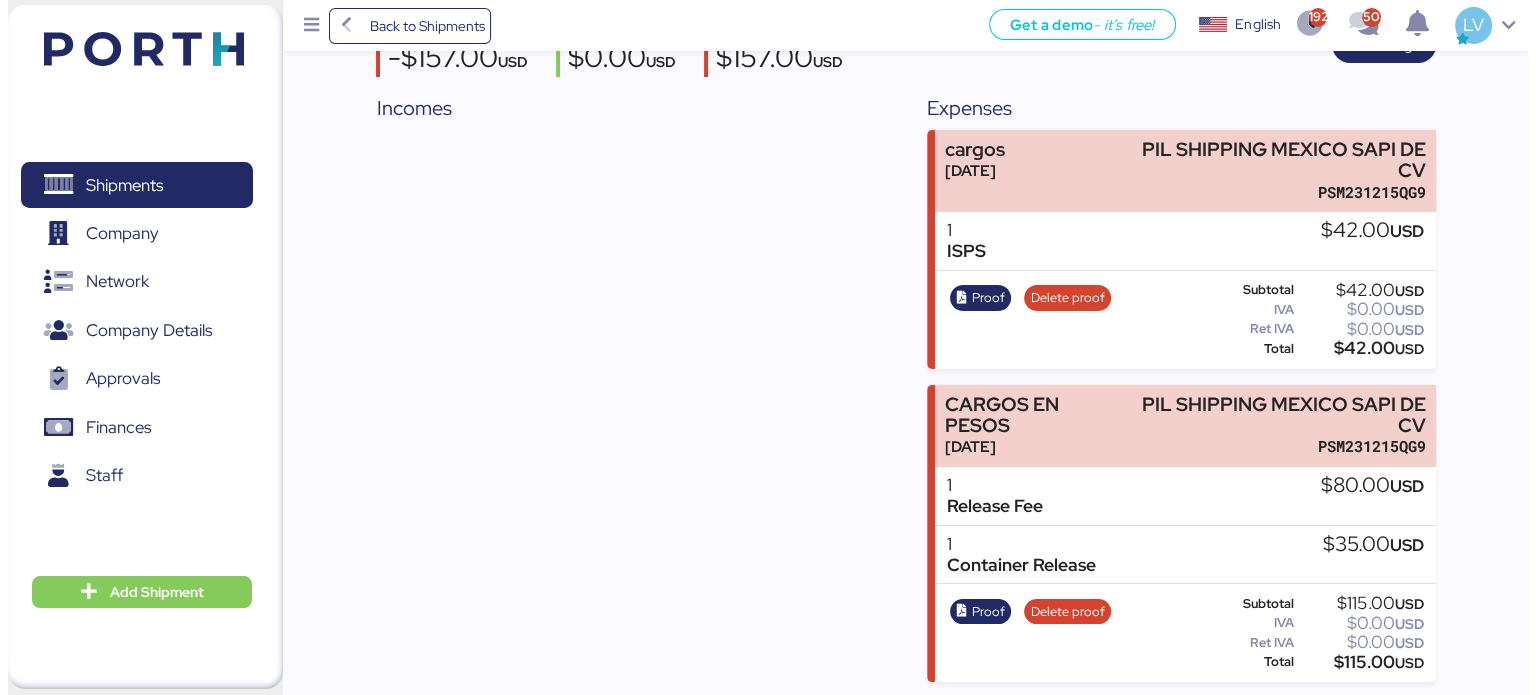 scroll, scrollTop: 0, scrollLeft: 0, axis: both 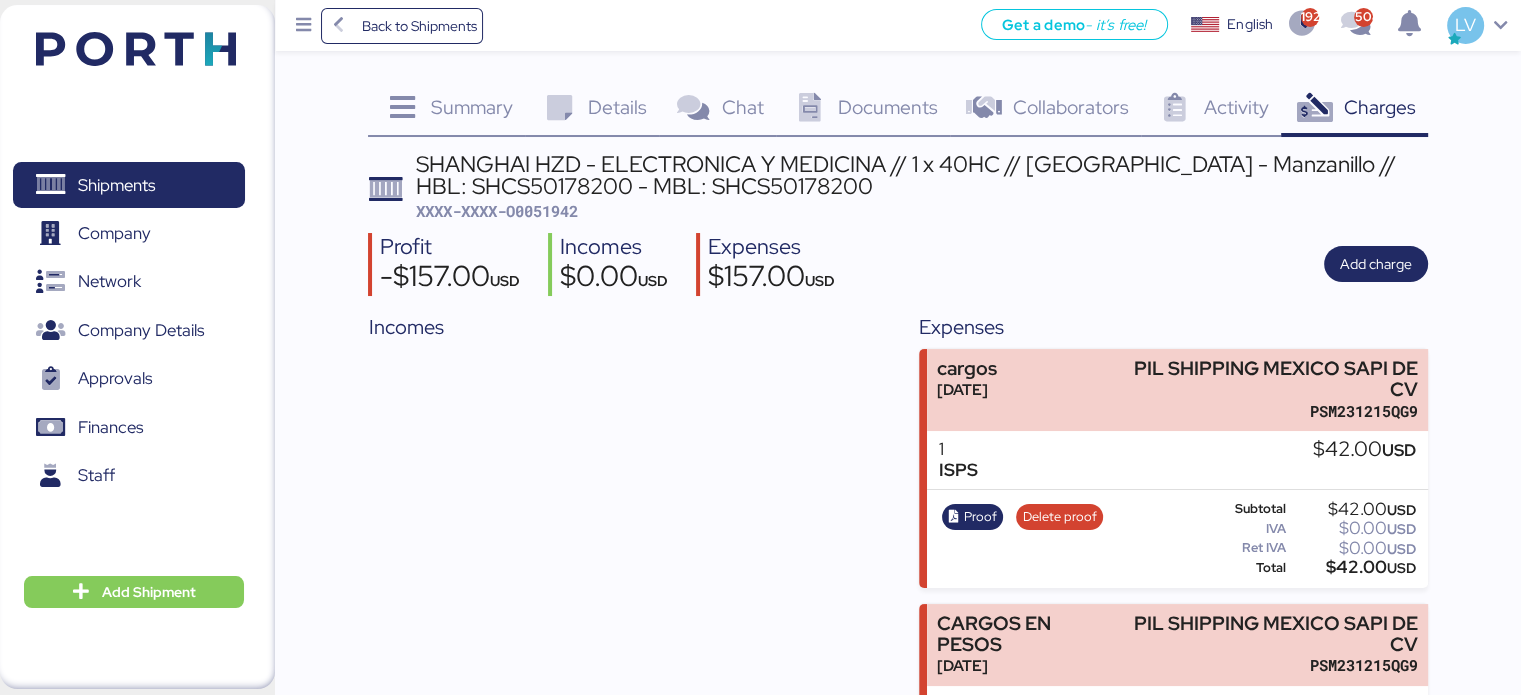 click on "XXXX-XXXX-O0051942" at bounding box center (497, 211) 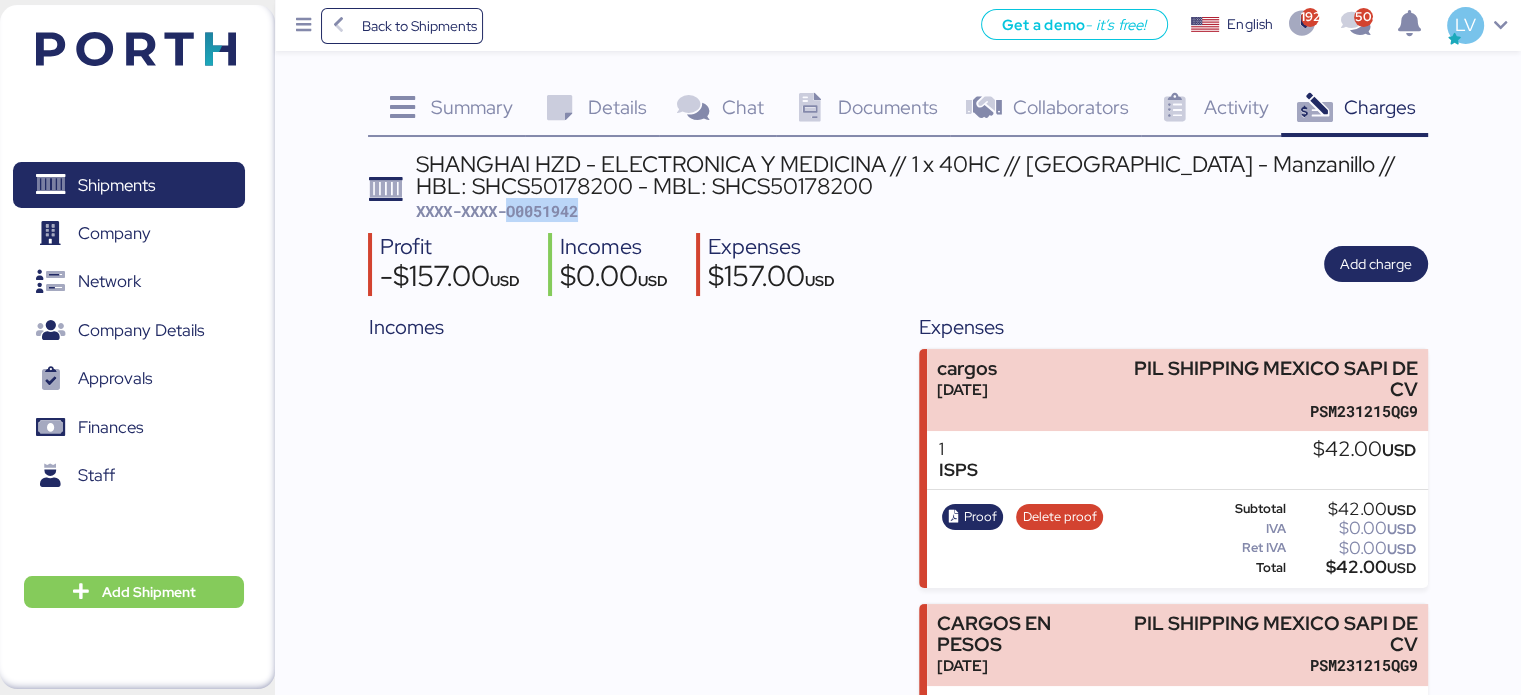 click on "XXXX-XXXX-O0051942" at bounding box center [497, 211] 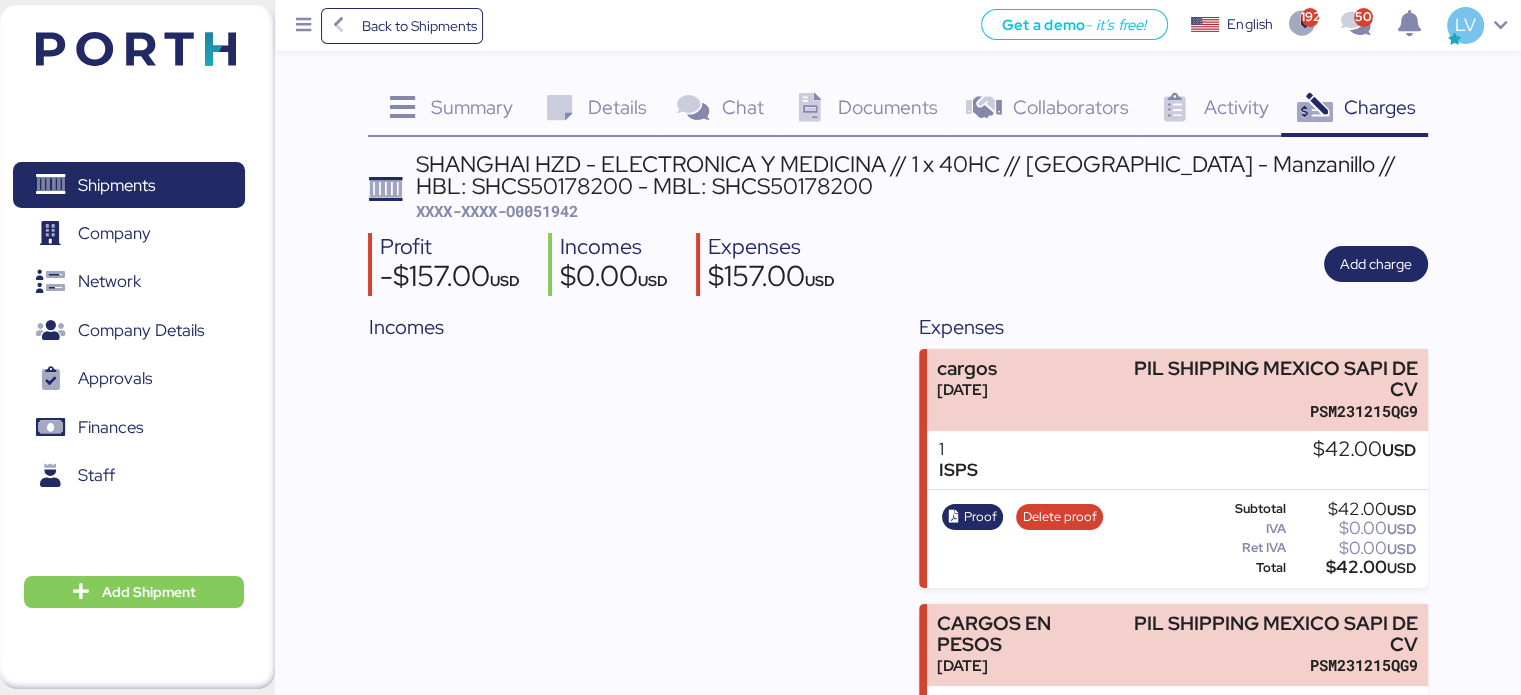 click on "Back to Shipments Get a demo  - it’s free! Get a demo  English Inglés English   1925   508     LV" at bounding box center (898, 25) 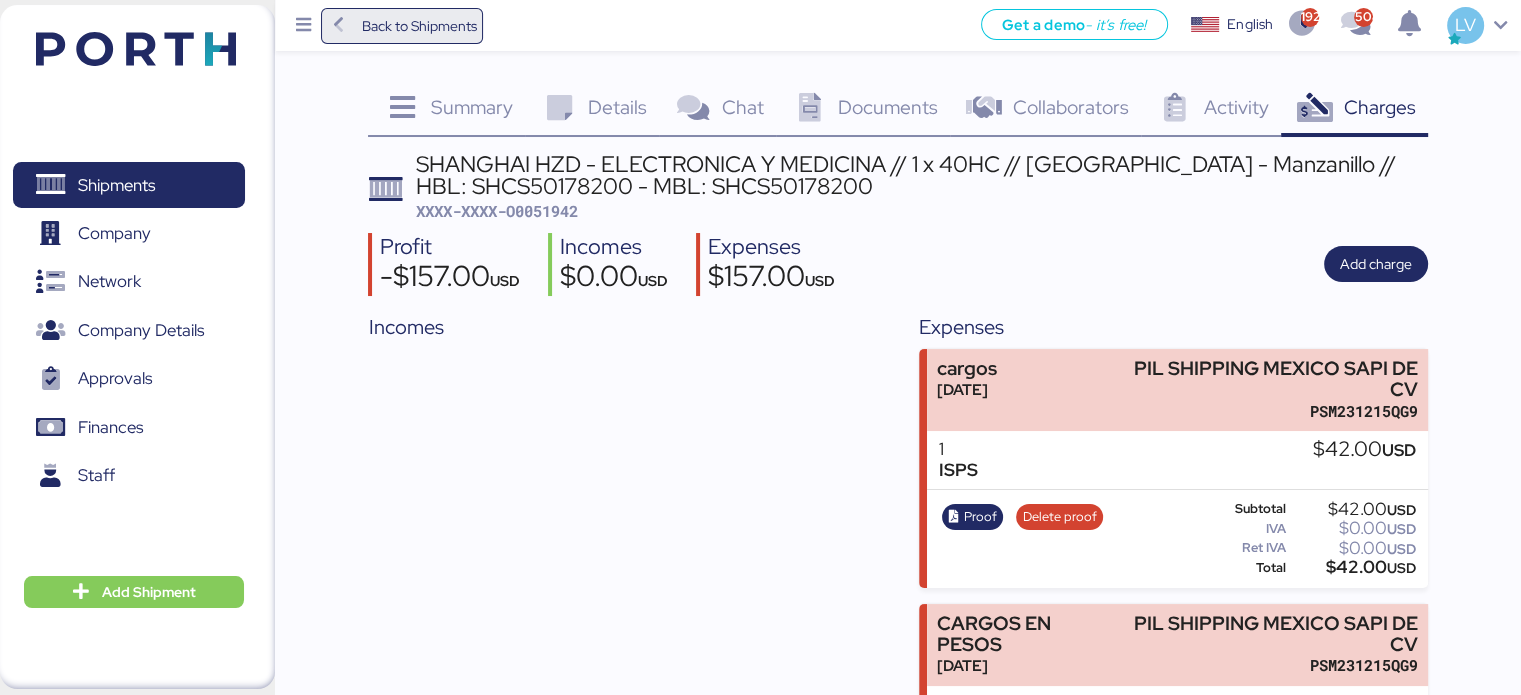 click on "Back to Shipments" at bounding box center [418, 26] 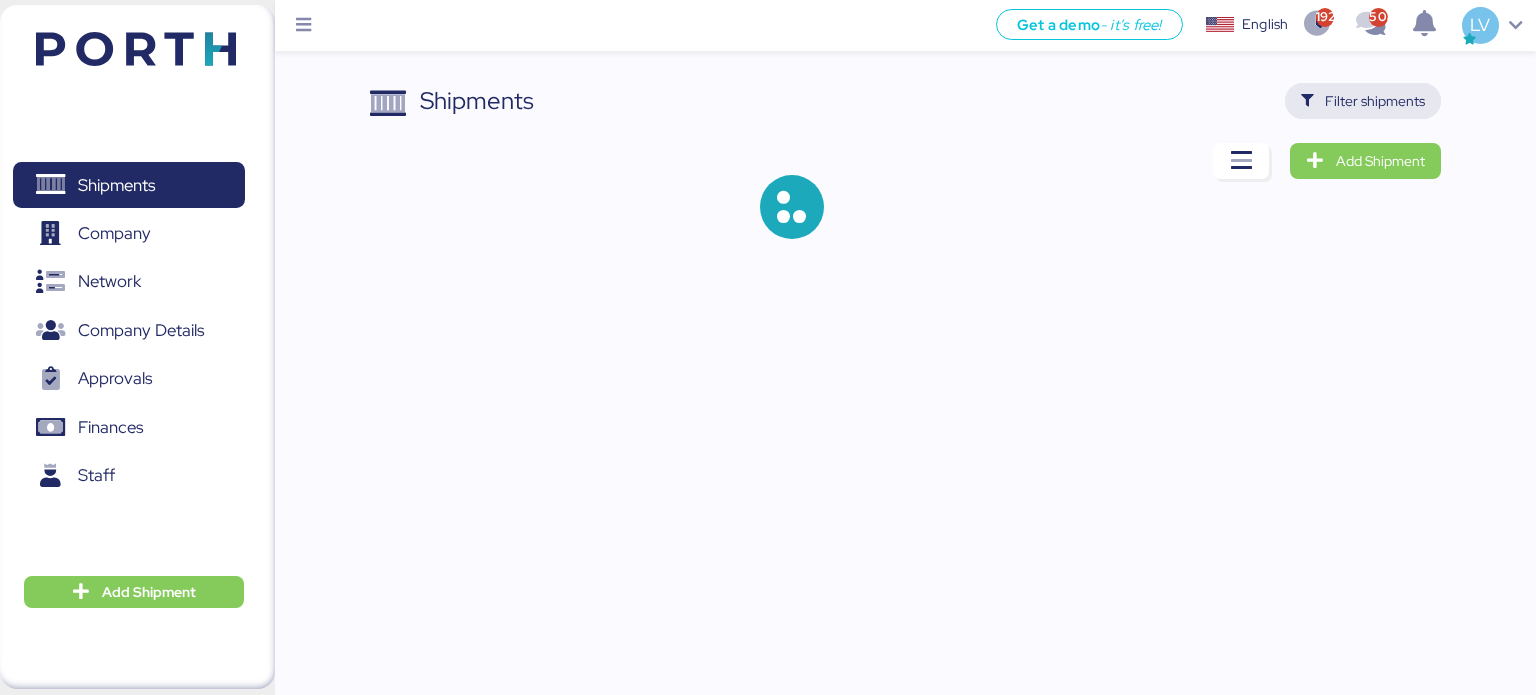 click on "Filter shipments" at bounding box center [1375, 101] 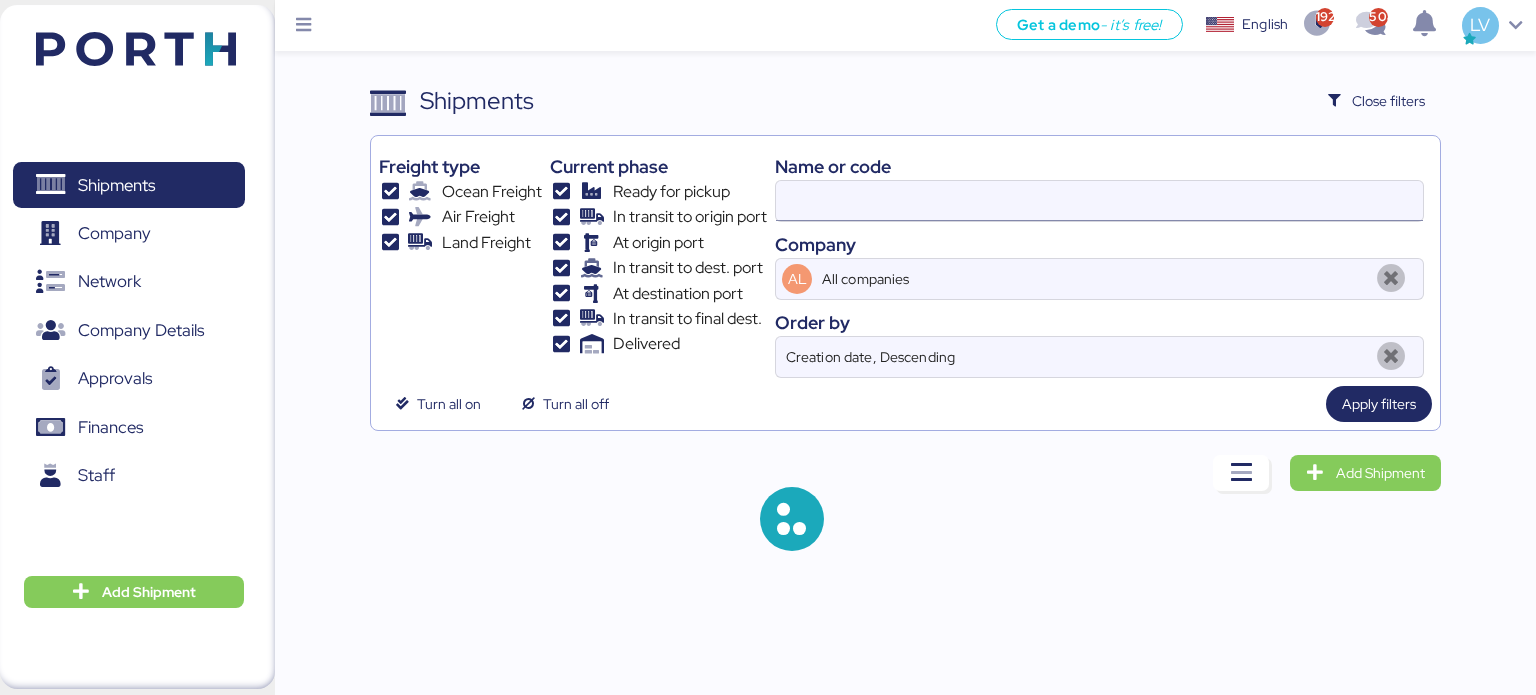 click at bounding box center (1099, 201) 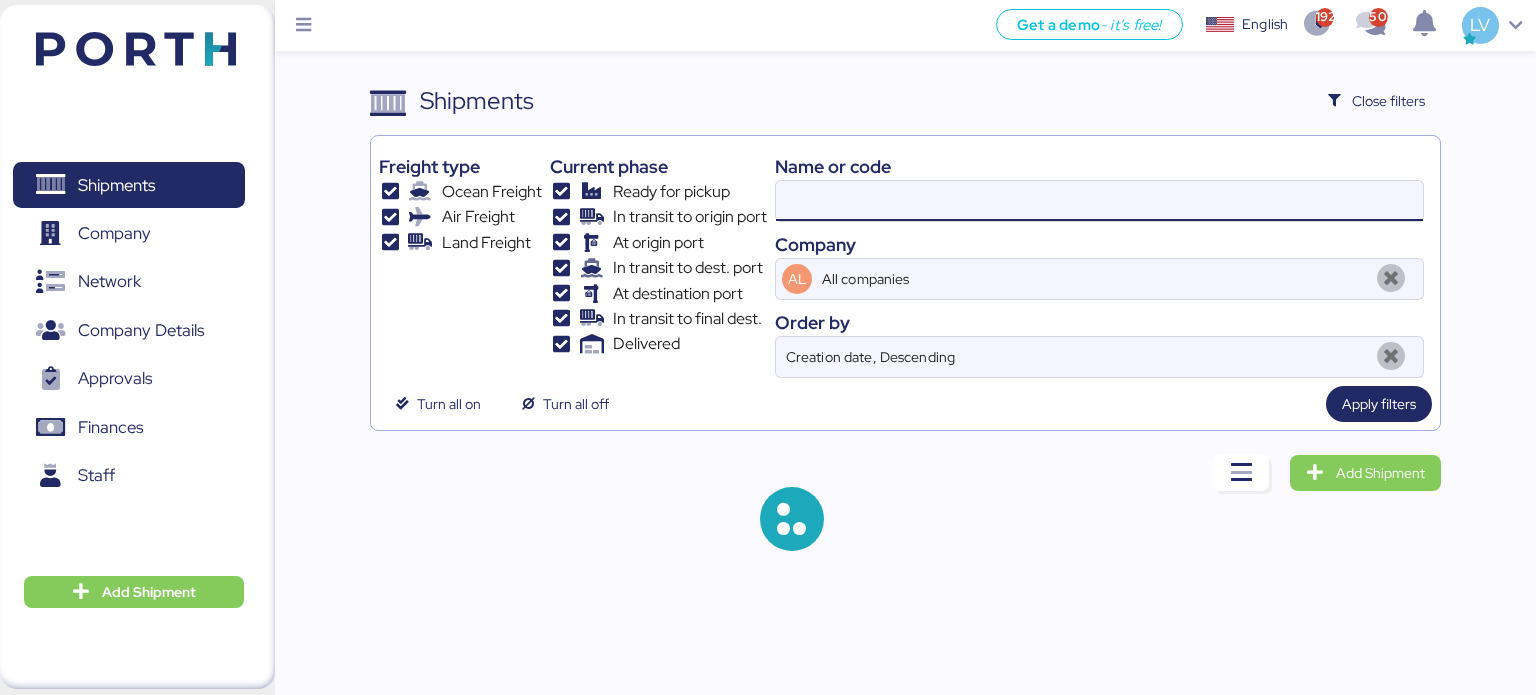 click at bounding box center (1099, 201) 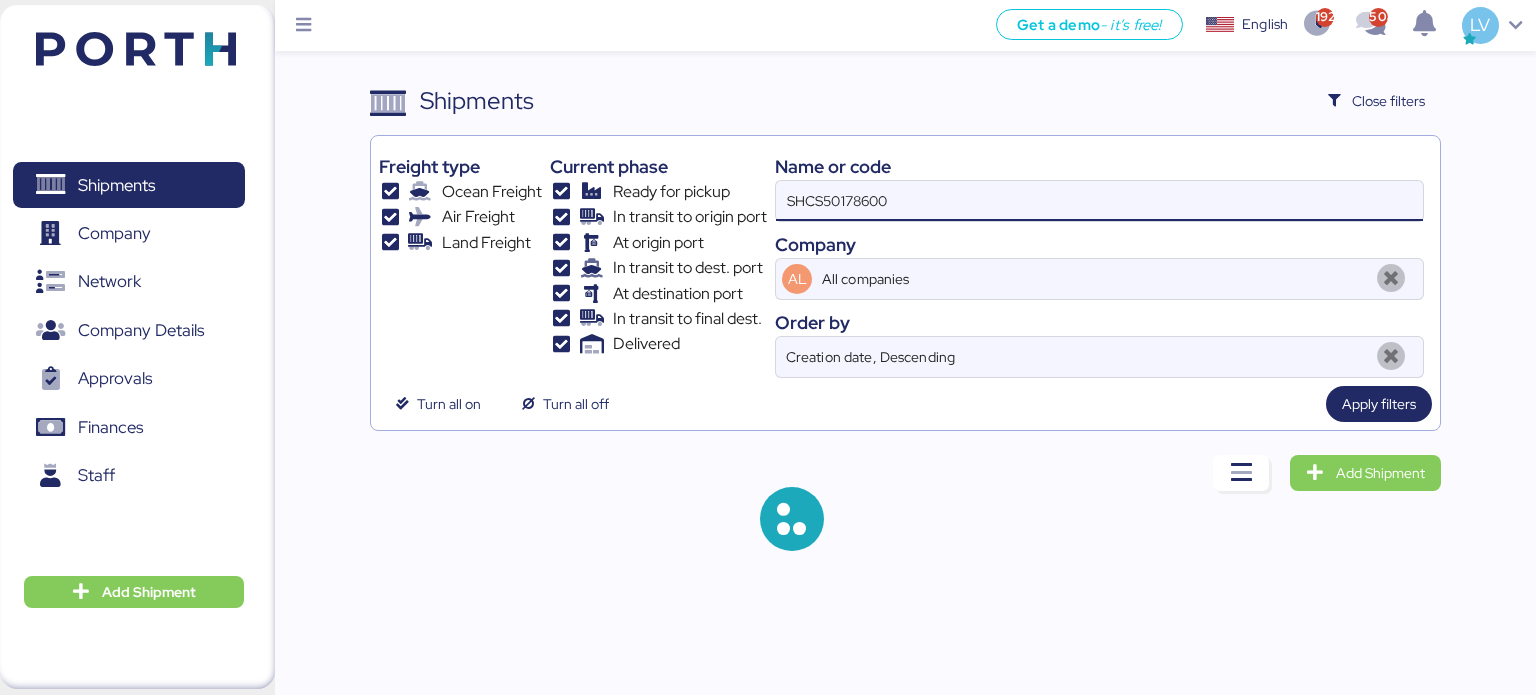 type on "SHCS50178600" 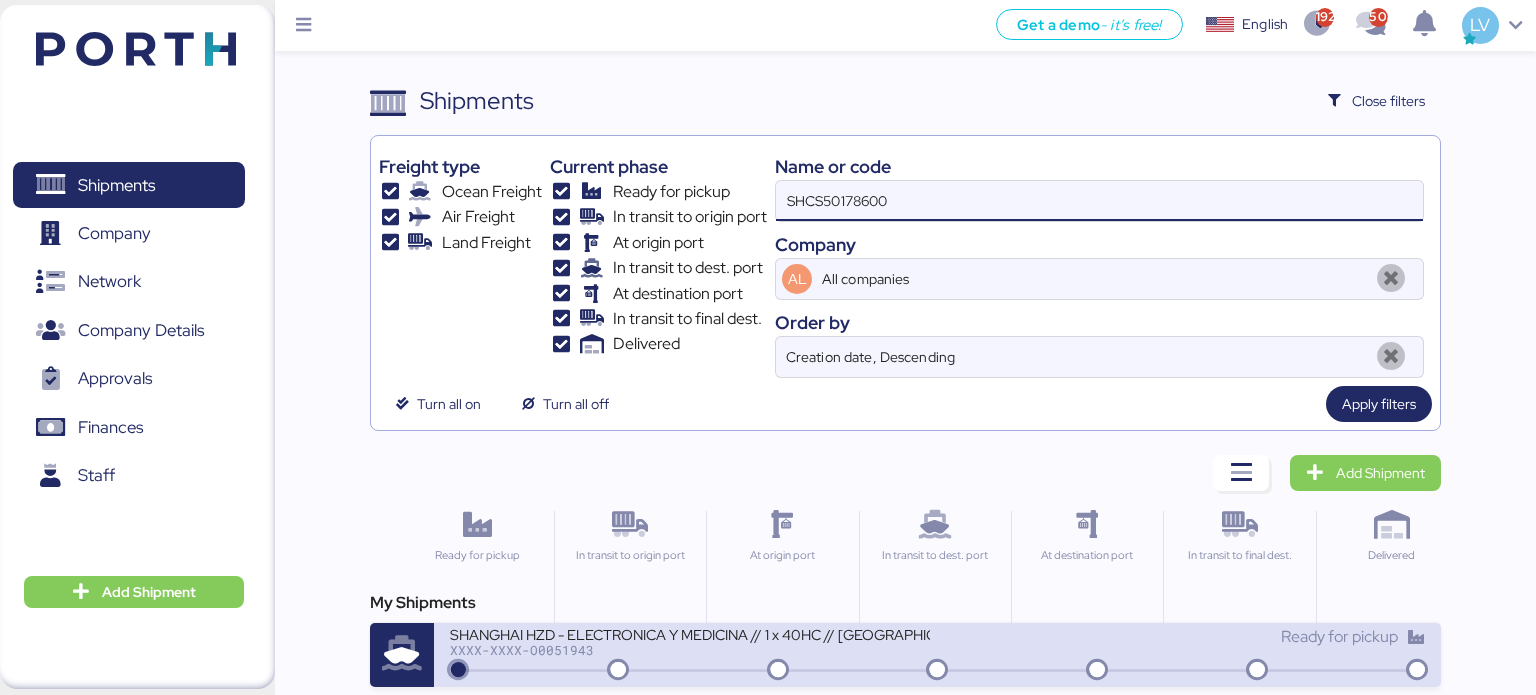 click on "SHANGHAI HZD - ELECTRONICA Y MEDICINA // 1 x 40HC // [GEOGRAPHIC_DATA] - Manzanillo // HBL: SHCS50178600  - MBL: SHCS50178600" at bounding box center [690, 633] 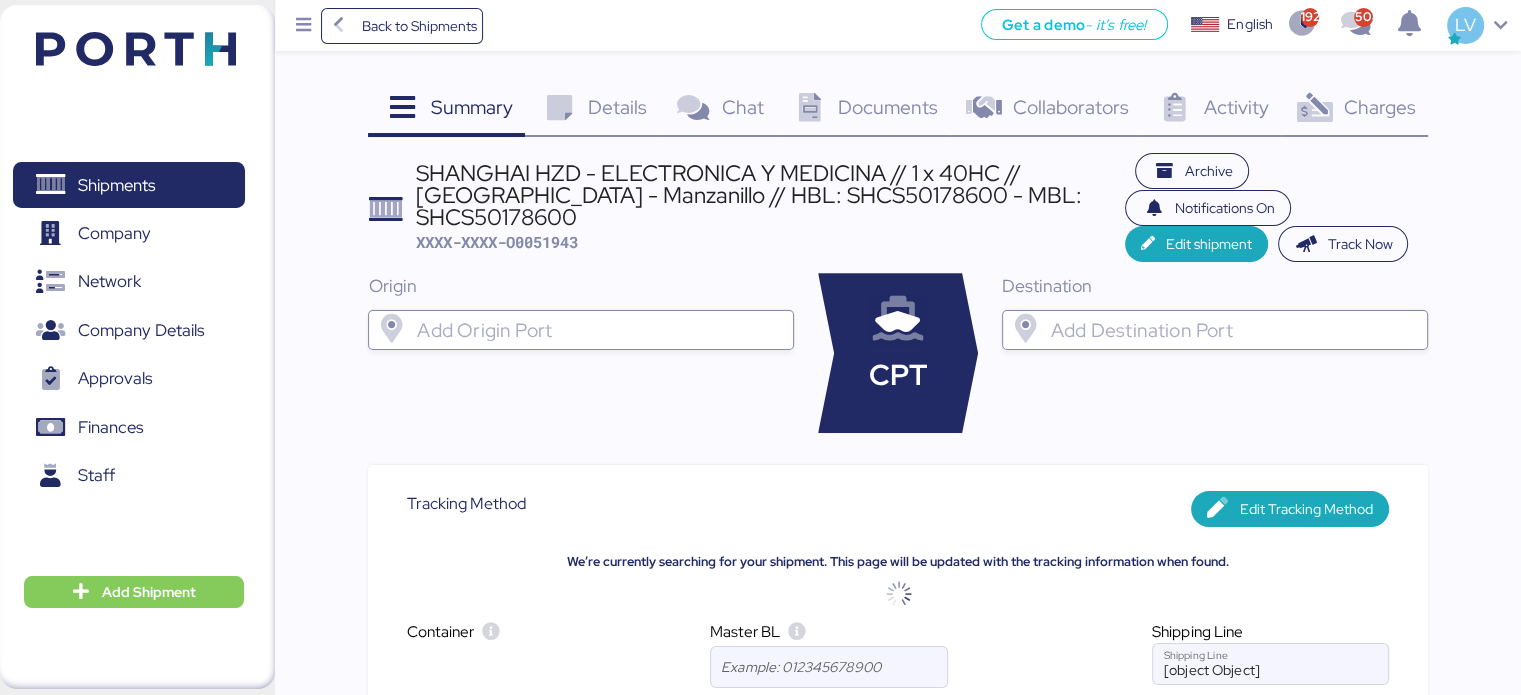 click on "Charges 0" at bounding box center [1354, 110] 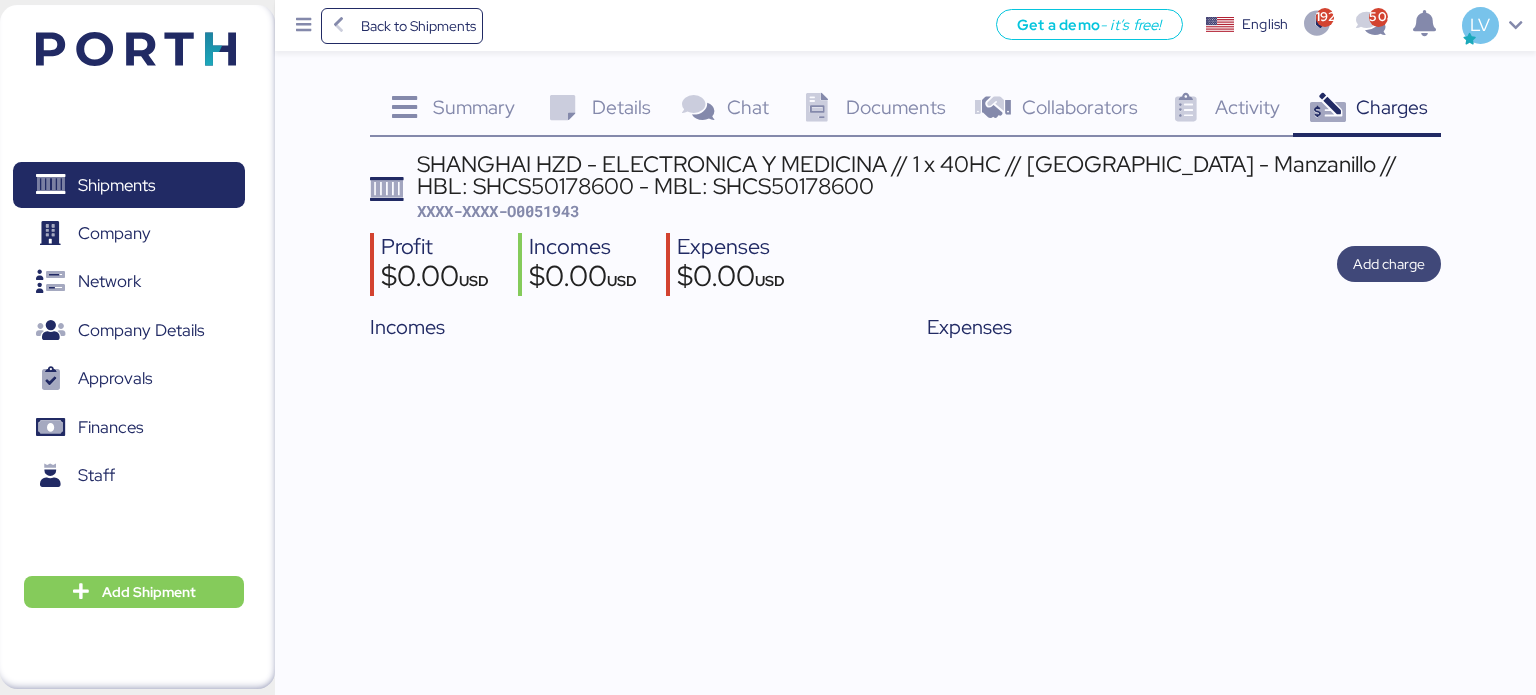 click on "Add charge" at bounding box center [1389, 264] 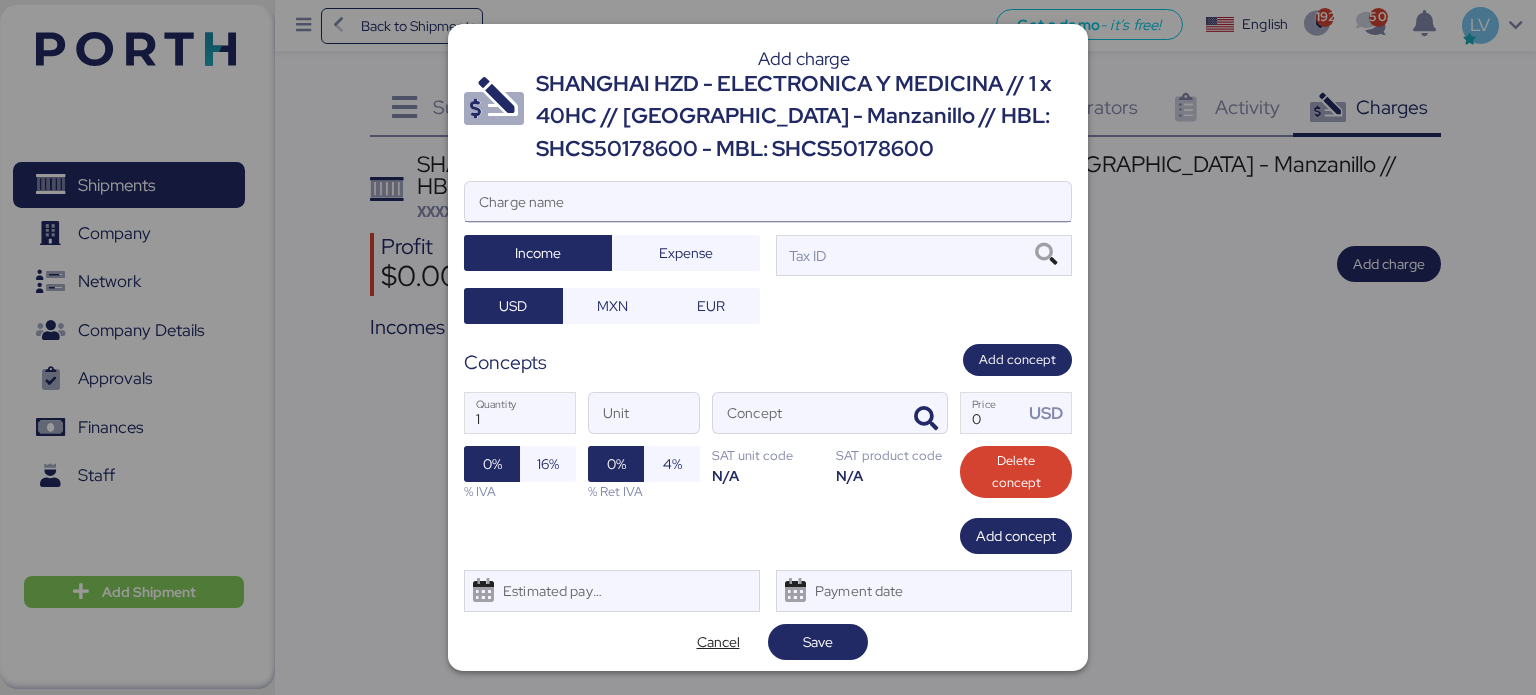 click on "Charge name" at bounding box center [768, 202] 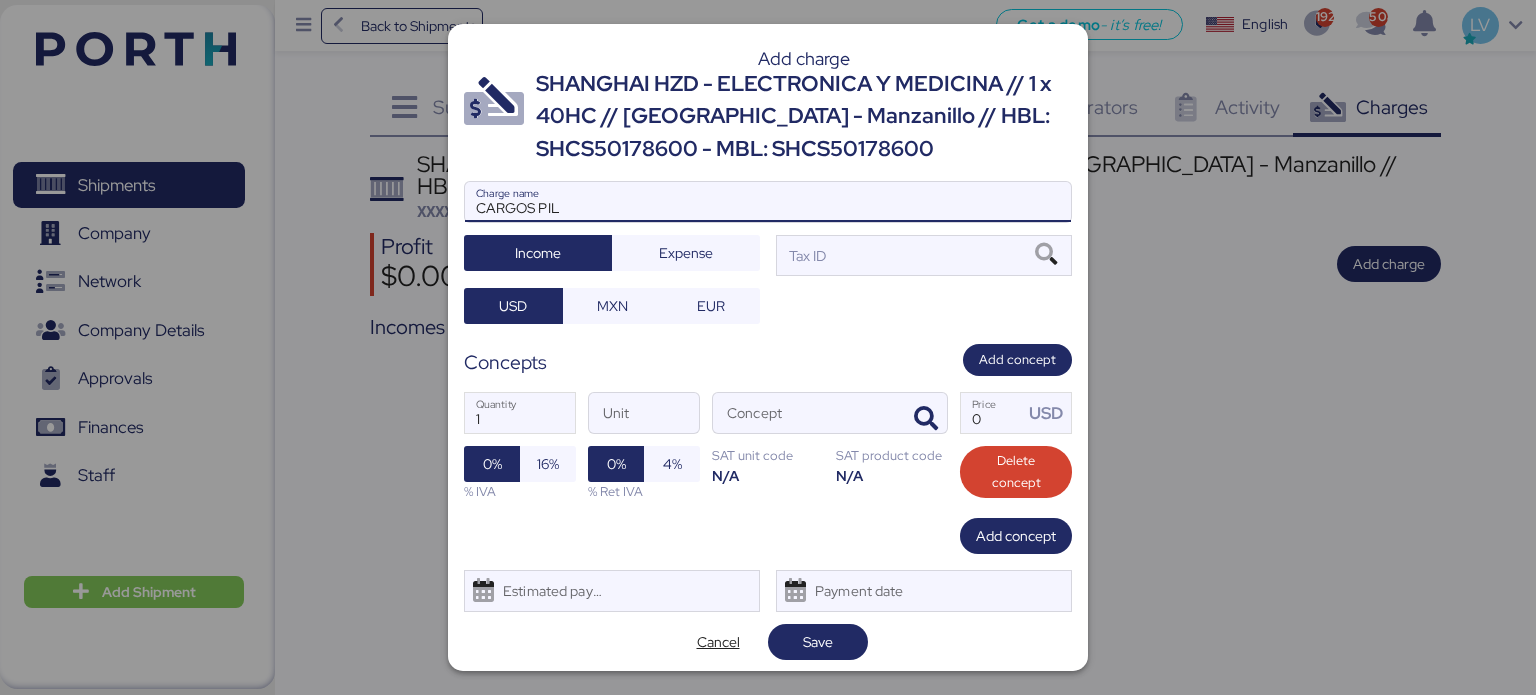 type on "CARGOS PIL" 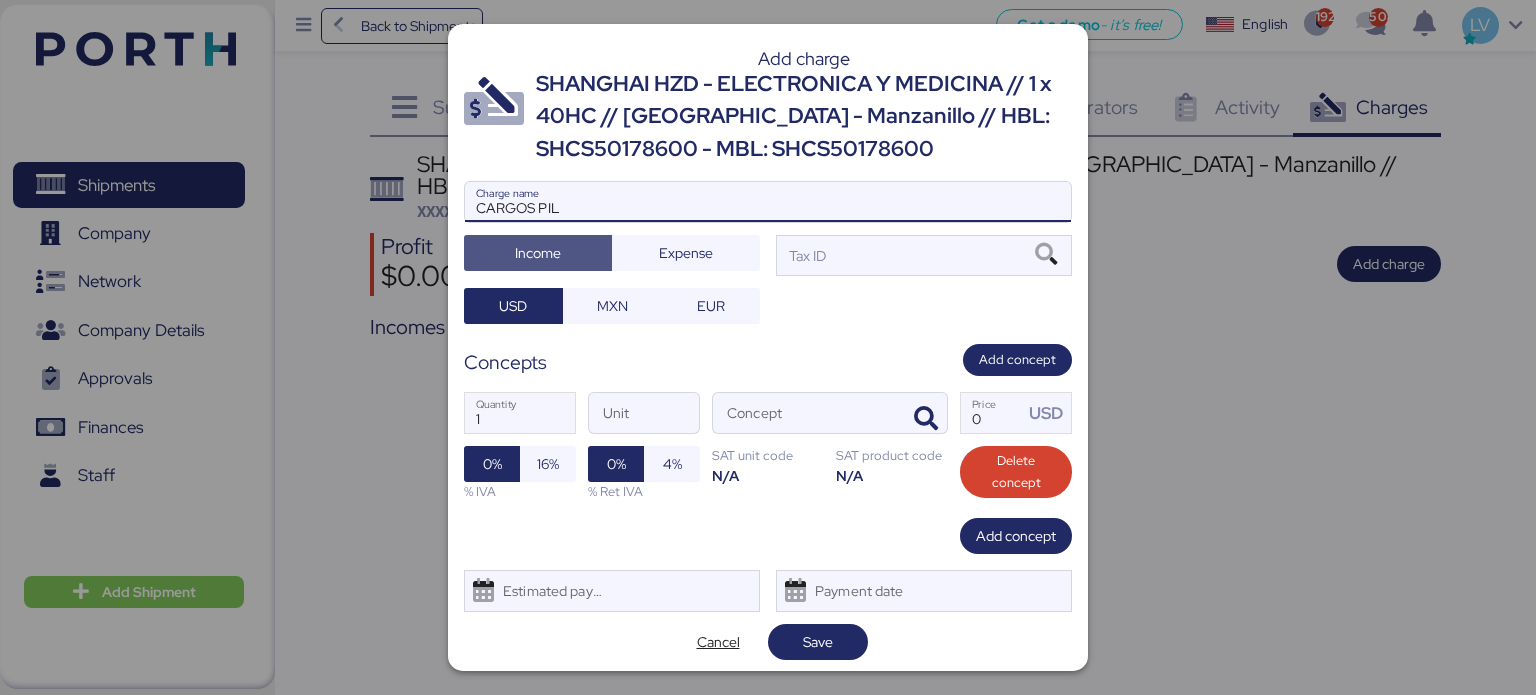 type 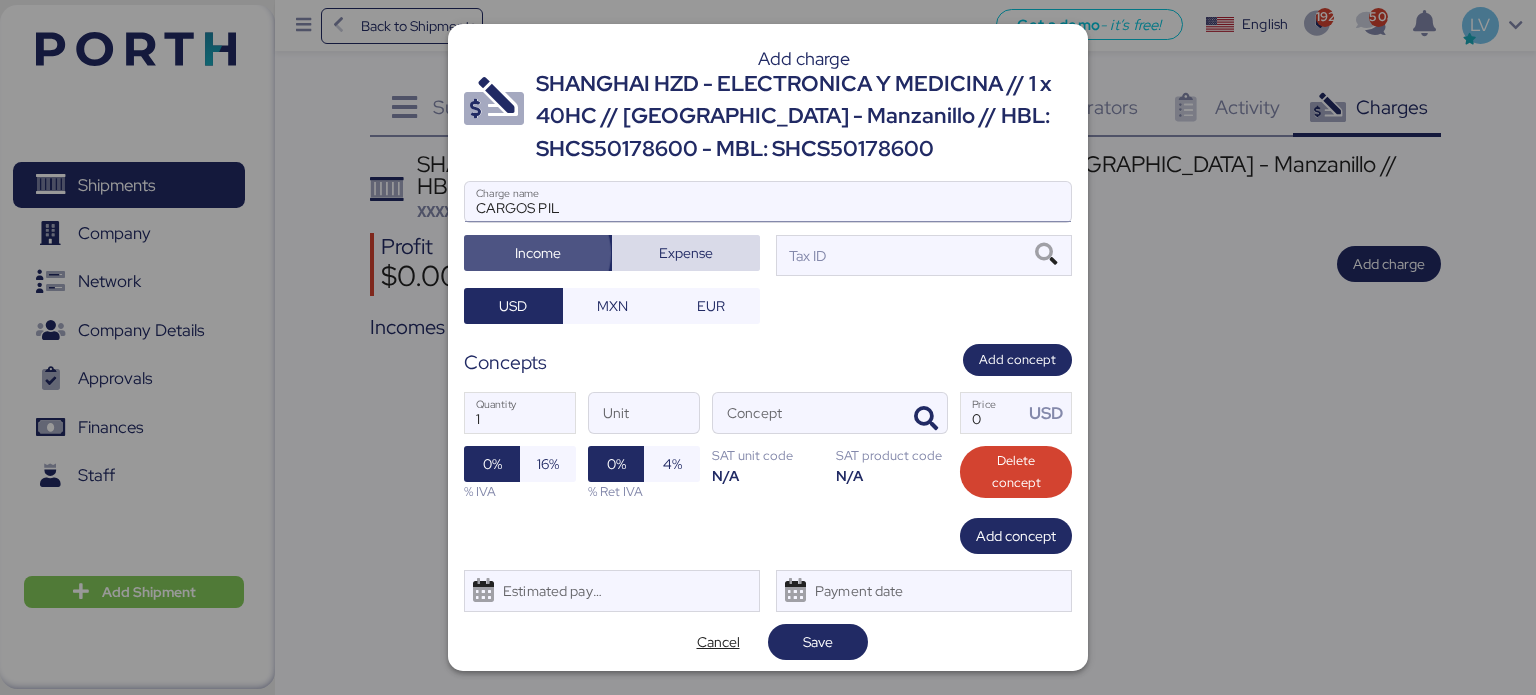 type 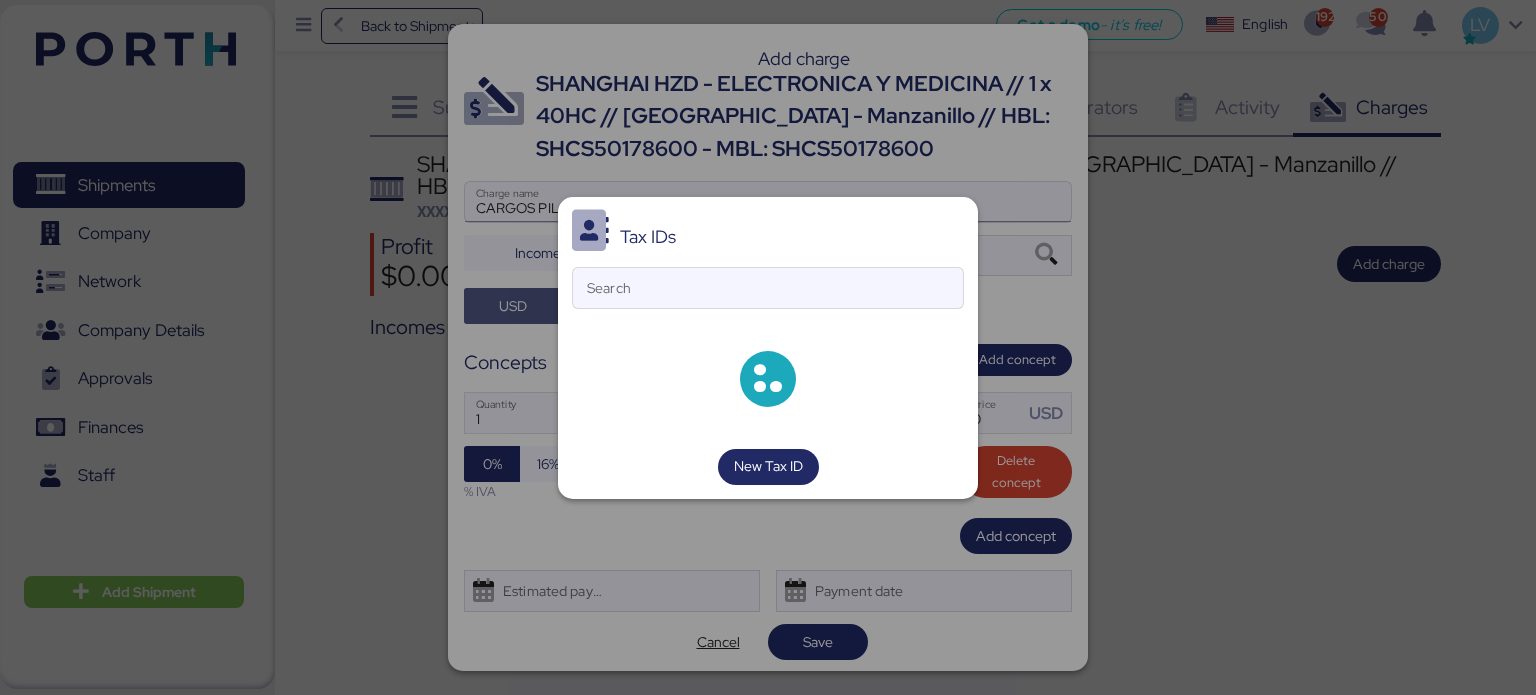 type 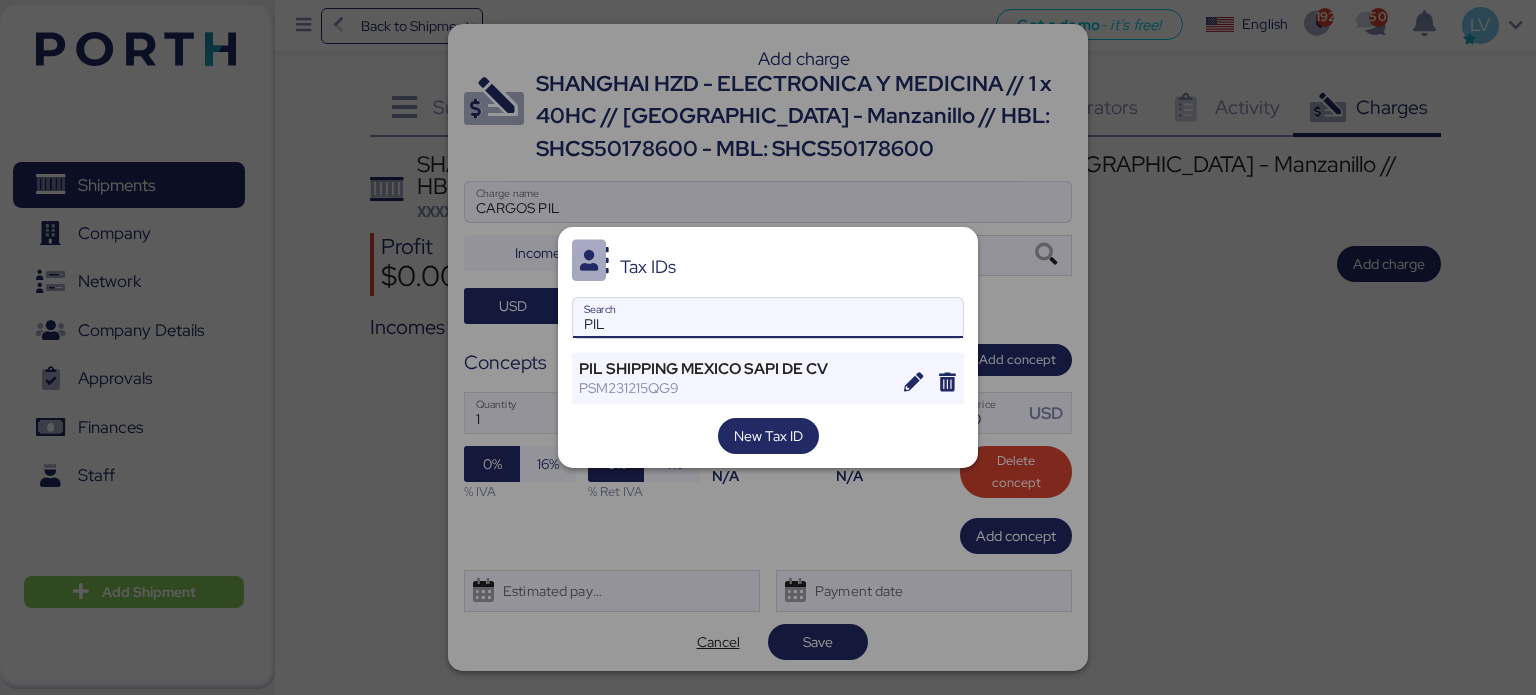 type on "PIL" 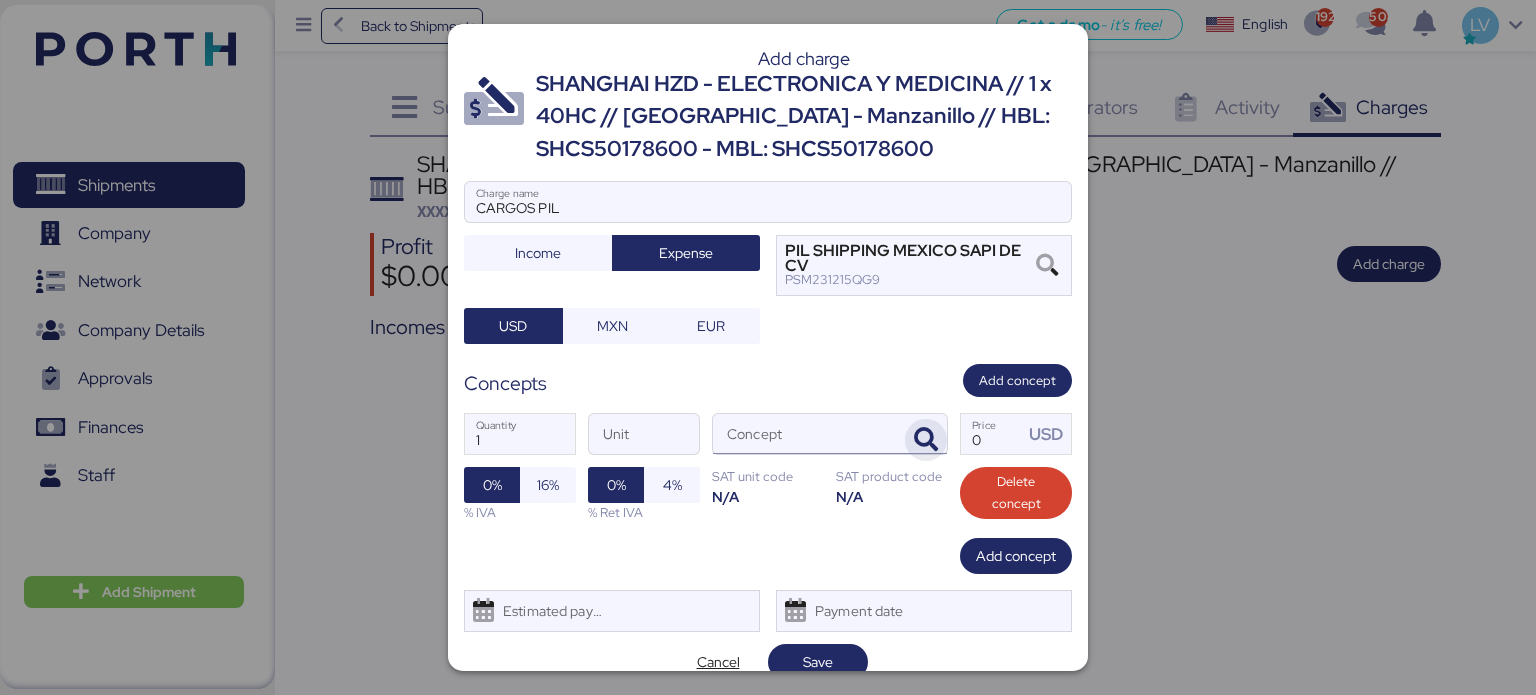 click at bounding box center [926, 440] 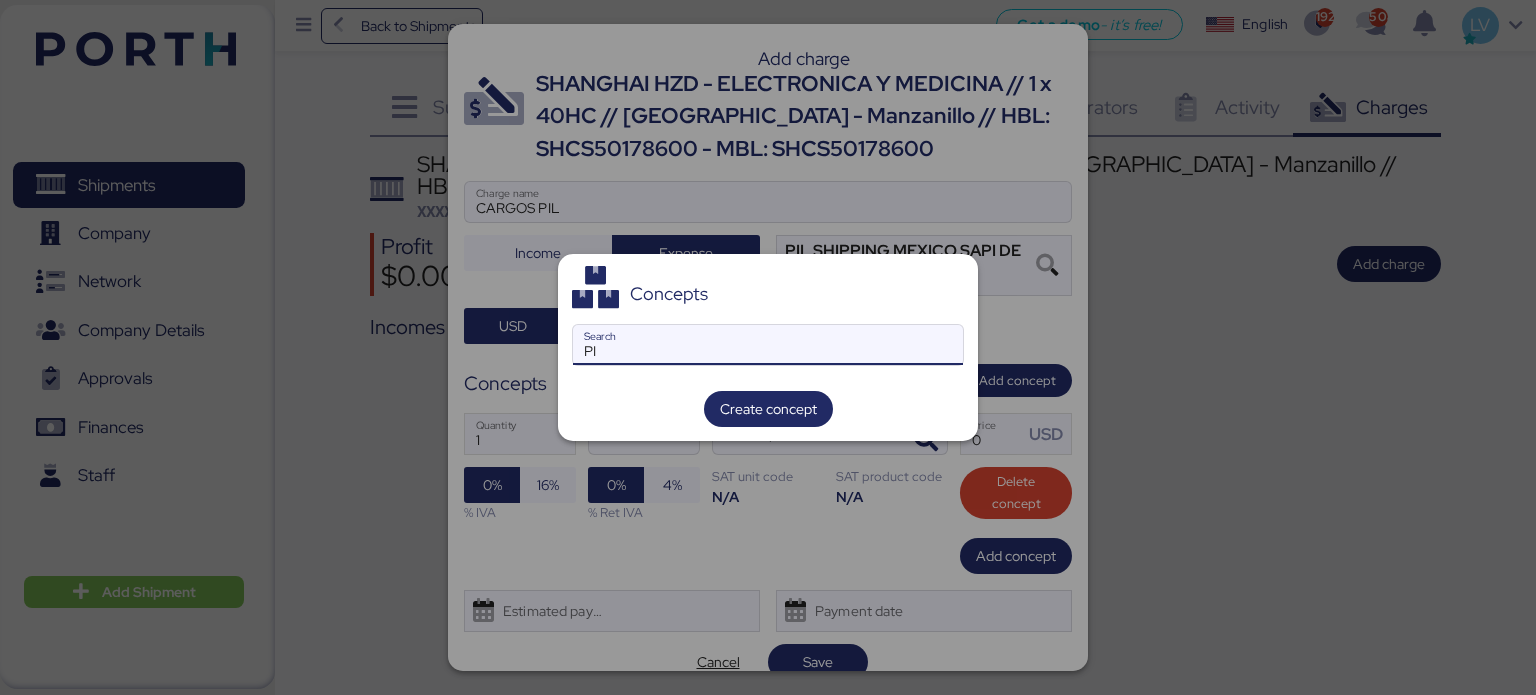 type on "P" 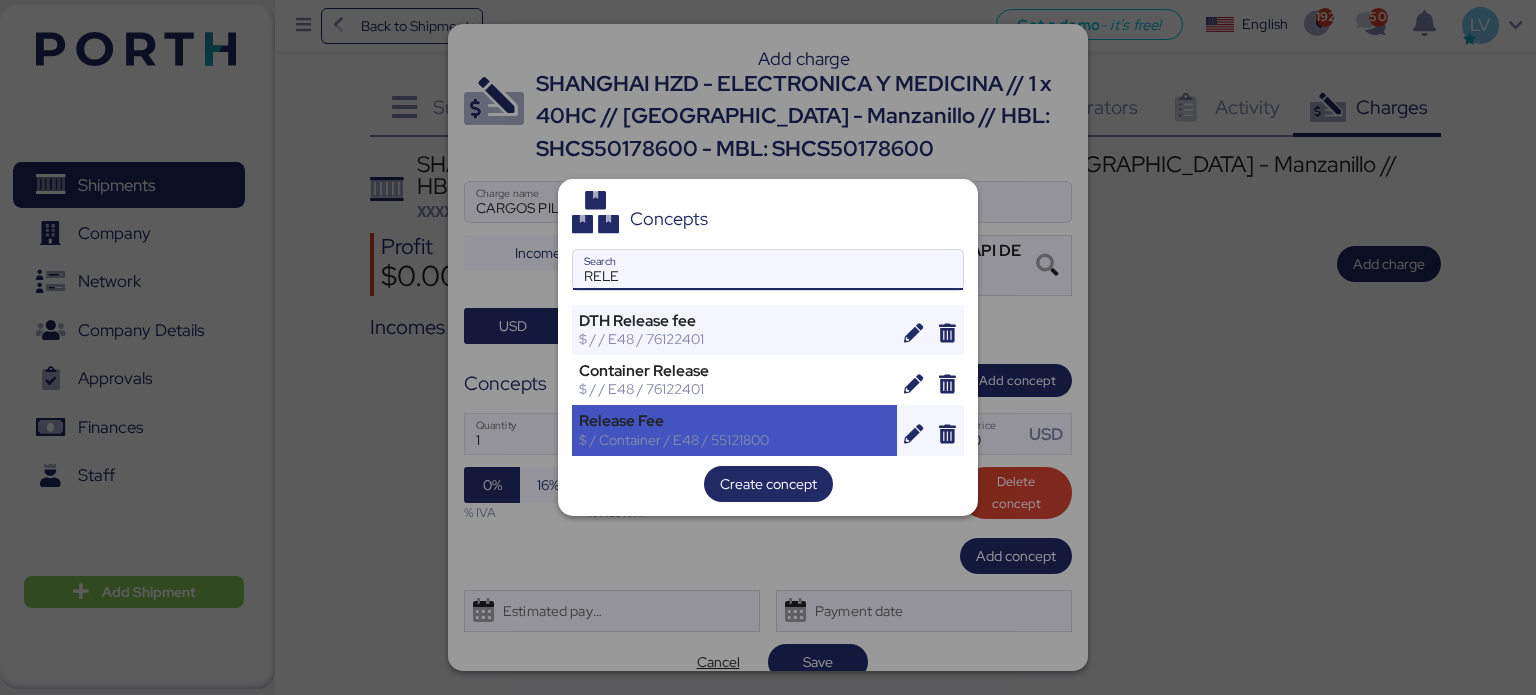 type on "RELE" 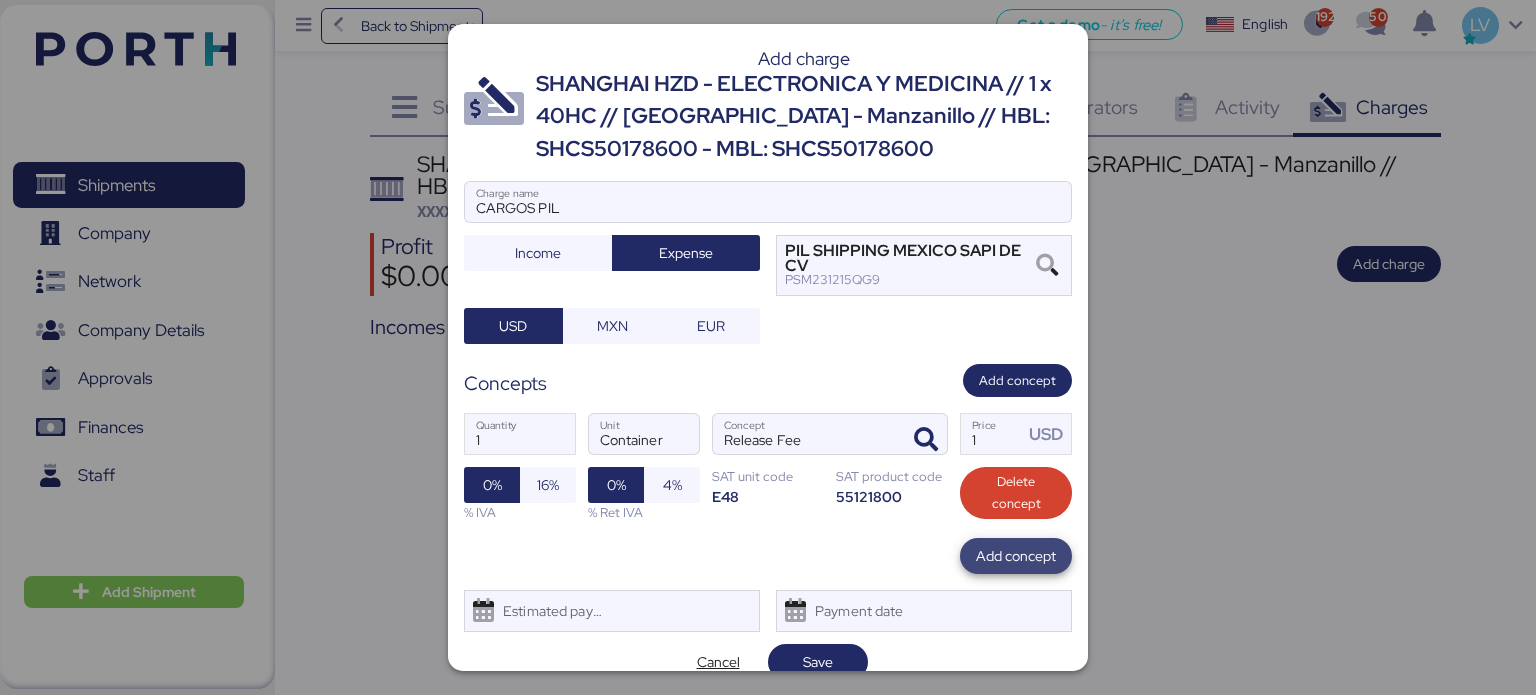 click on "Add concept" at bounding box center (1016, 556) 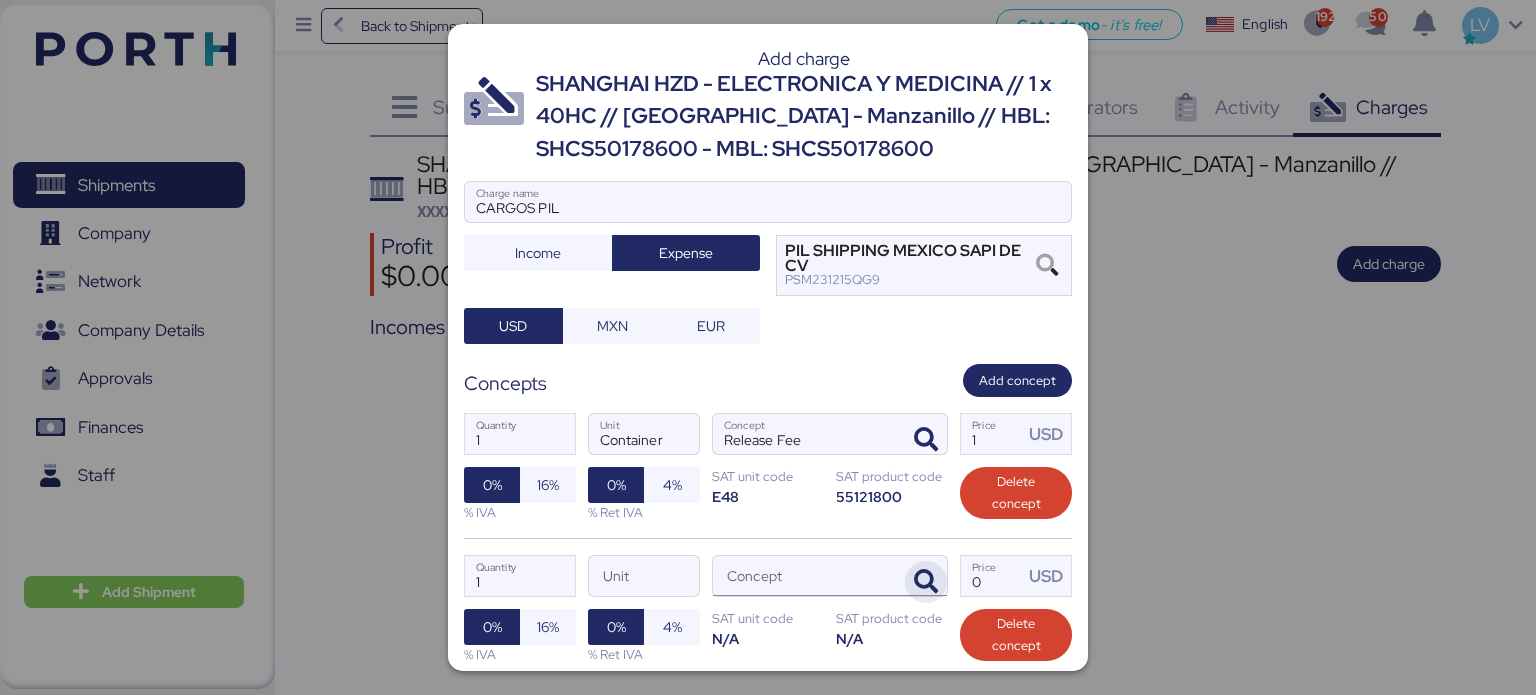 click at bounding box center [926, 582] 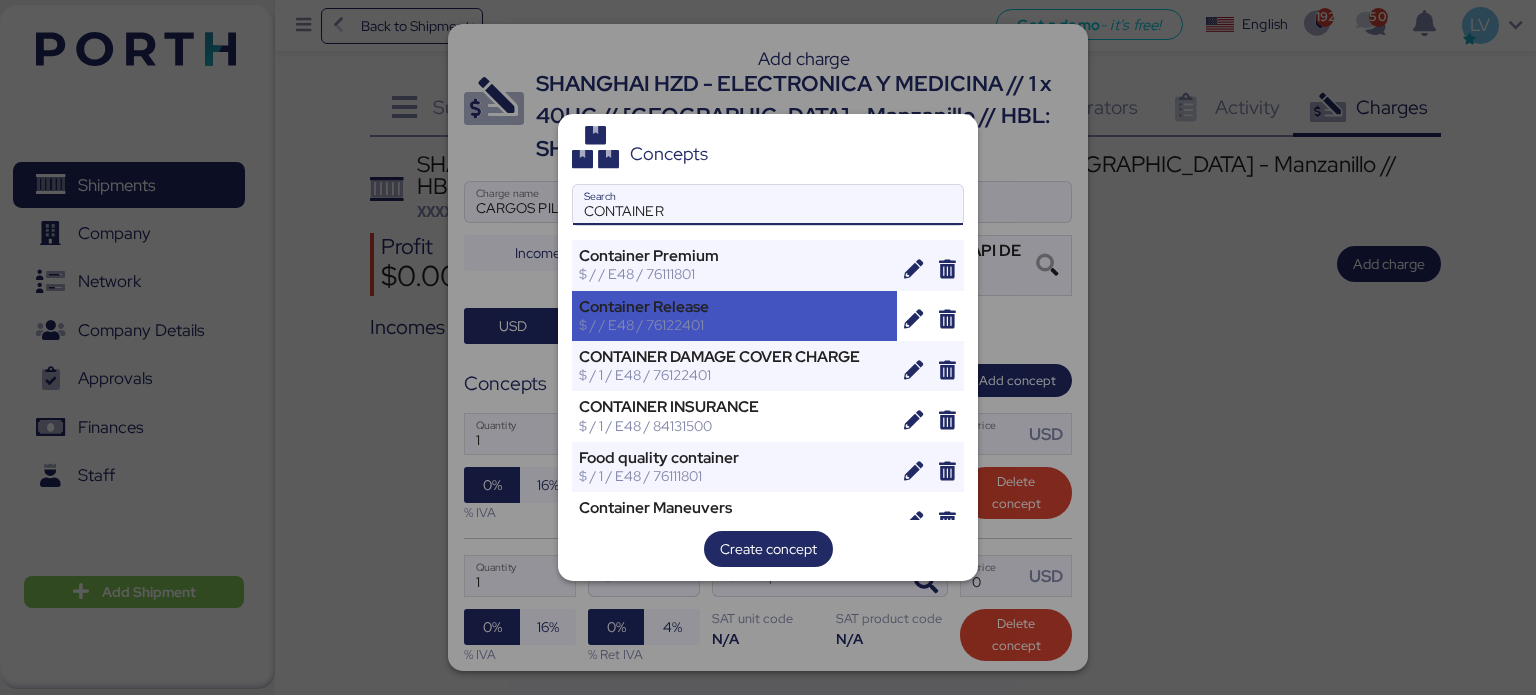 type on "CONTAINER" 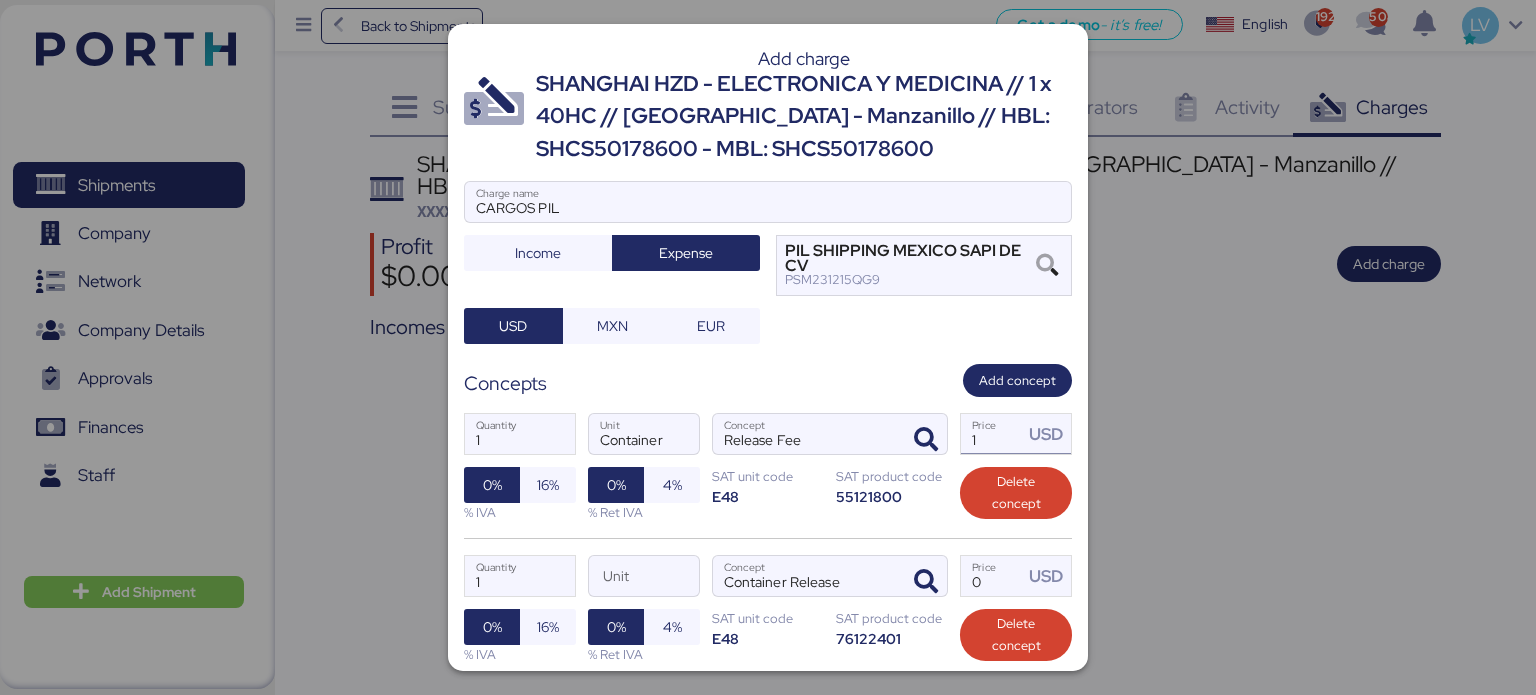 click on "1" at bounding box center (992, 434) 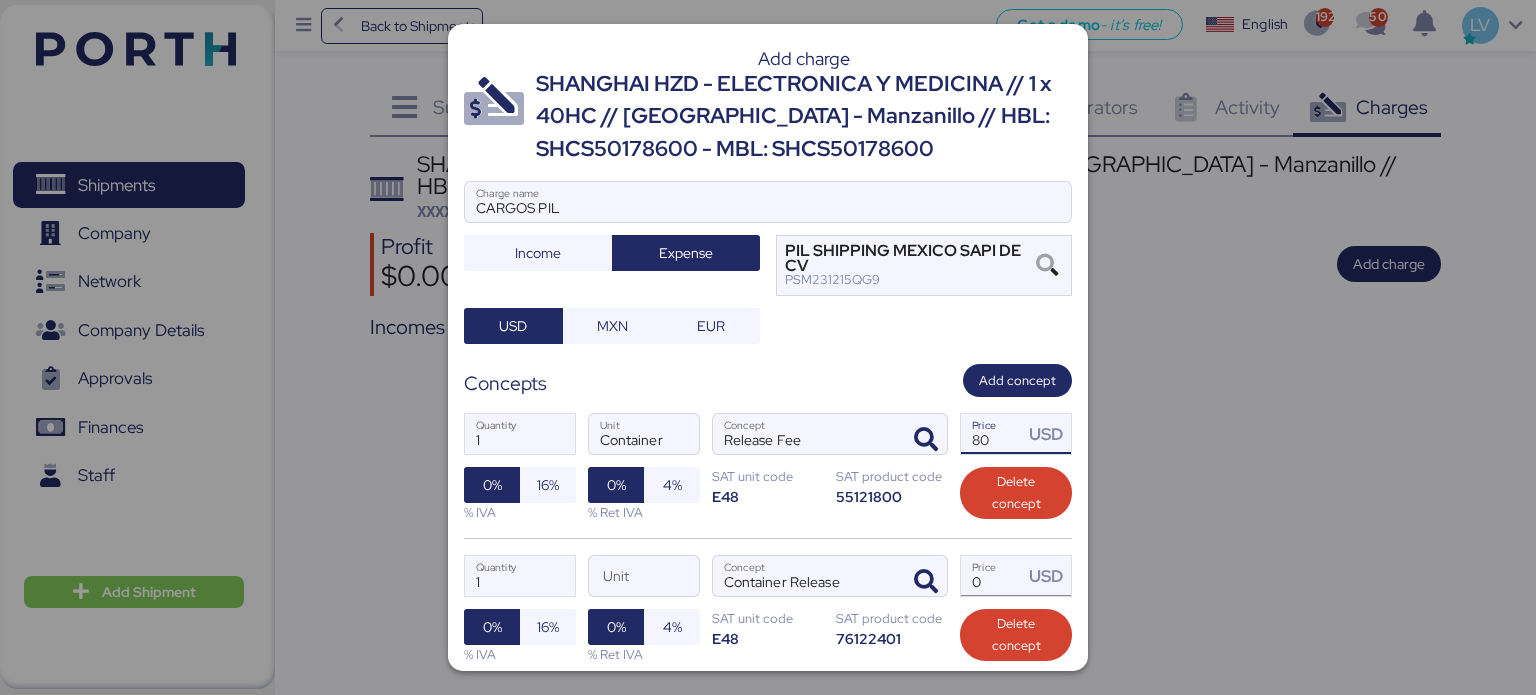 type on "80" 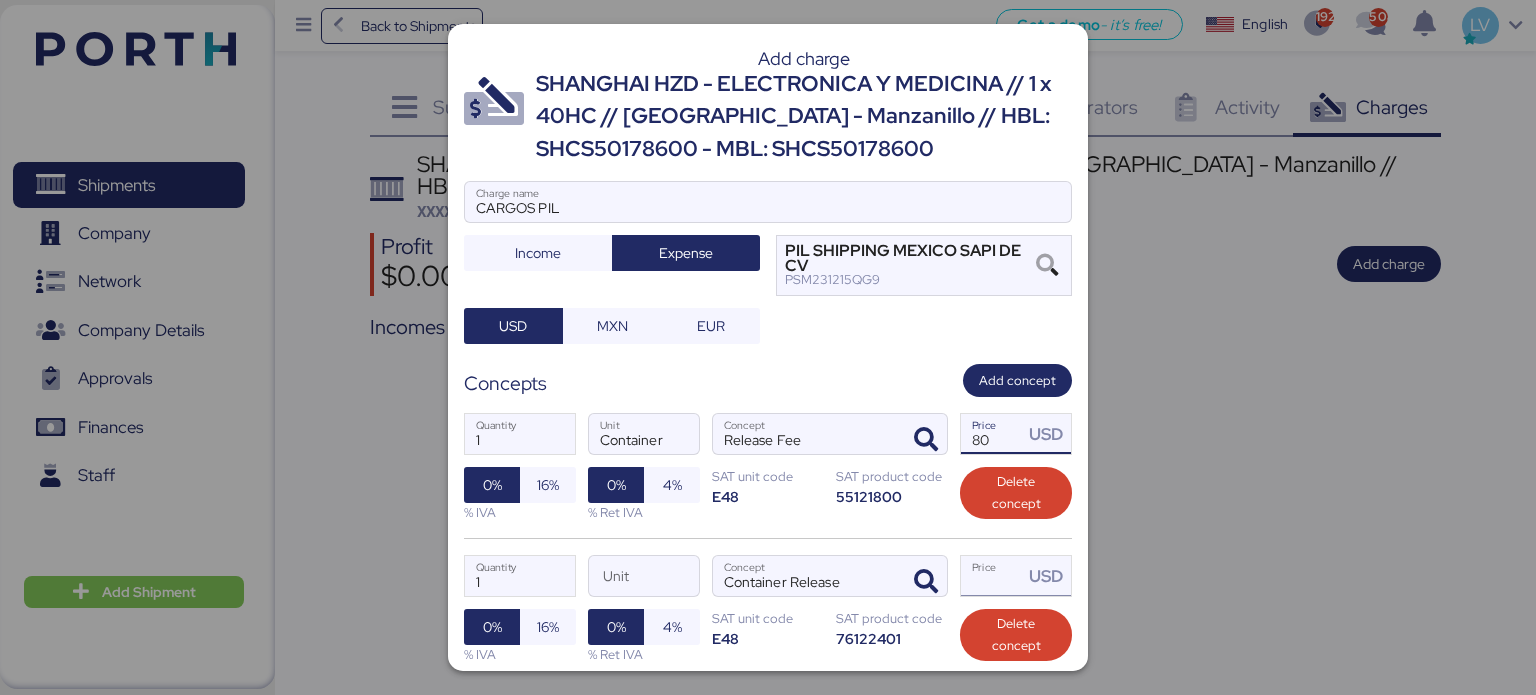 click on "Price USD" at bounding box center [992, 576] 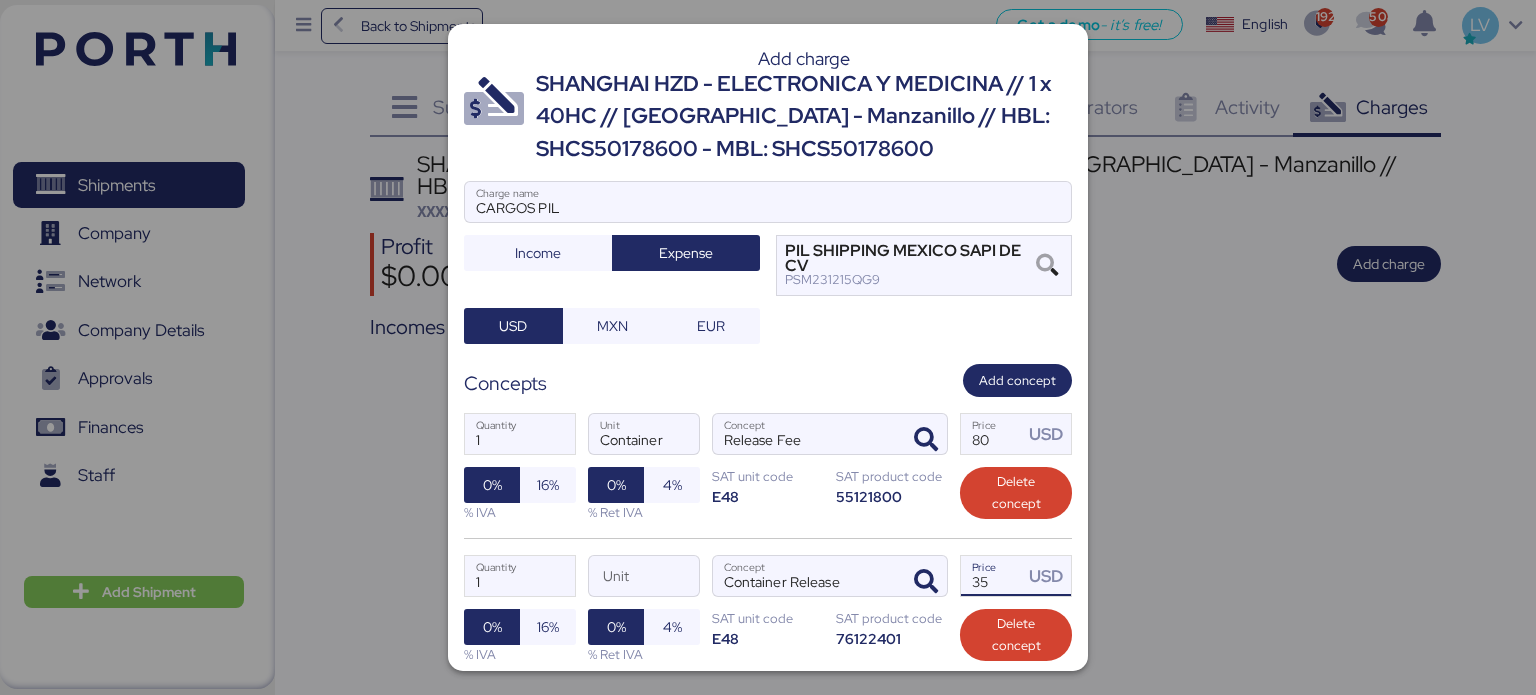 type on "35" 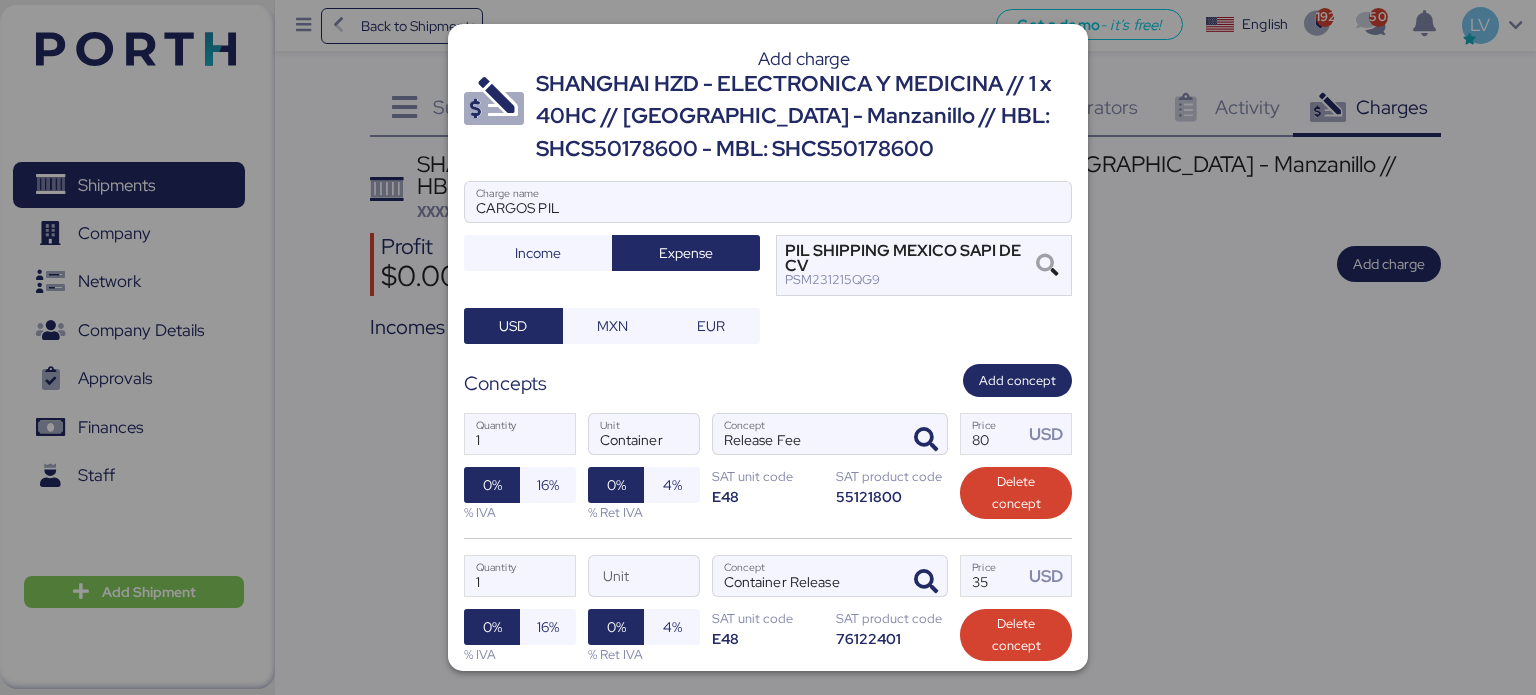 click on "% Ret IVA" at bounding box center (644, 512) 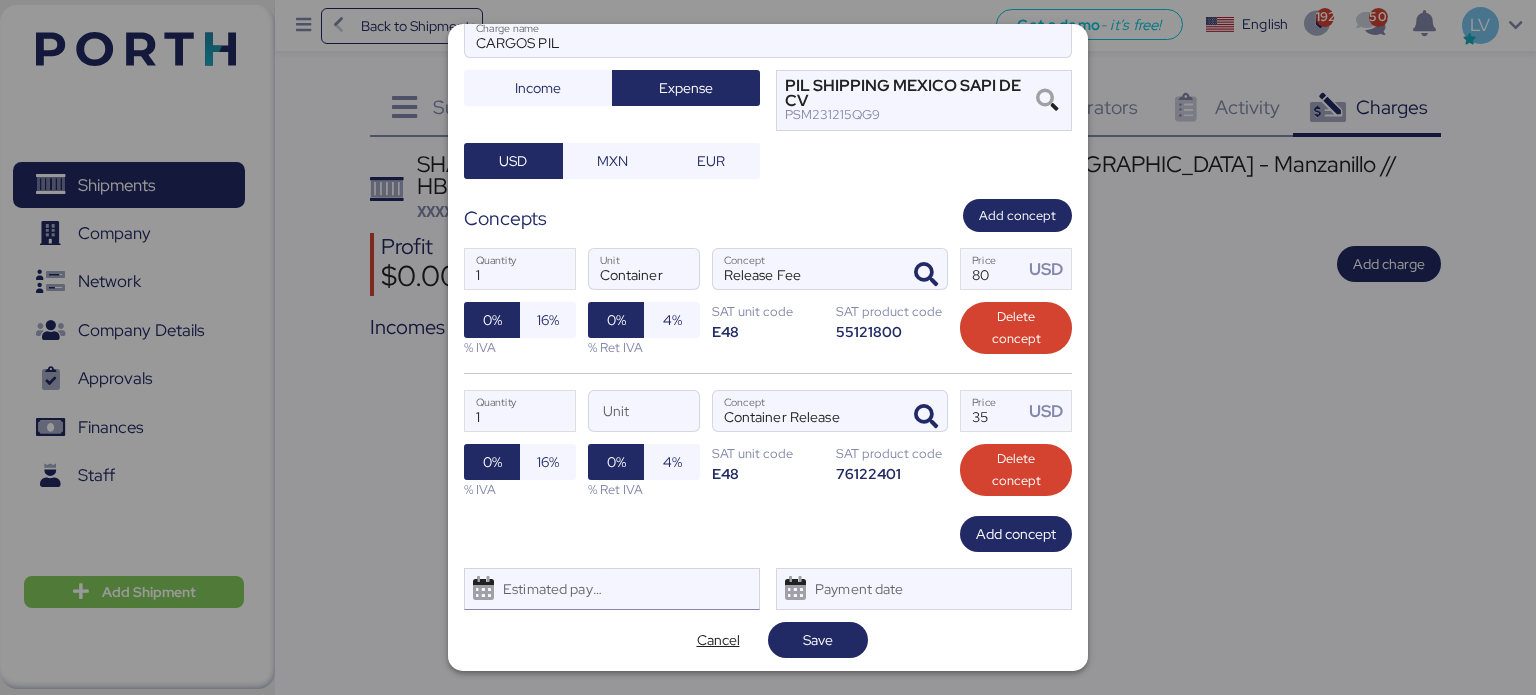 click on "Estimated payment date" at bounding box center [612, 589] 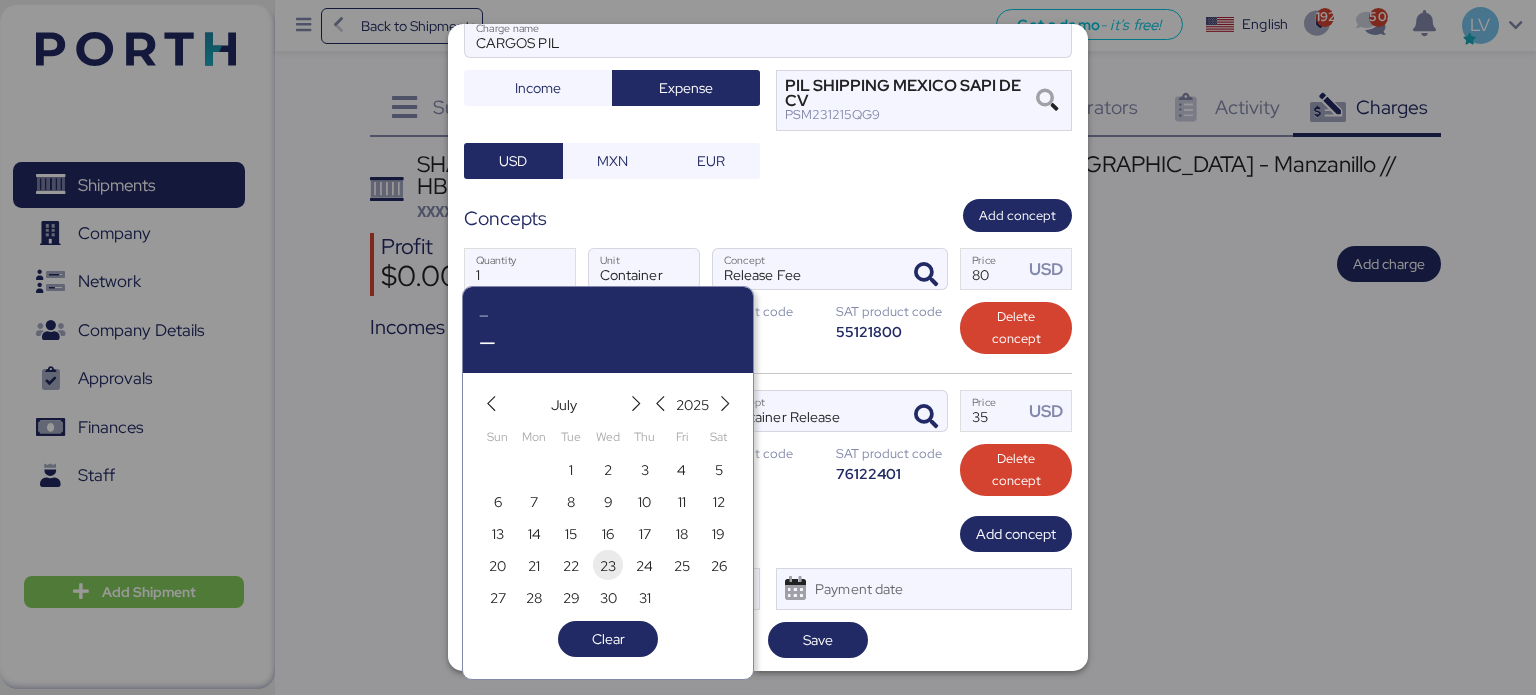 click on "23" at bounding box center [608, 566] 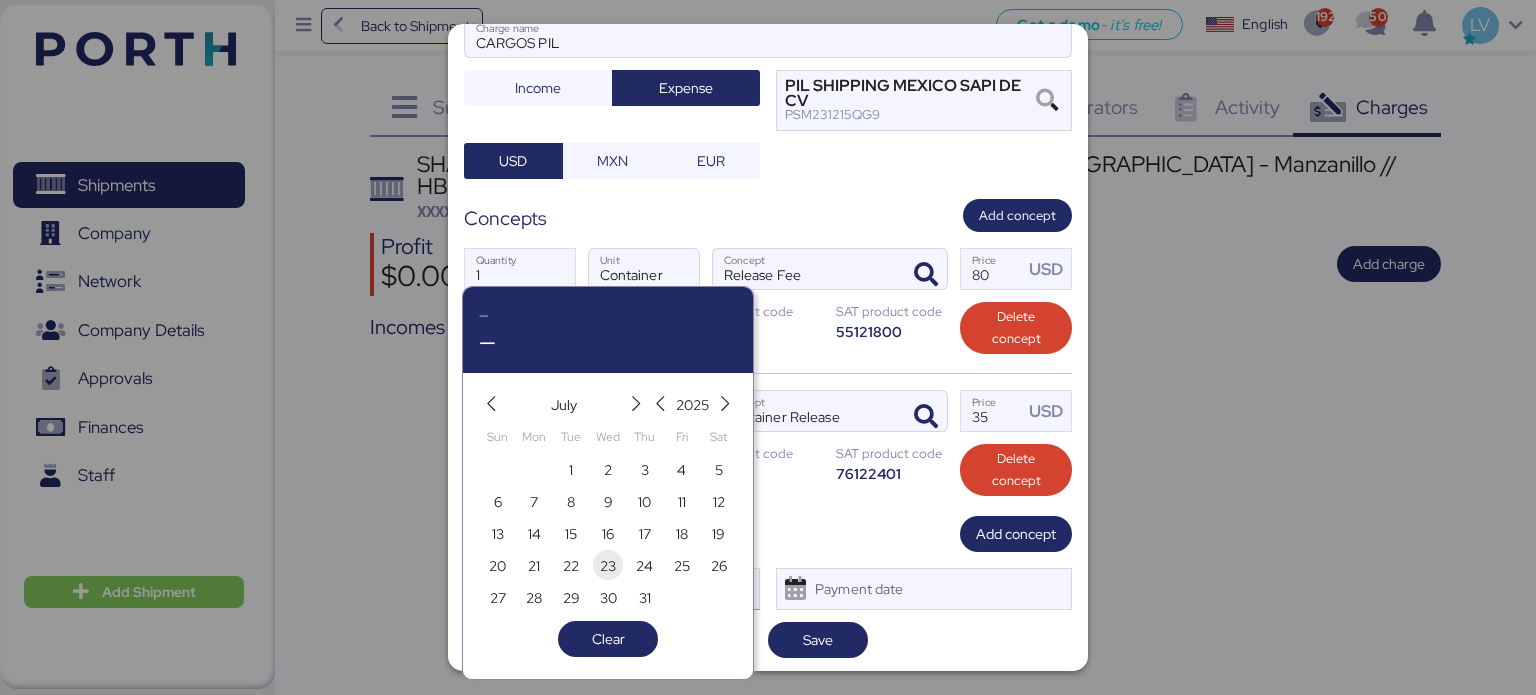 type on "[DATE]" 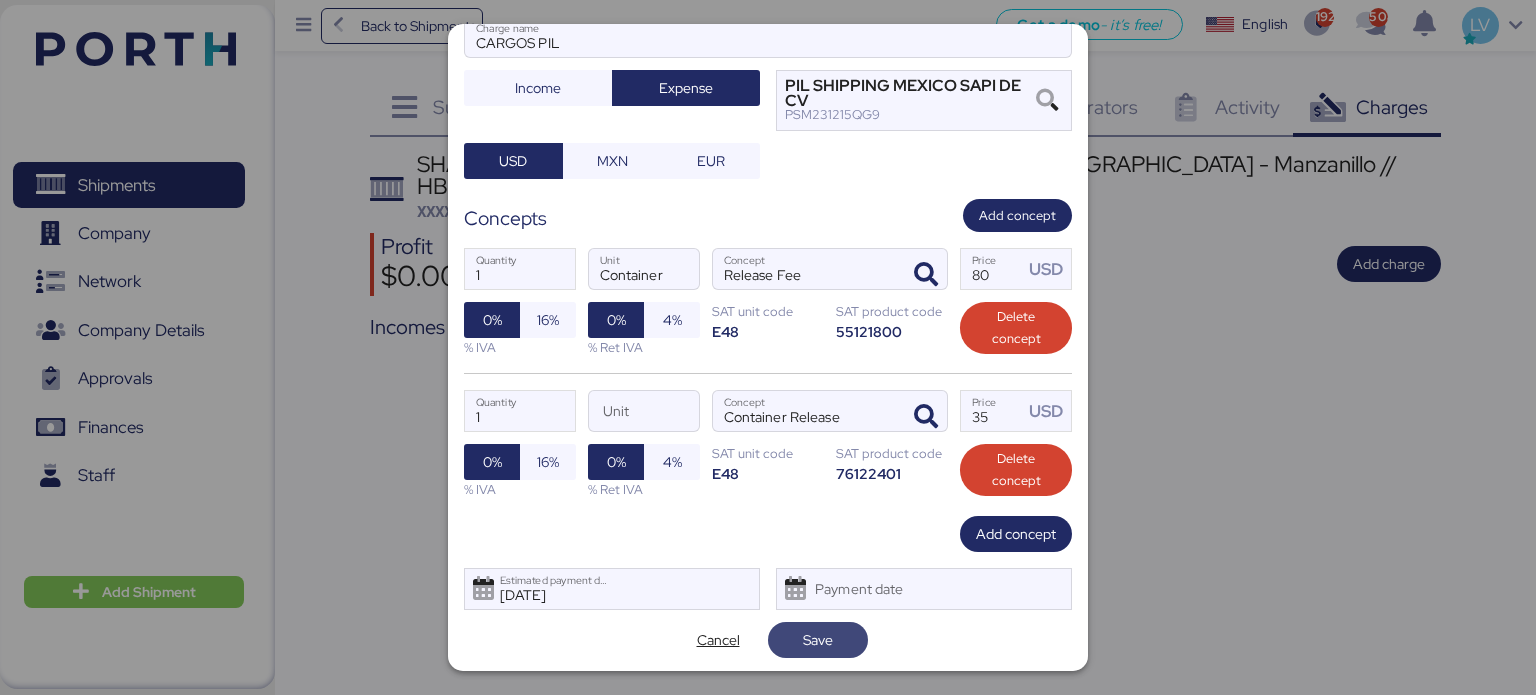 click on "Save" at bounding box center (818, 640) 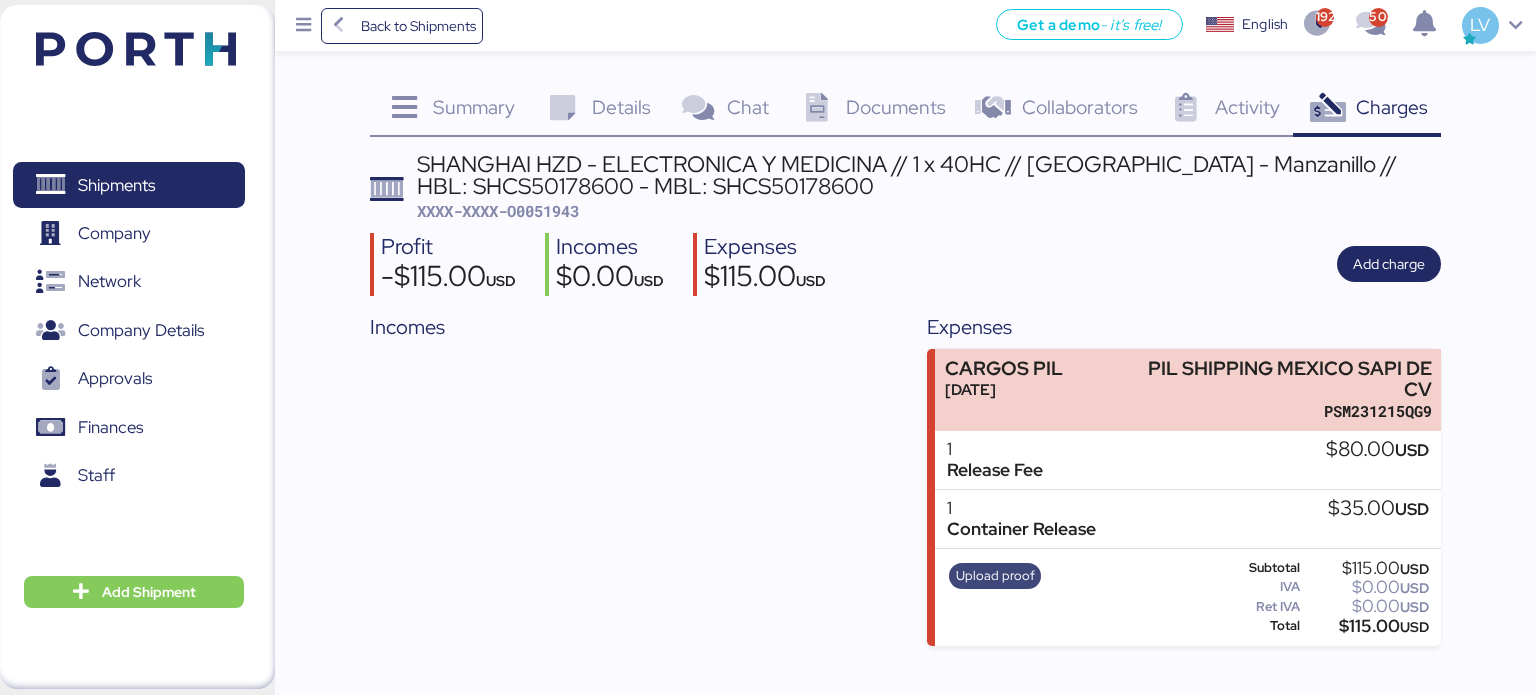 click on "Upload proof" at bounding box center [995, 576] 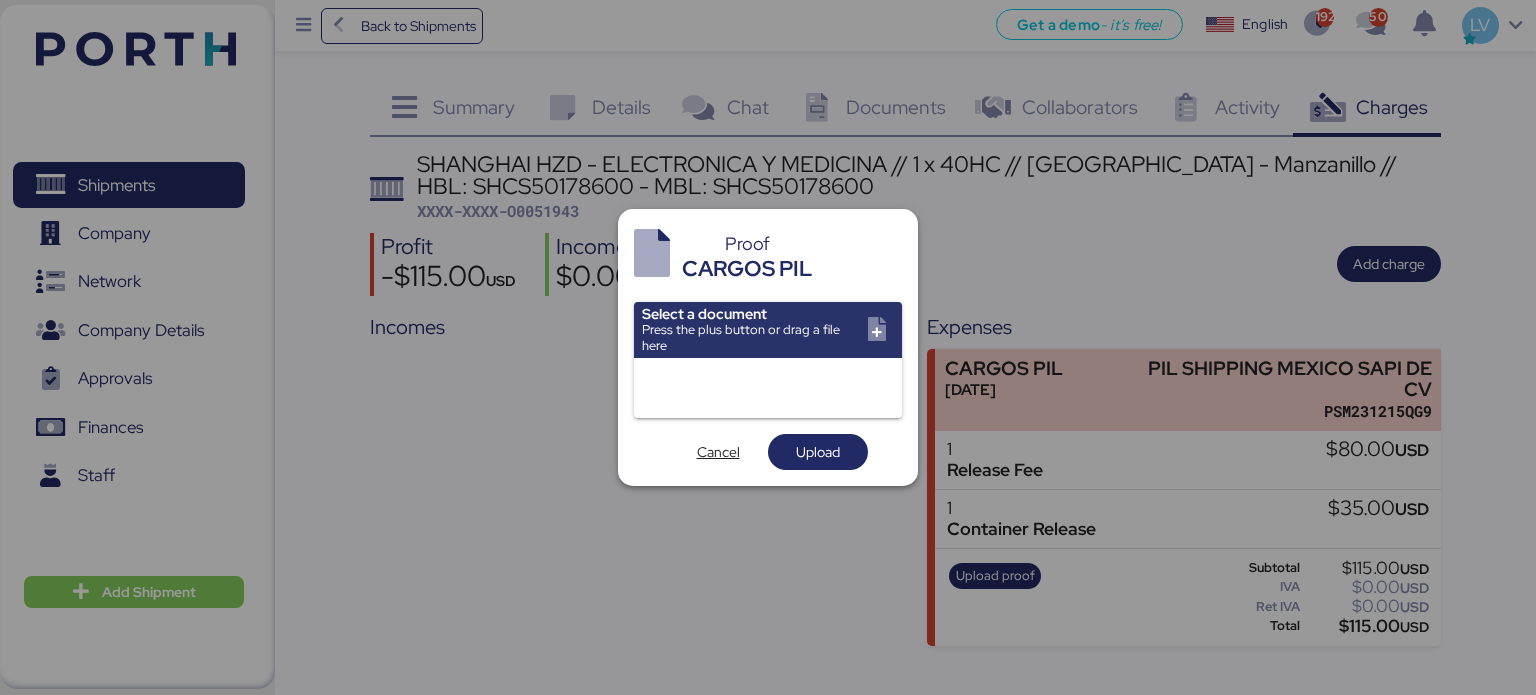 click at bounding box center [768, 388] 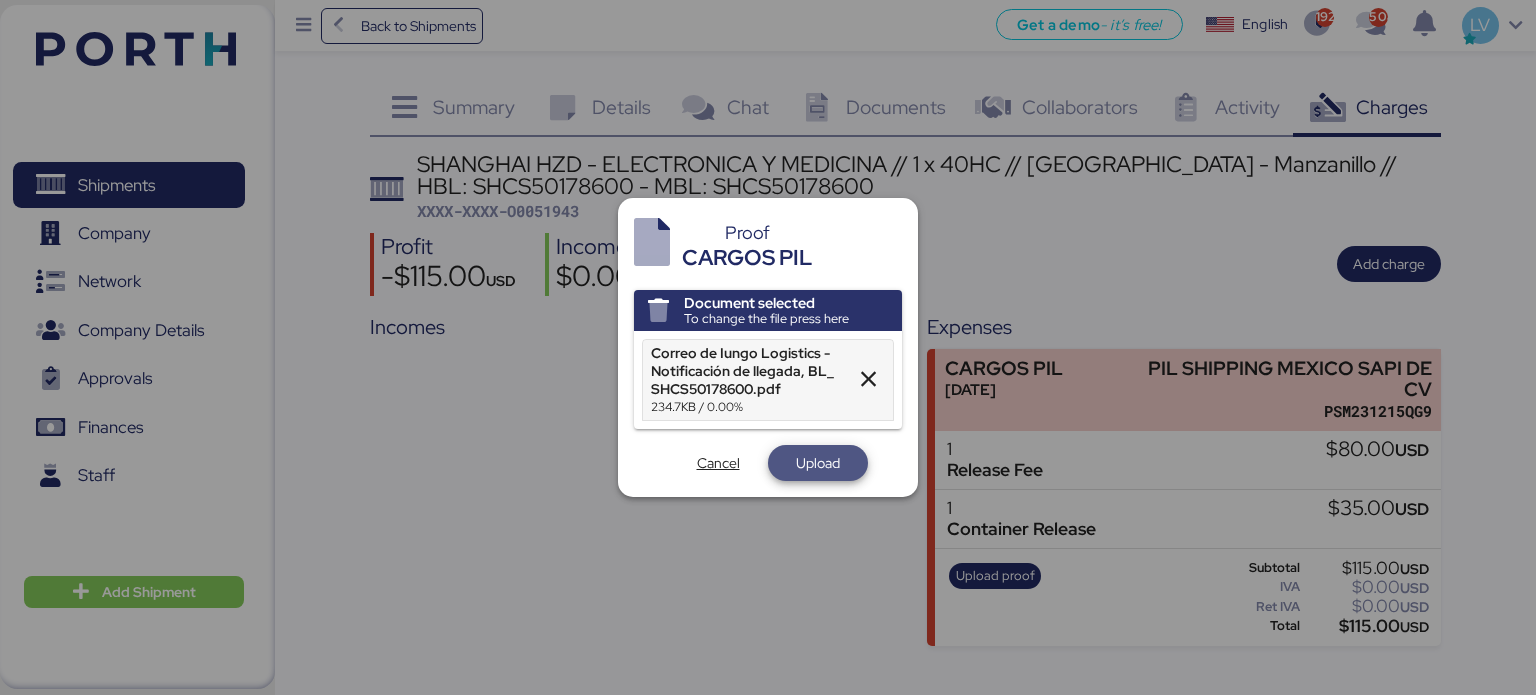 drag, startPoint x: 794, startPoint y: 455, endPoint x: 786, endPoint y: 465, distance: 12.806249 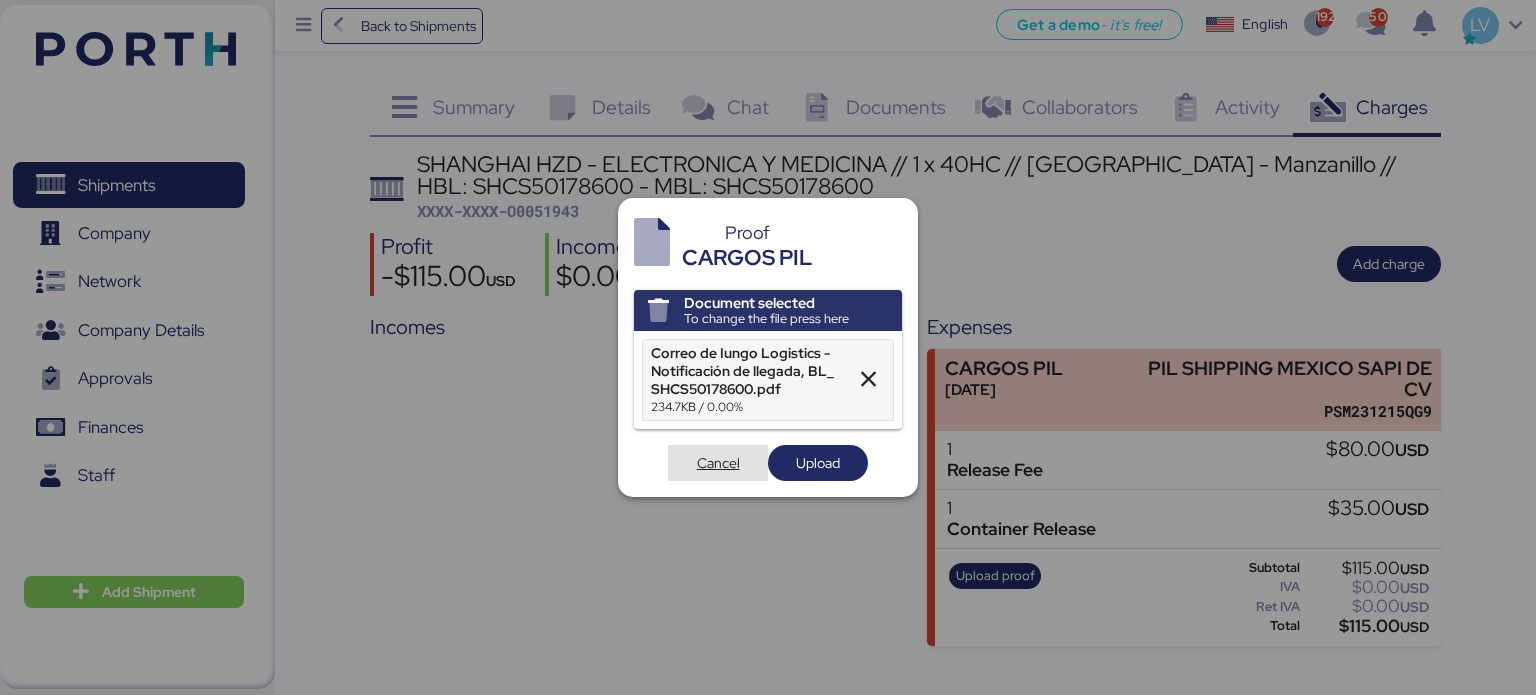 drag, startPoint x: 786, startPoint y: 465, endPoint x: 751, endPoint y: 449, distance: 38.483765 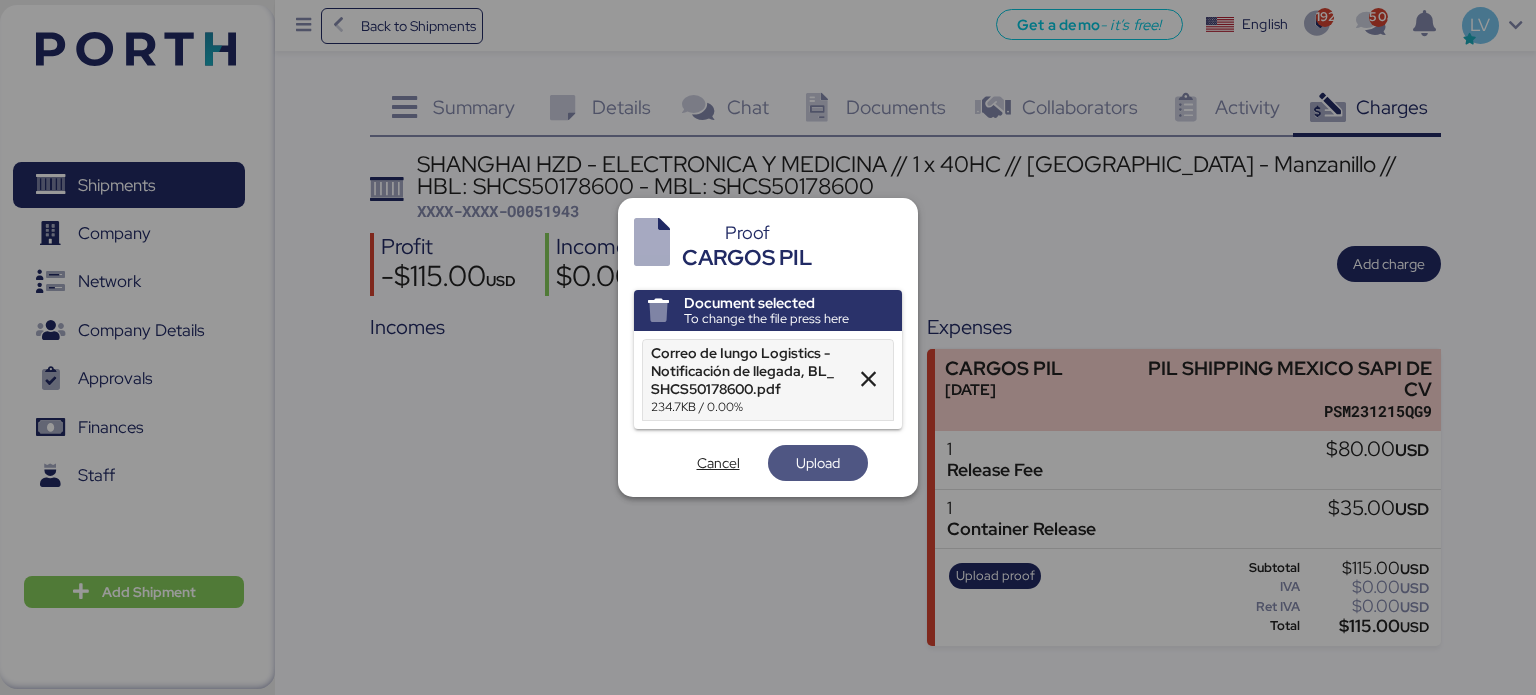 drag, startPoint x: 751, startPoint y: 449, endPoint x: 785, endPoint y: 471, distance: 40.496914 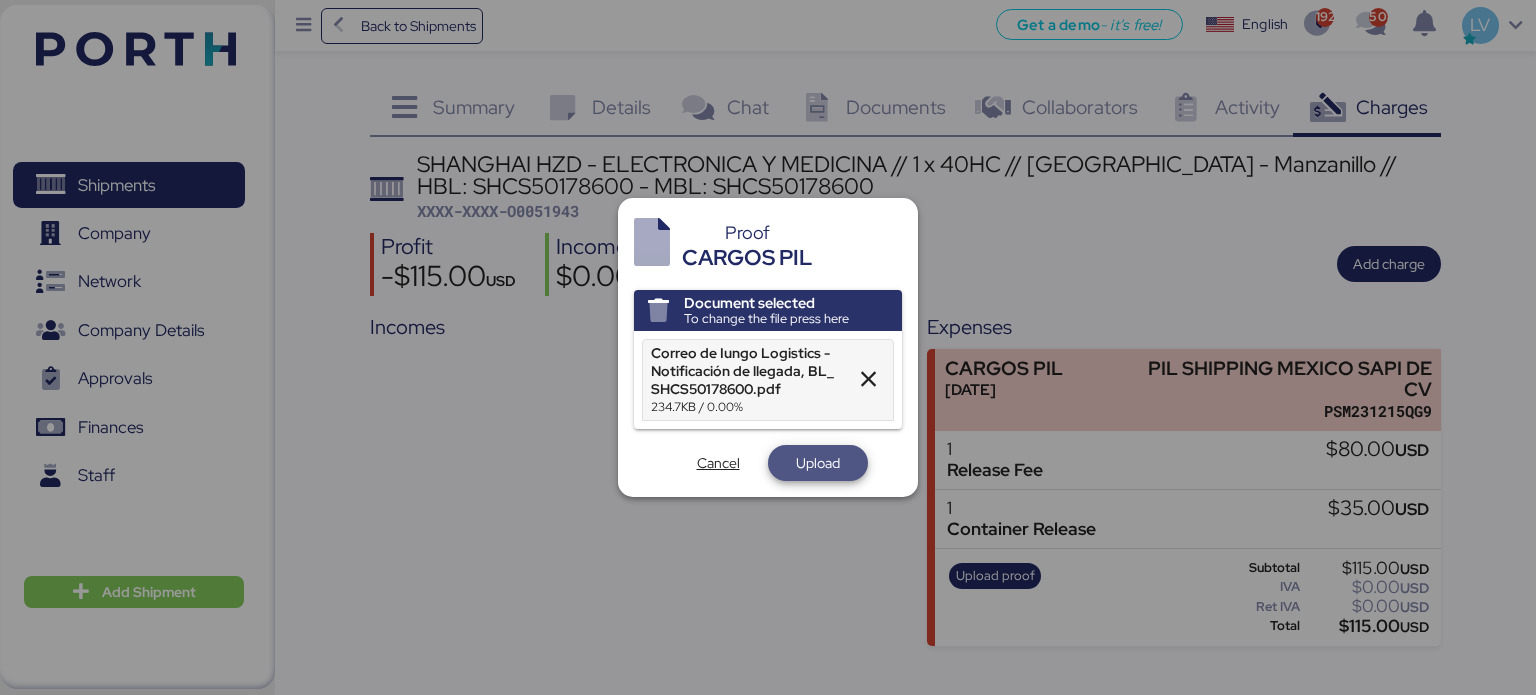 drag, startPoint x: 785, startPoint y: 471, endPoint x: 809, endPoint y: 475, distance: 24.33105 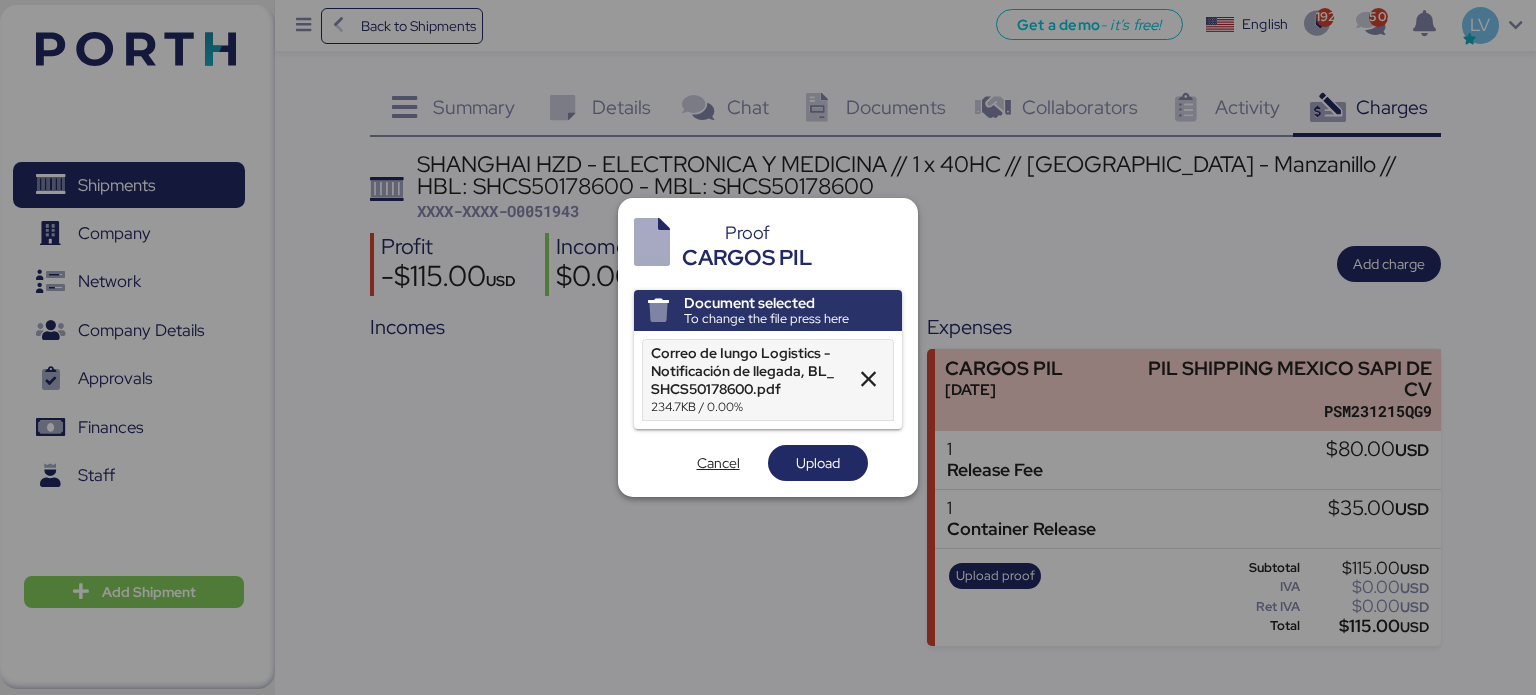 click on "Upload" at bounding box center (818, 463) 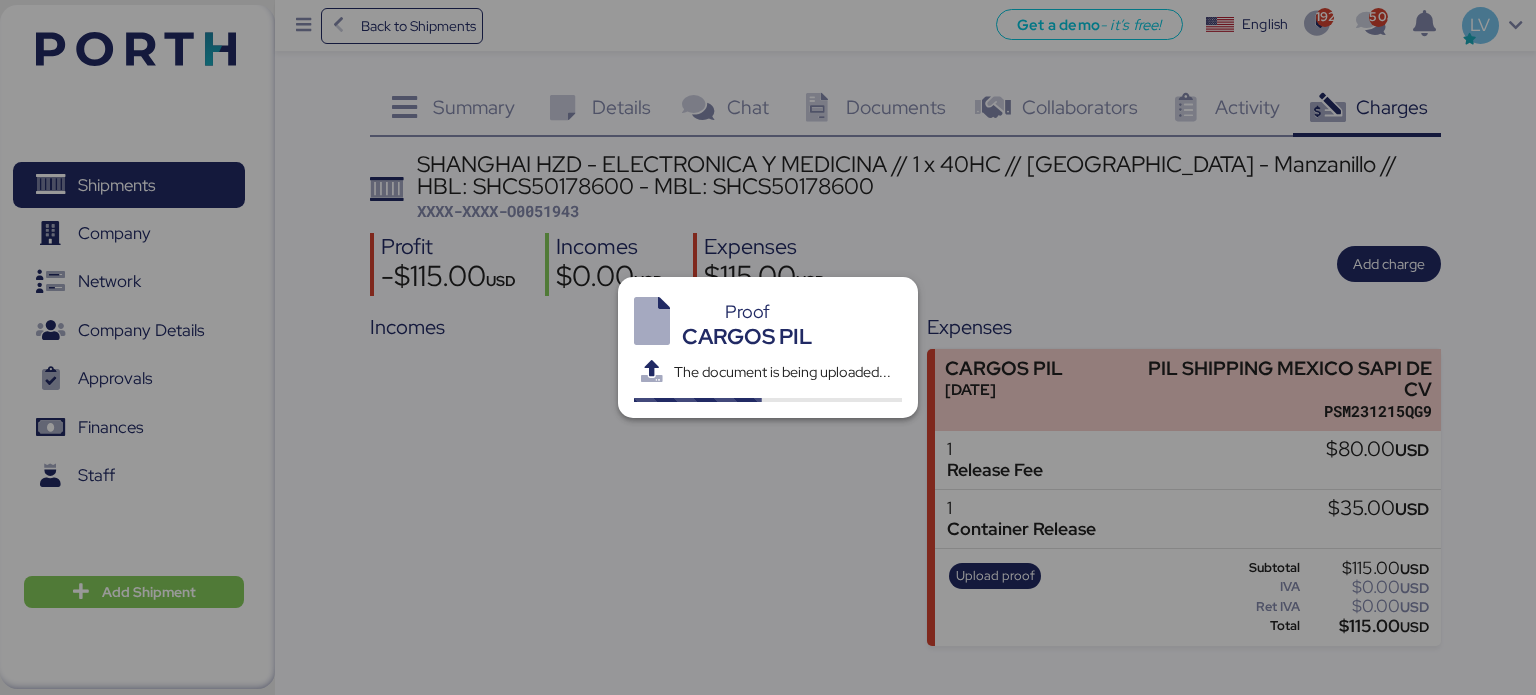 click at bounding box center [768, 347] 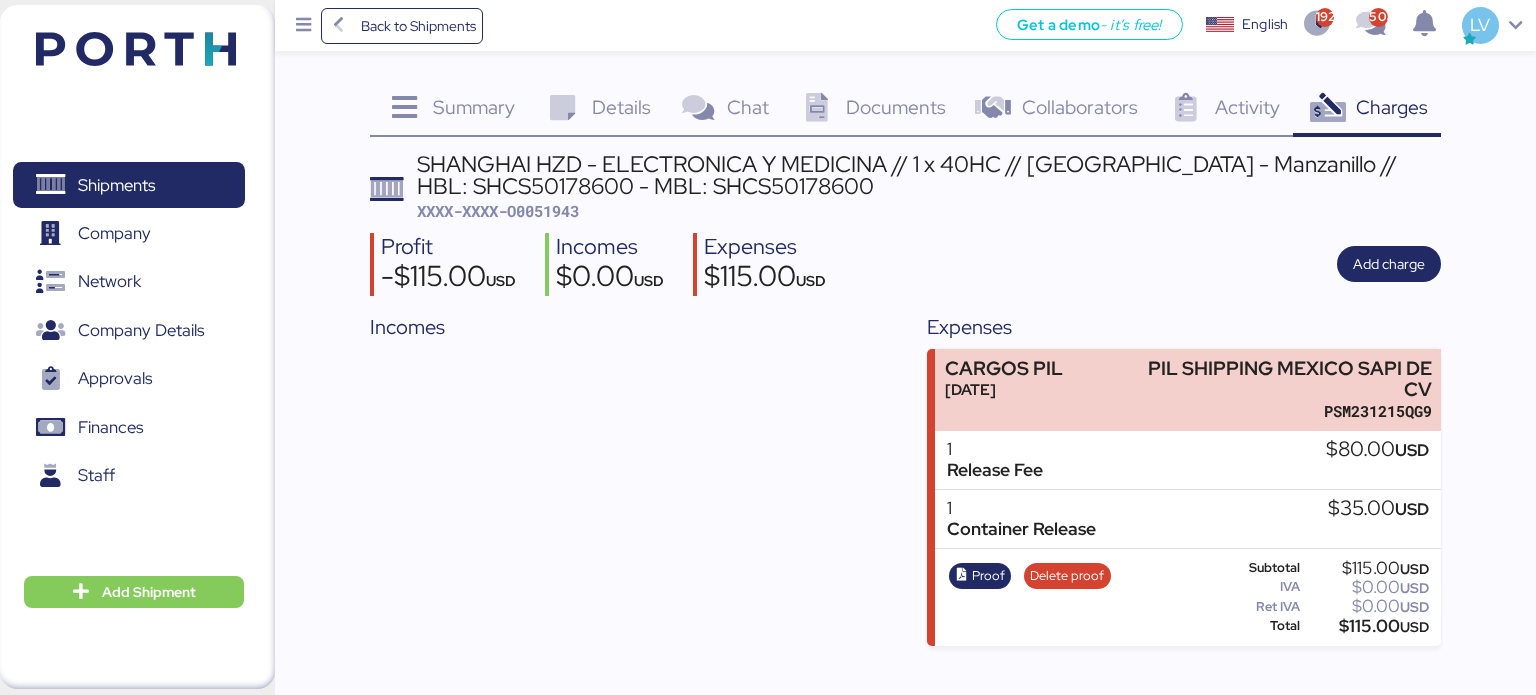 drag, startPoint x: 570, startPoint y: 147, endPoint x: 575, endPoint y: 358, distance: 211.05923 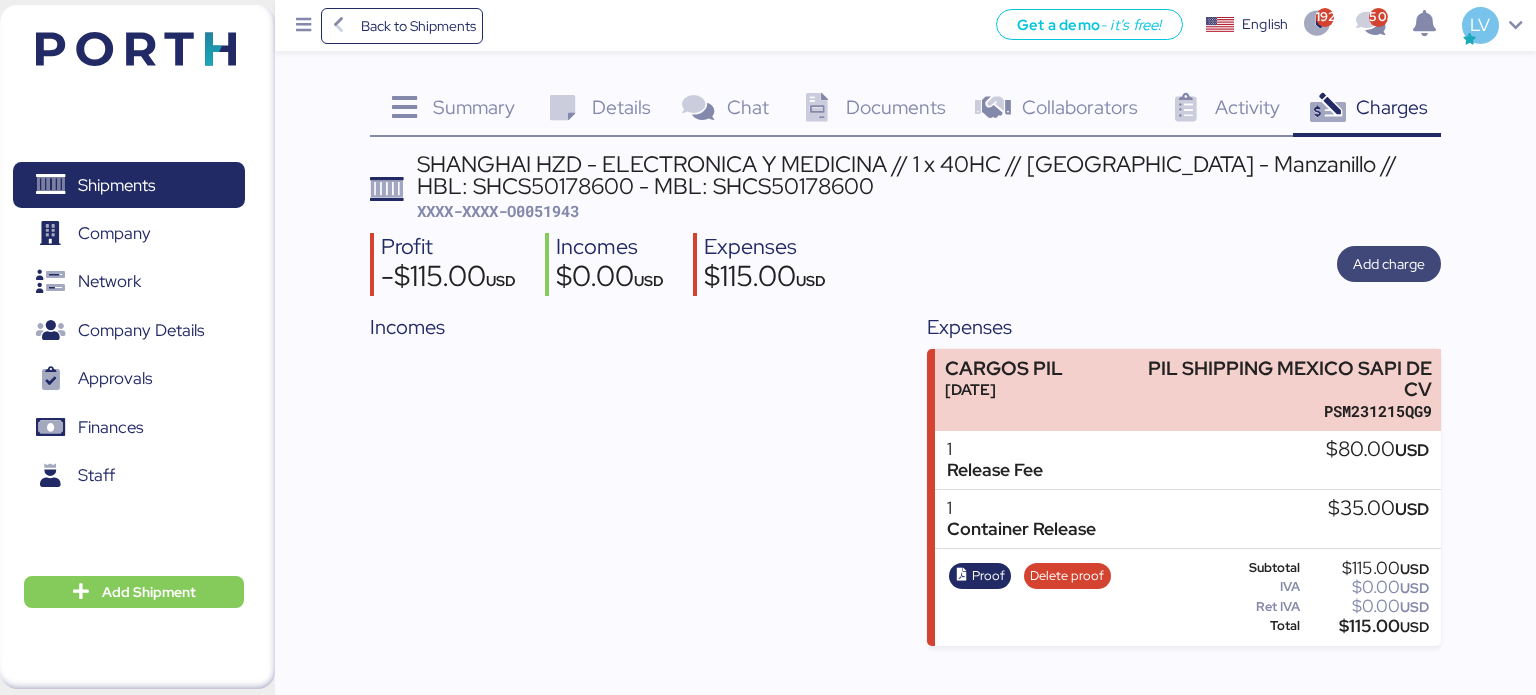 click on "Add charge" at bounding box center [1389, 264] 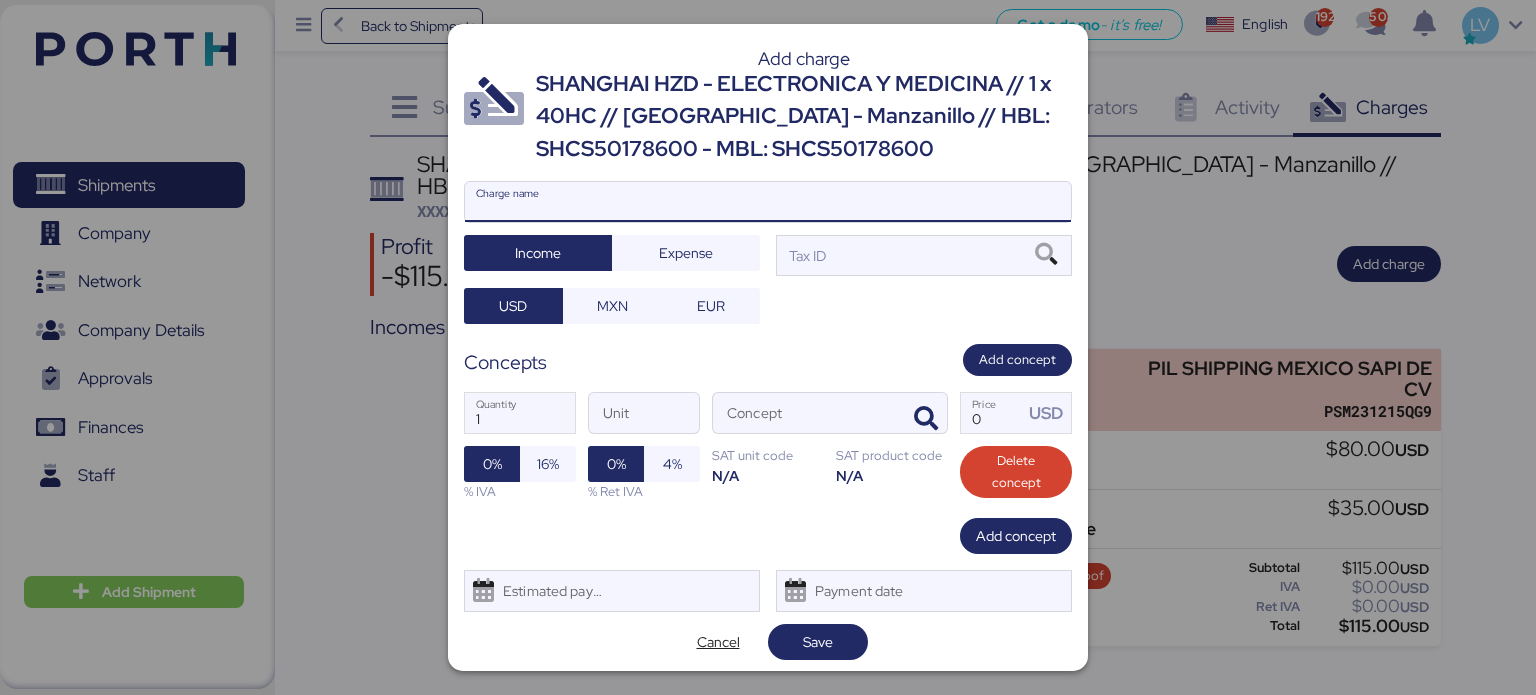 click on "Charge name" at bounding box center [768, 202] 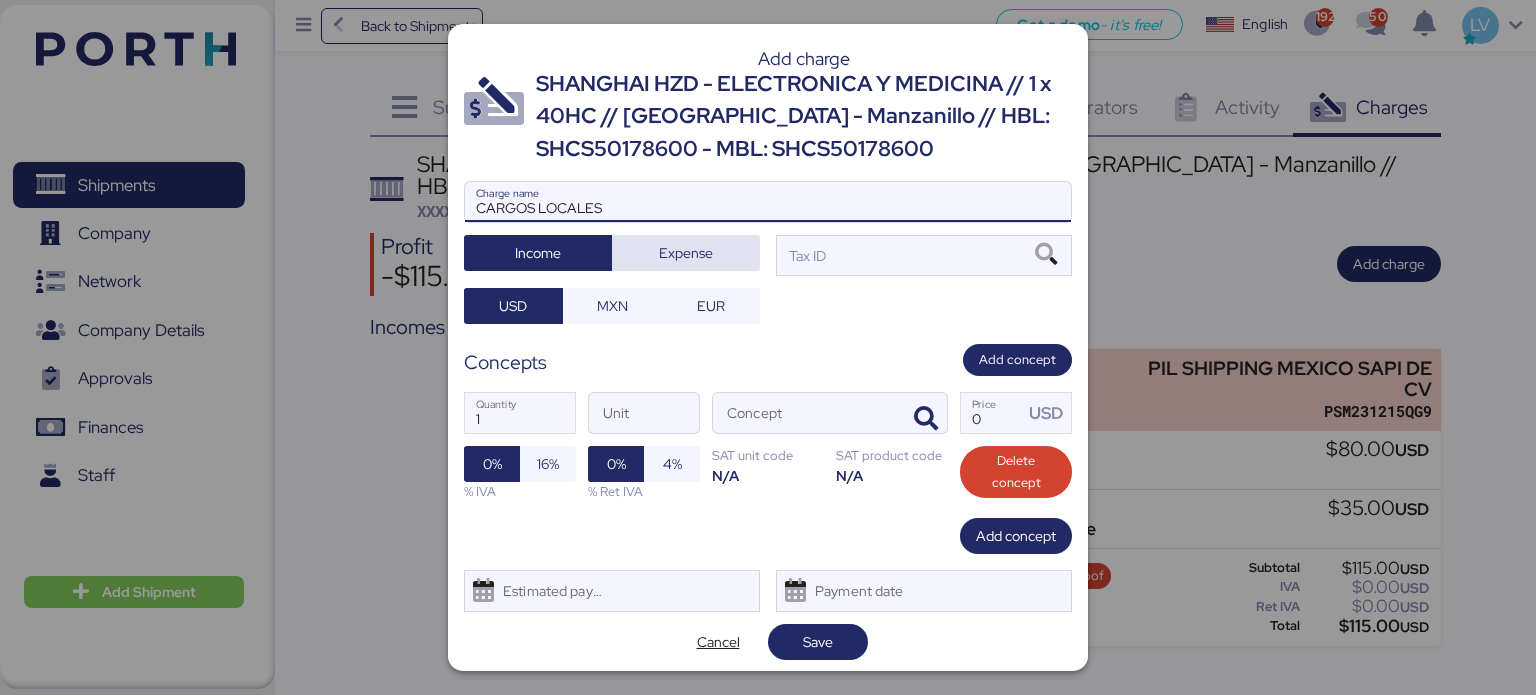 type on "CARGOS LOCALES" 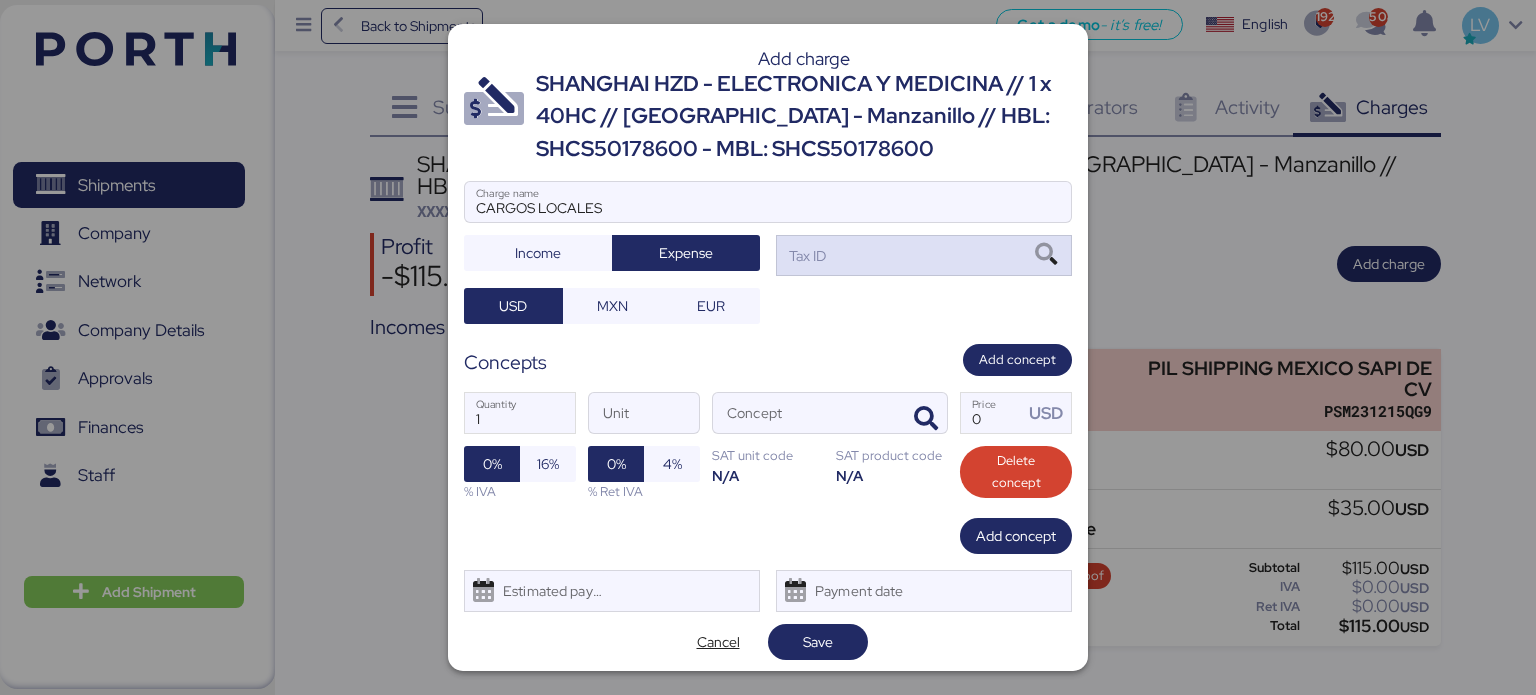 click on "Tax ID" at bounding box center (924, 255) 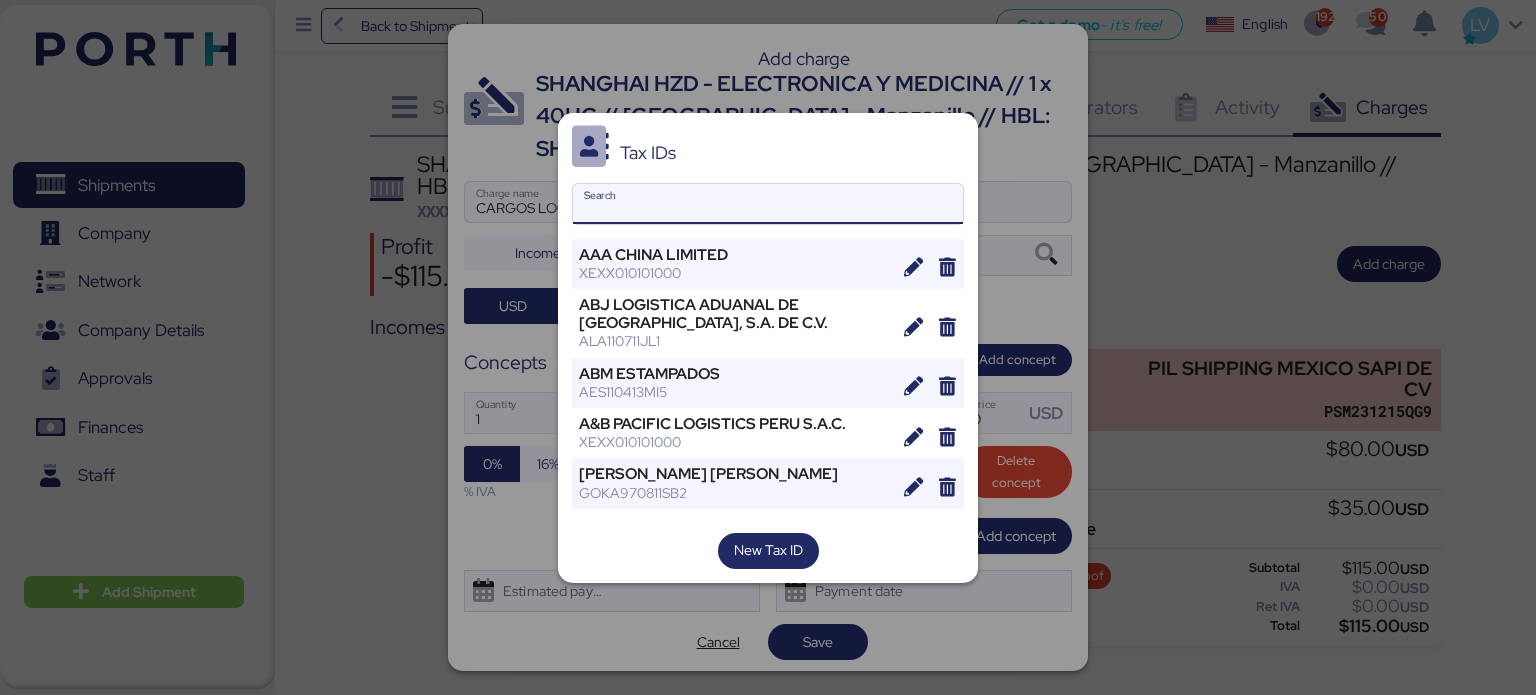 click on "Search" at bounding box center (768, 204) 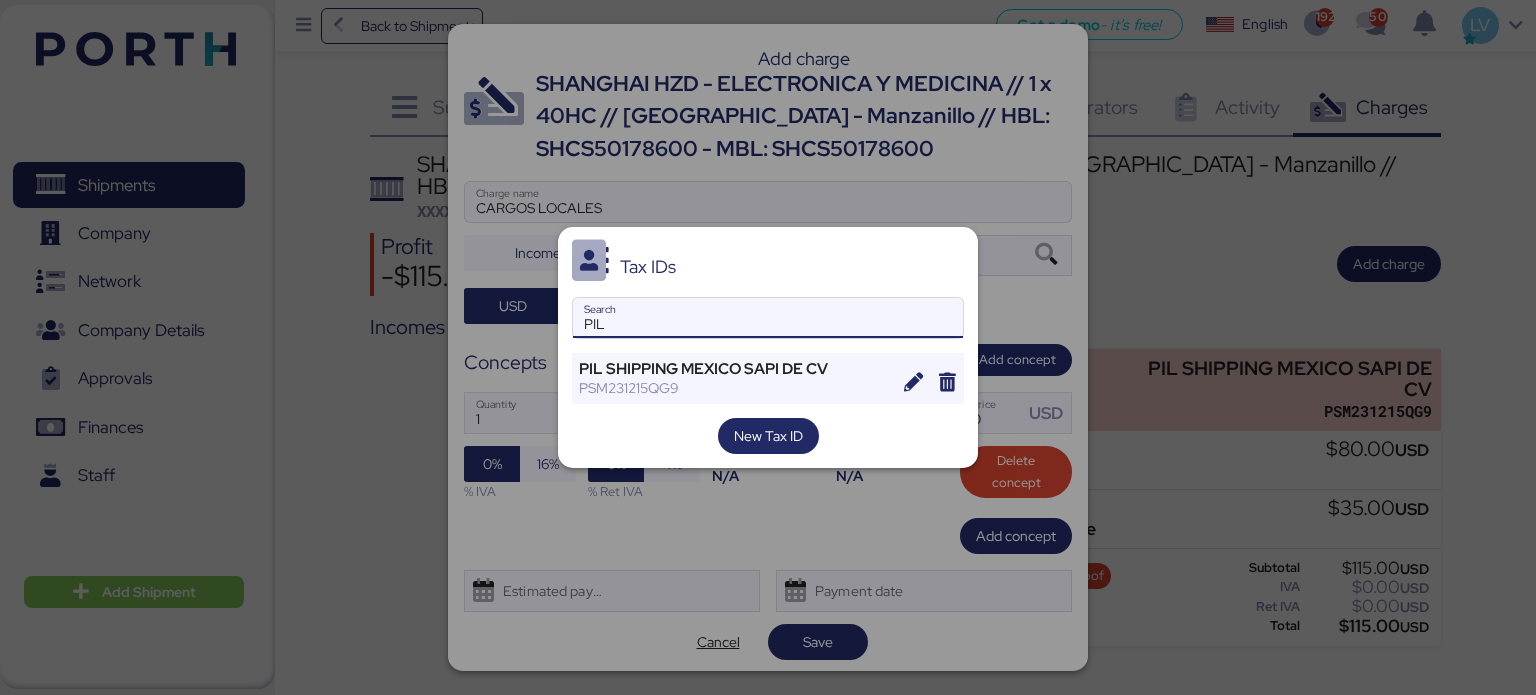 type on "PIL" 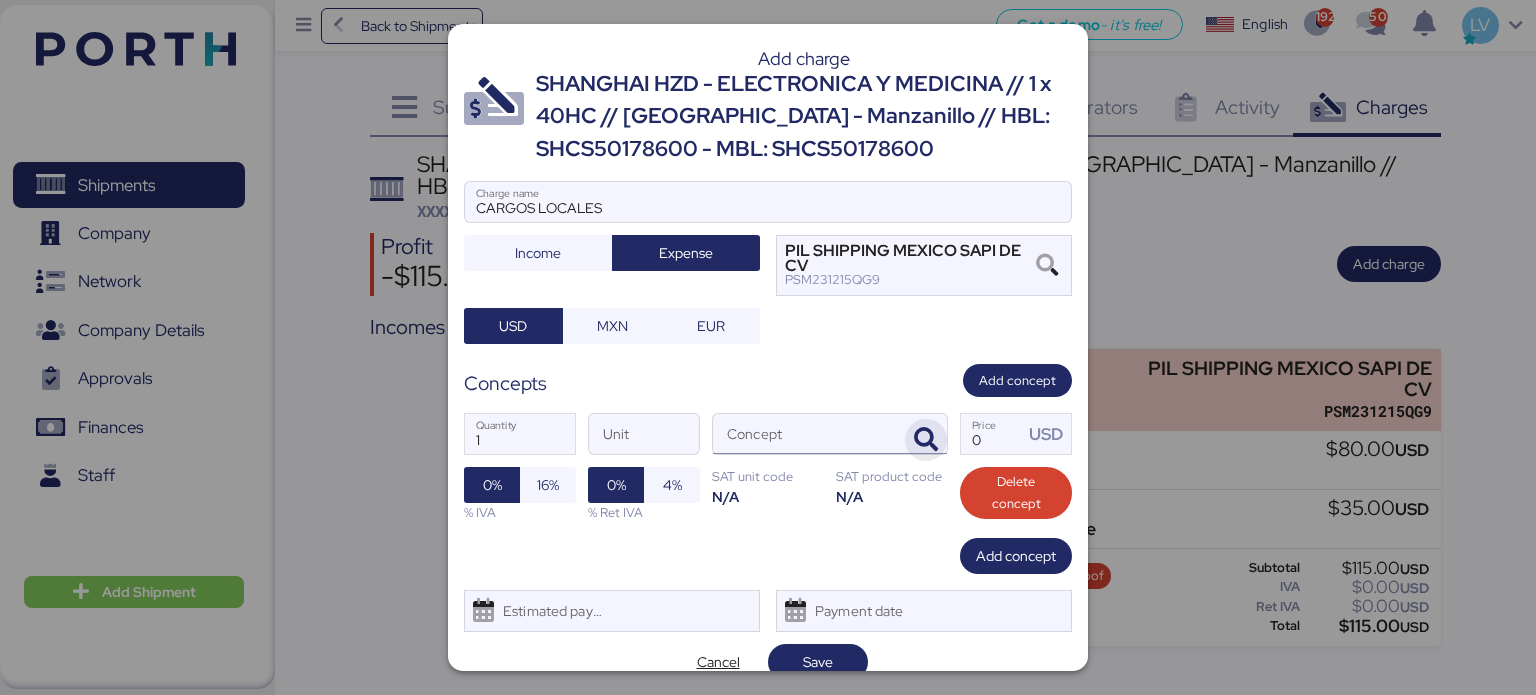 click at bounding box center (926, 440) 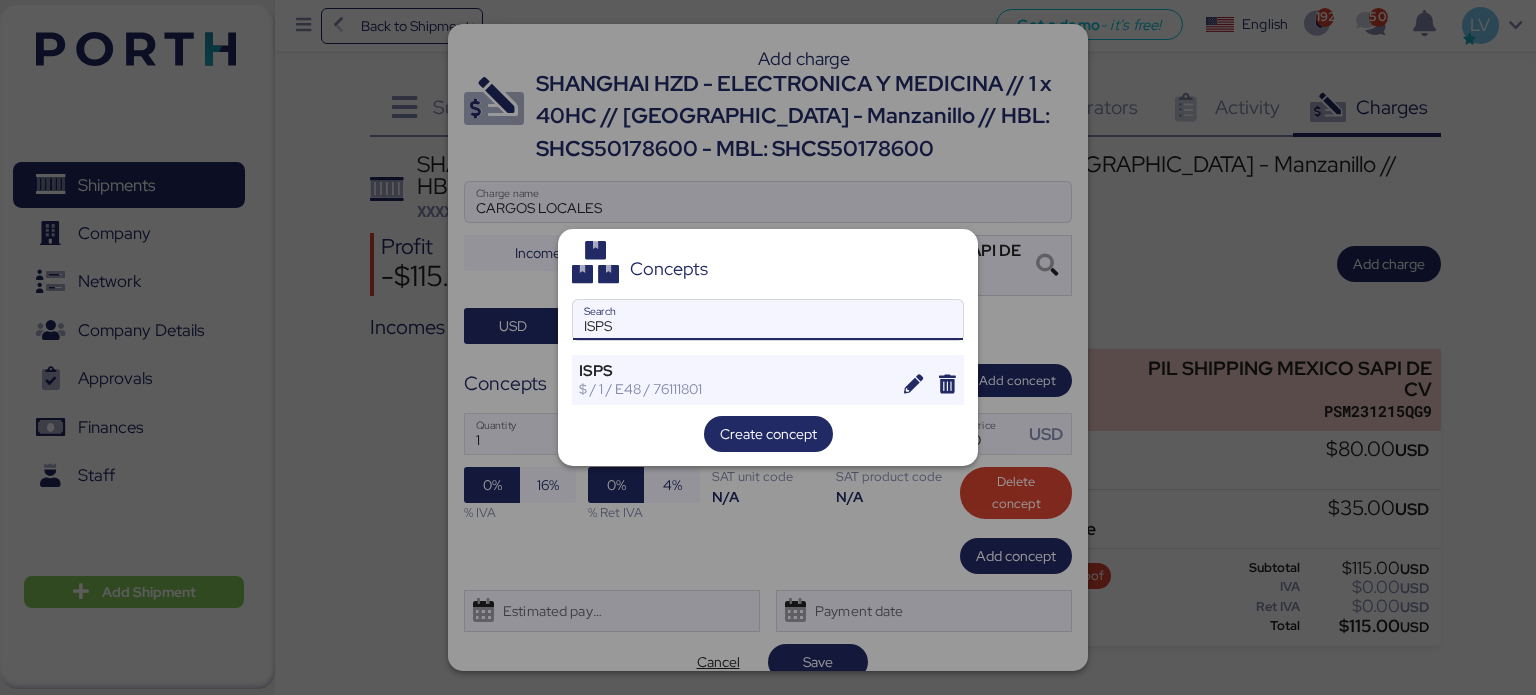 click on "ISPS" at bounding box center [768, 320] 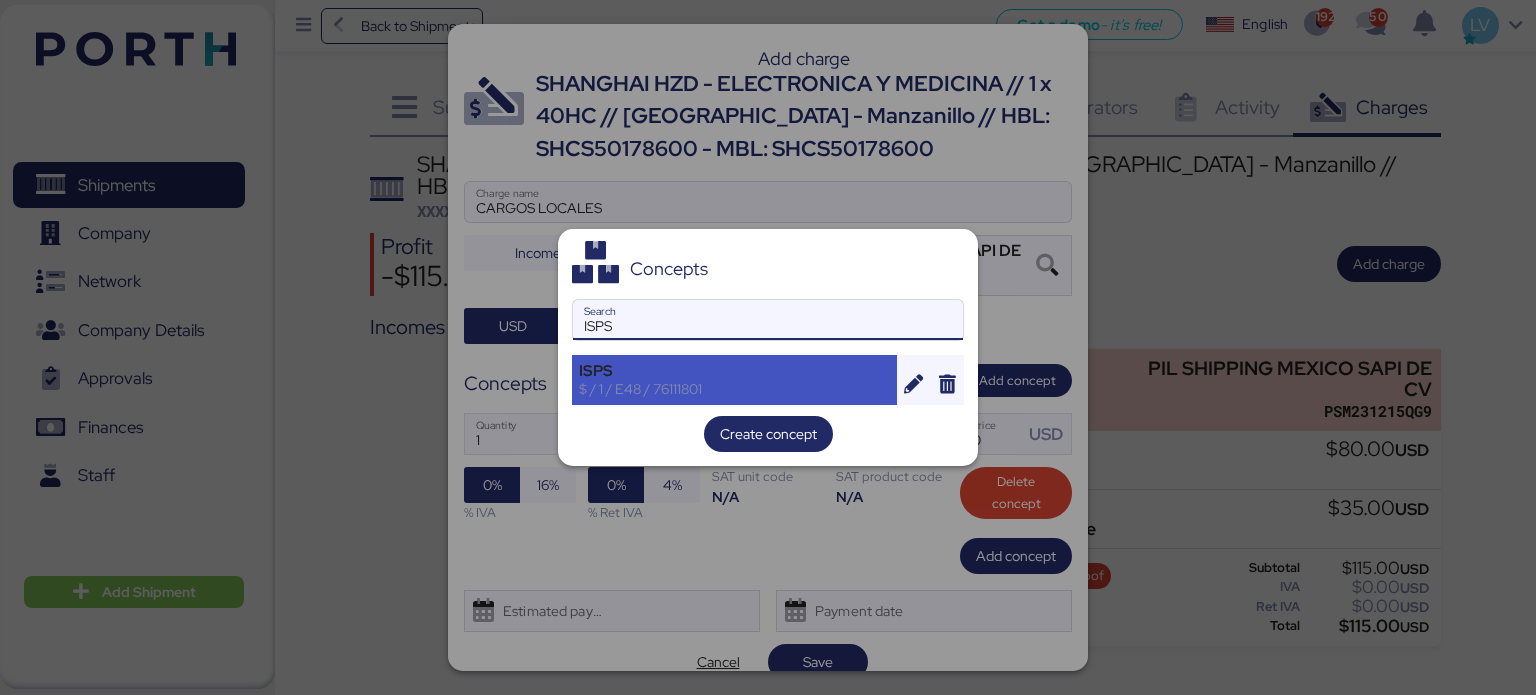 type on "ISPS" 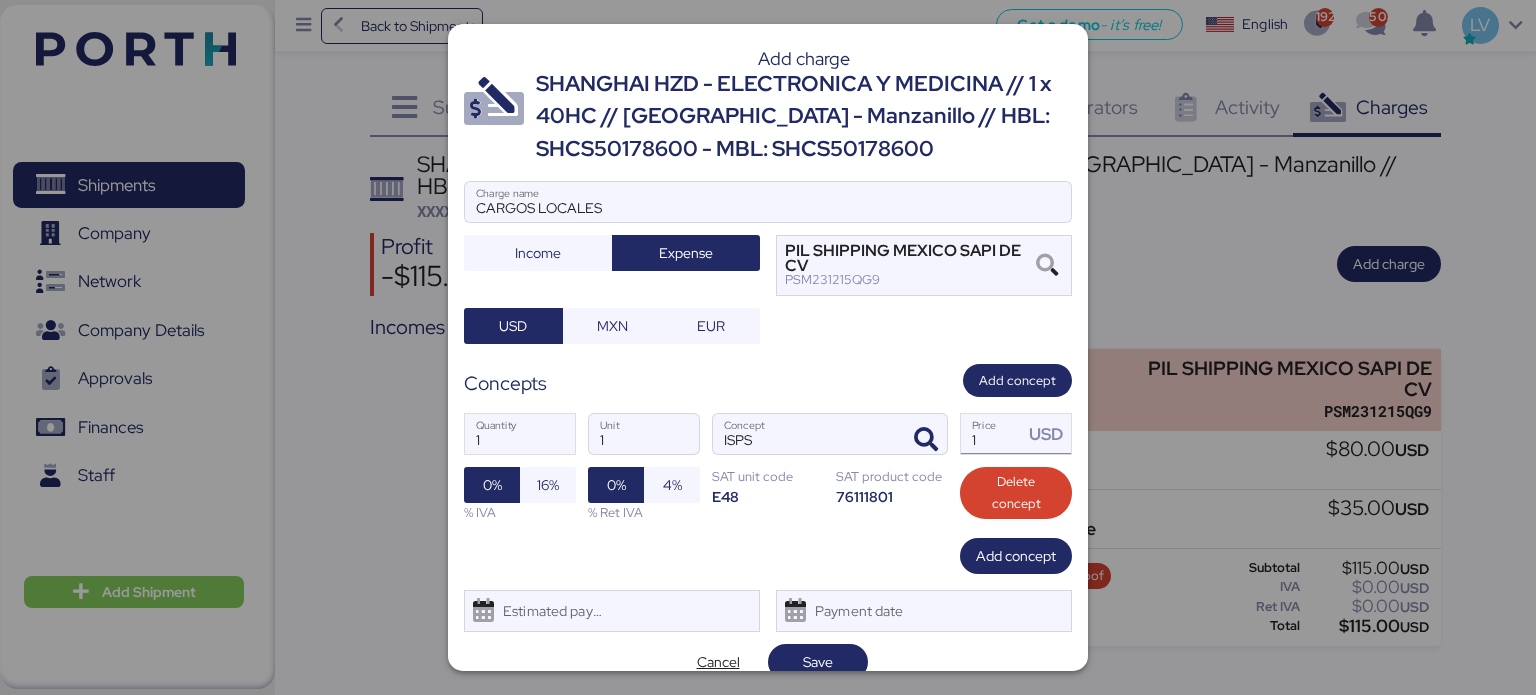 click on "1" at bounding box center [992, 434] 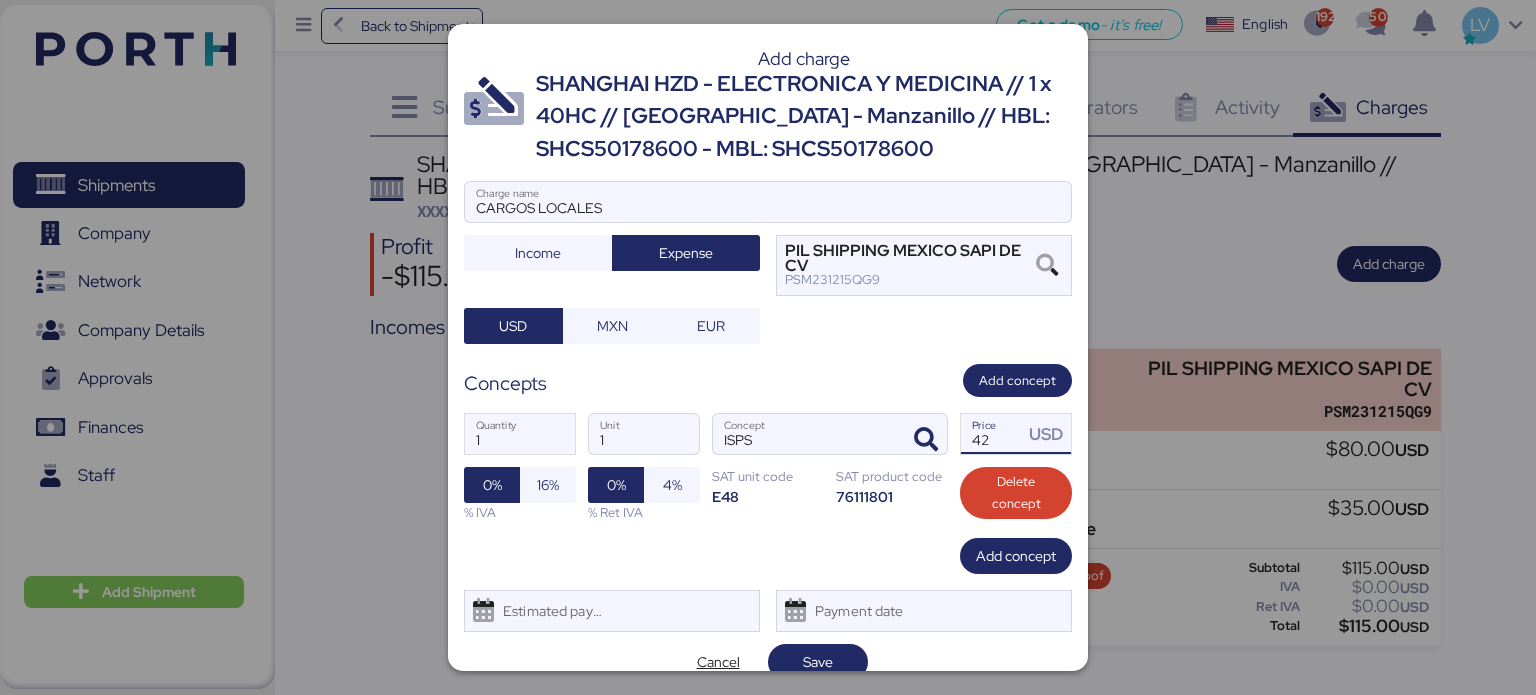 type on "42" 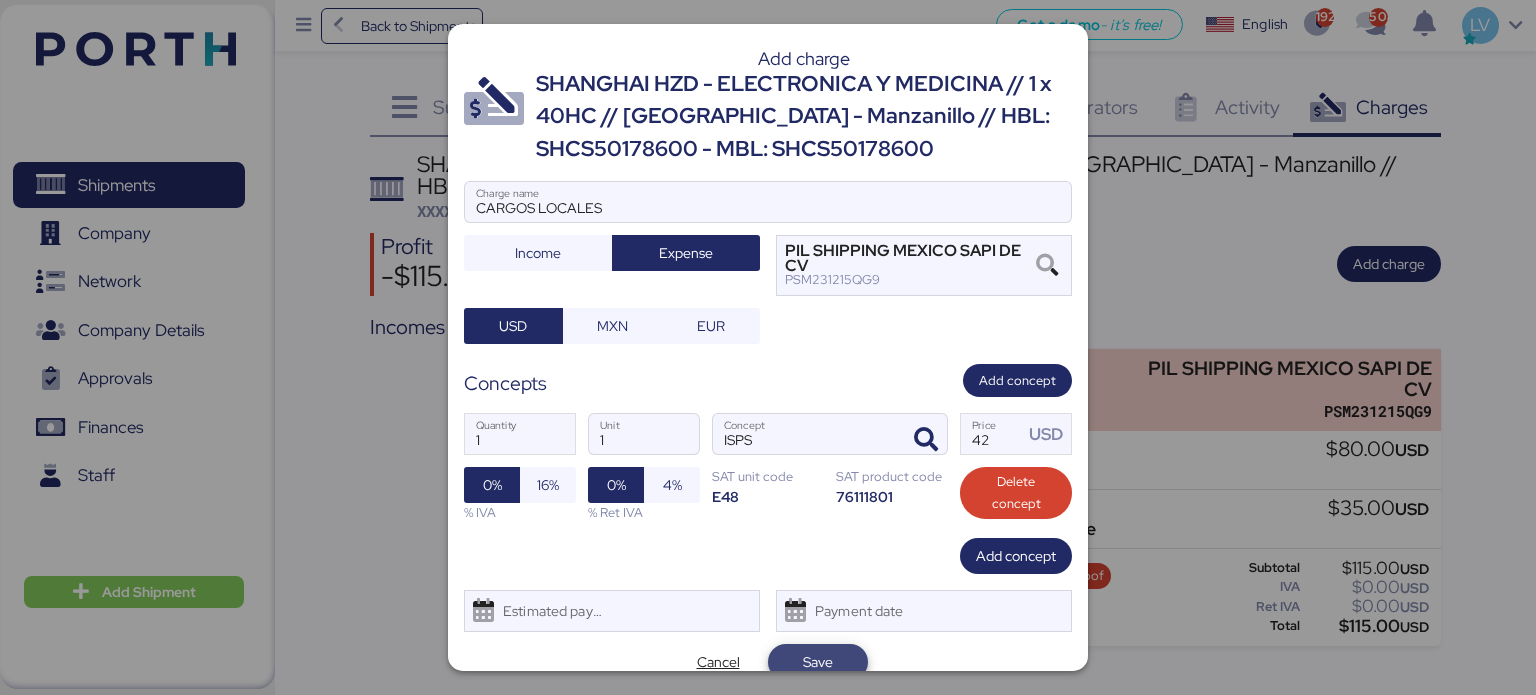 click on "Save" at bounding box center (818, 662) 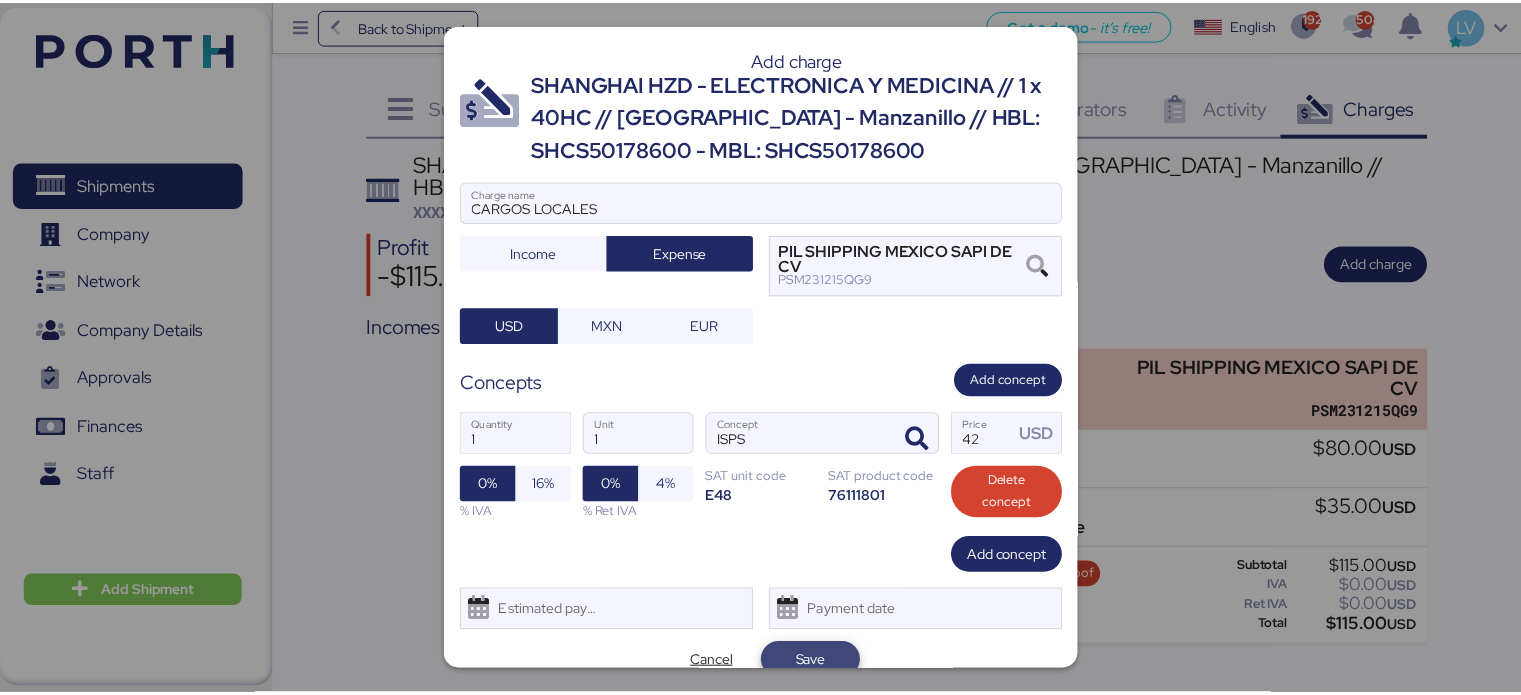 scroll, scrollTop: 8, scrollLeft: 0, axis: vertical 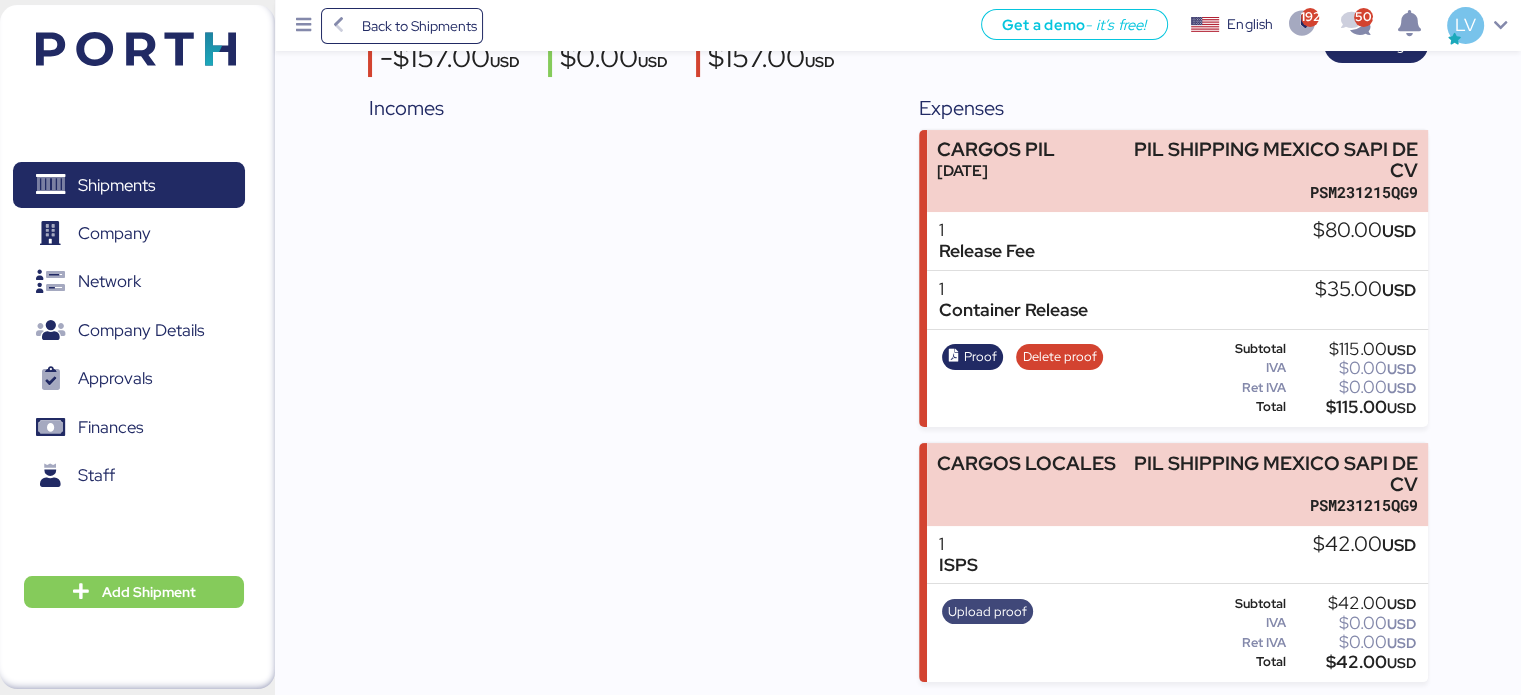 click on "Upload proof" at bounding box center [987, 612] 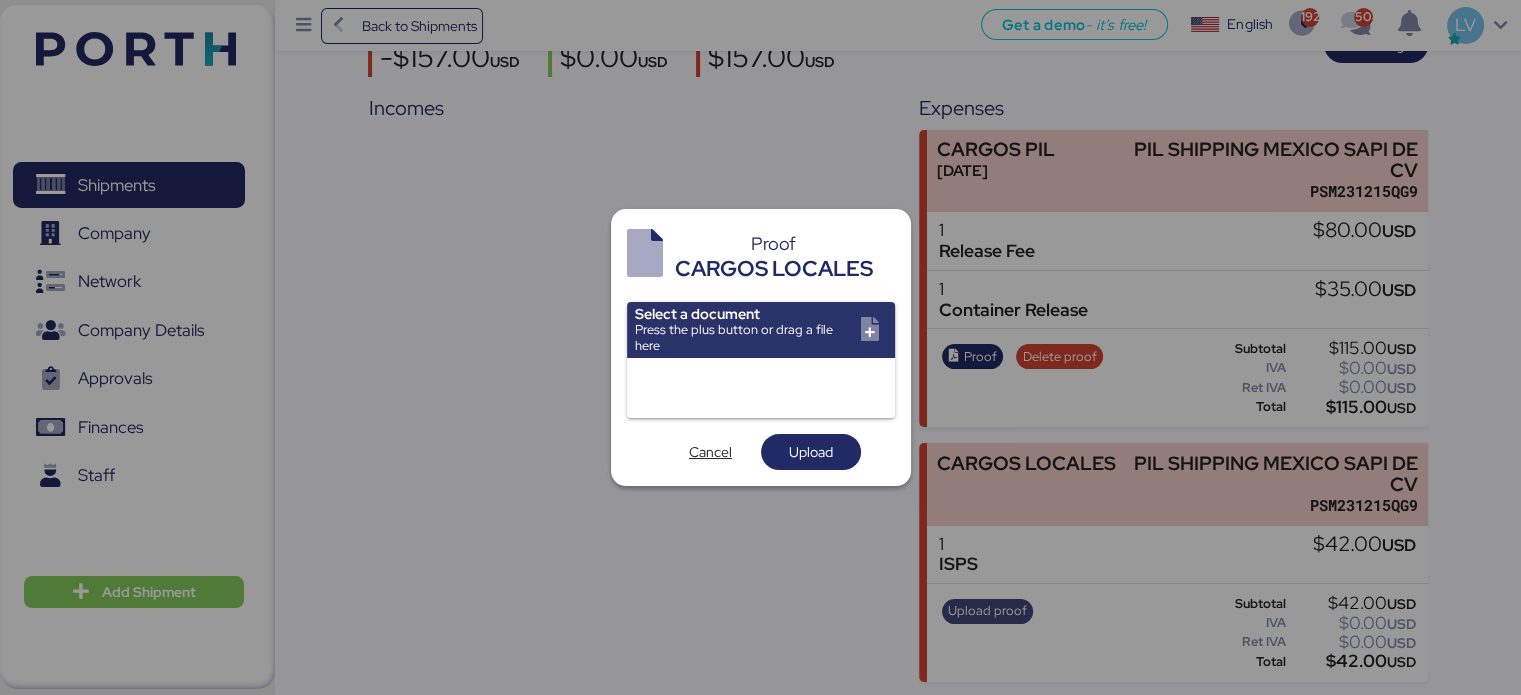 scroll, scrollTop: 0, scrollLeft: 0, axis: both 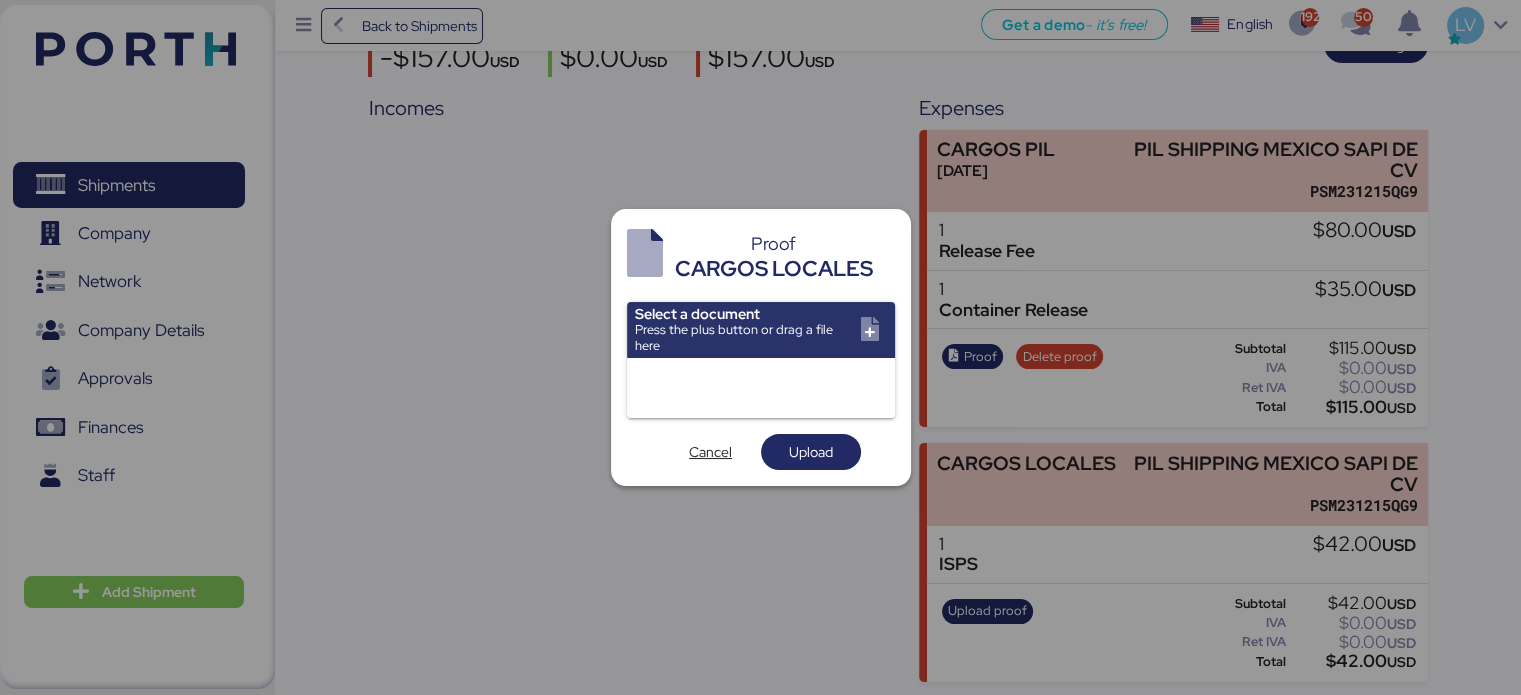 click at bounding box center (761, 330) 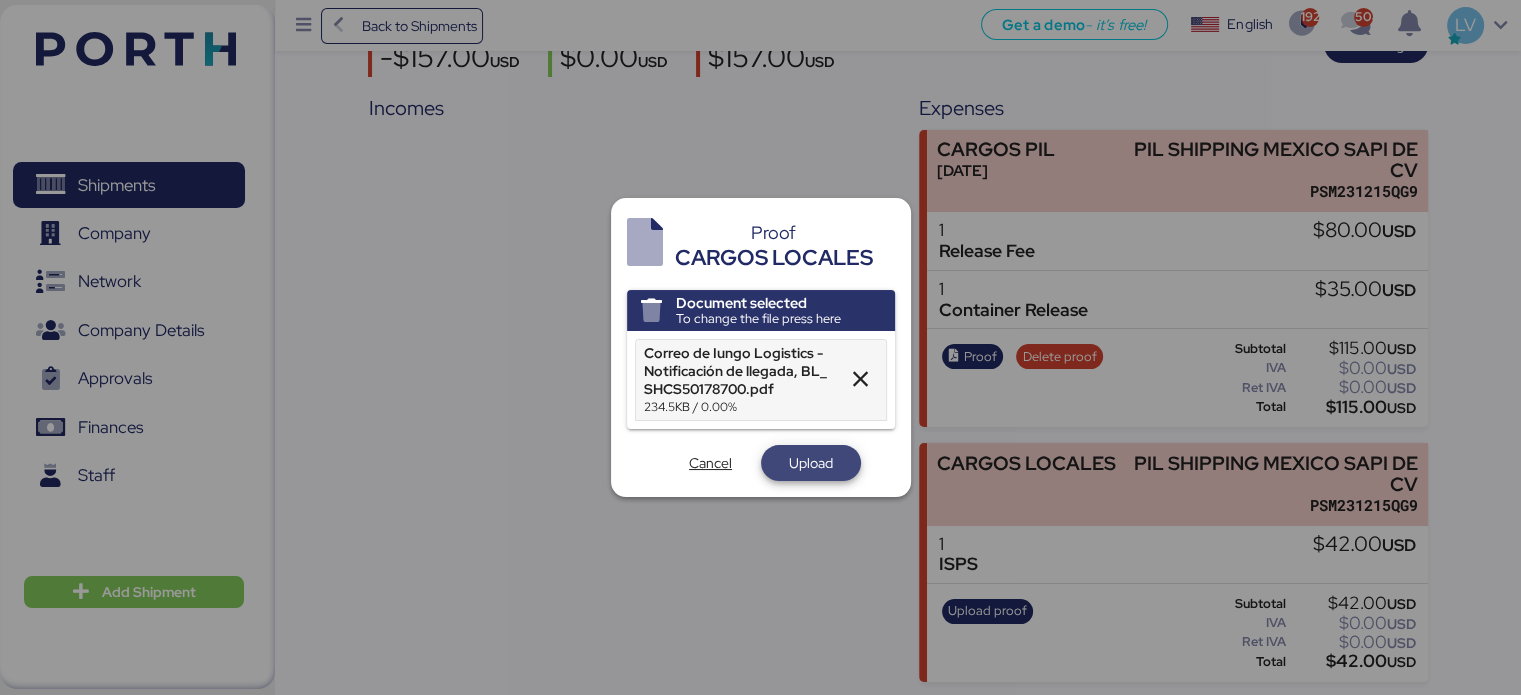 click on "Upload" at bounding box center (811, 463) 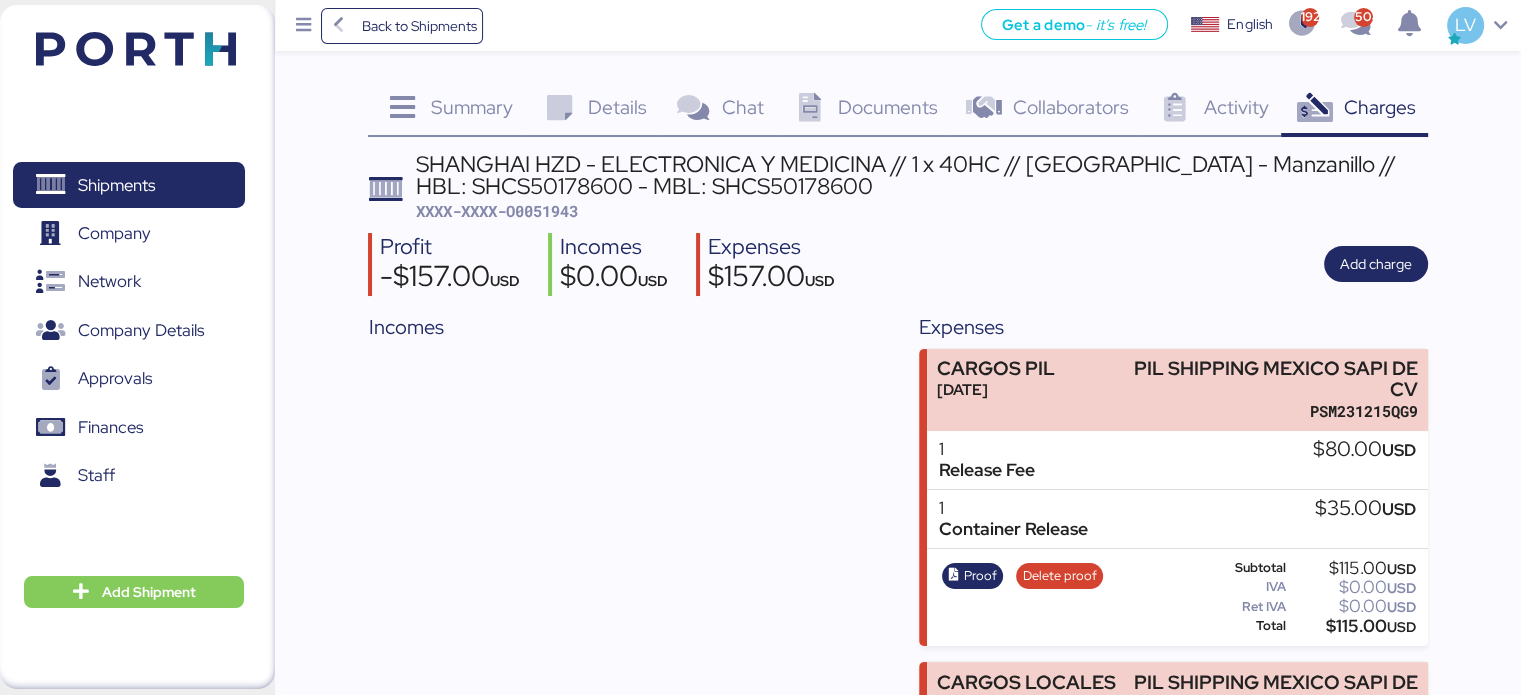 scroll, scrollTop: 219, scrollLeft: 0, axis: vertical 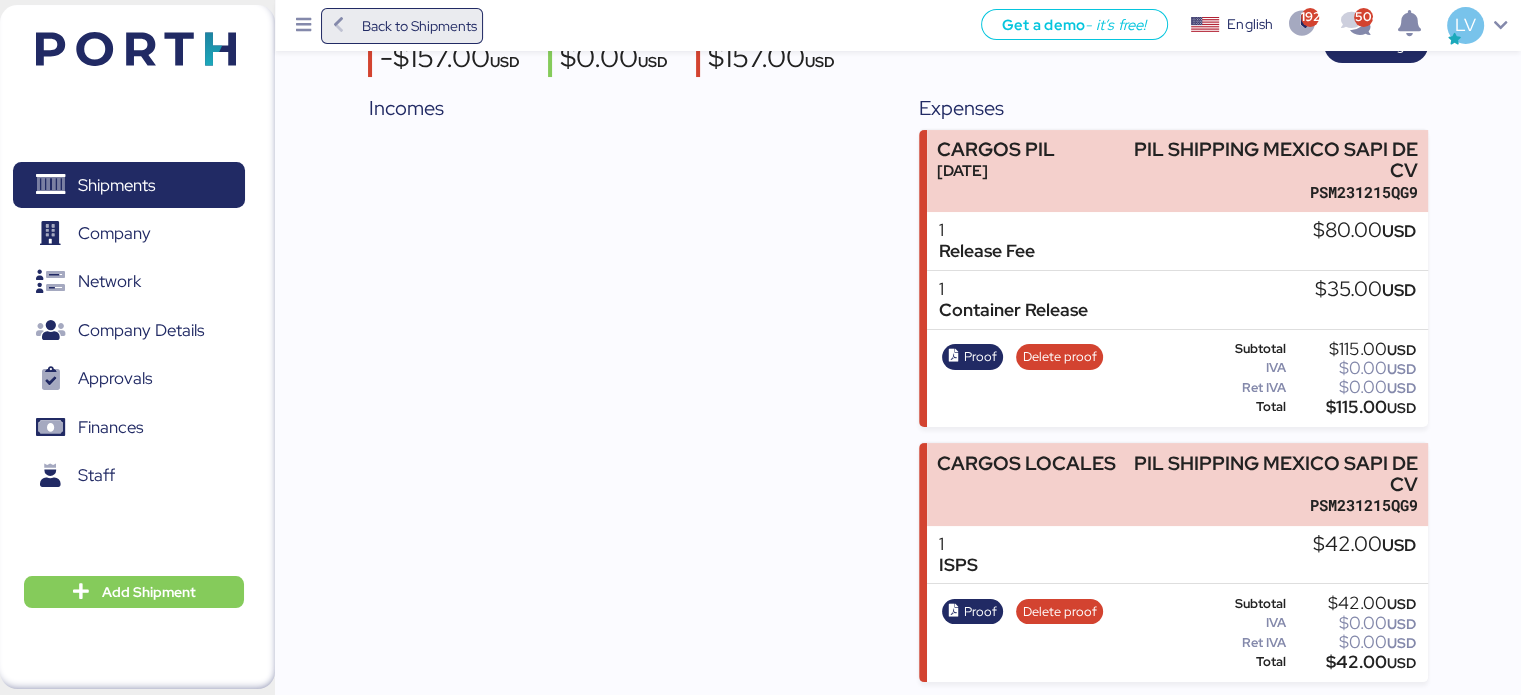 click on "Back to Shipments" at bounding box center [418, 26] 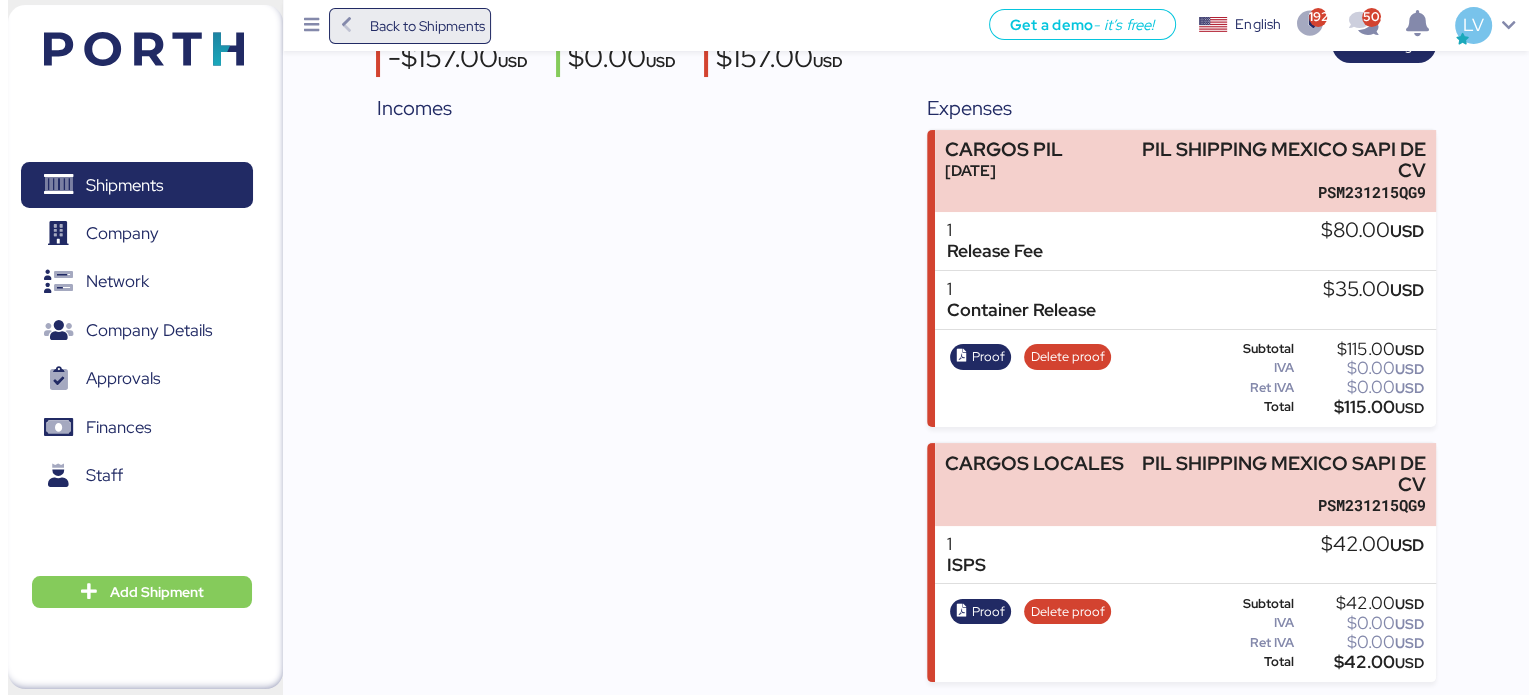 scroll, scrollTop: 0, scrollLeft: 0, axis: both 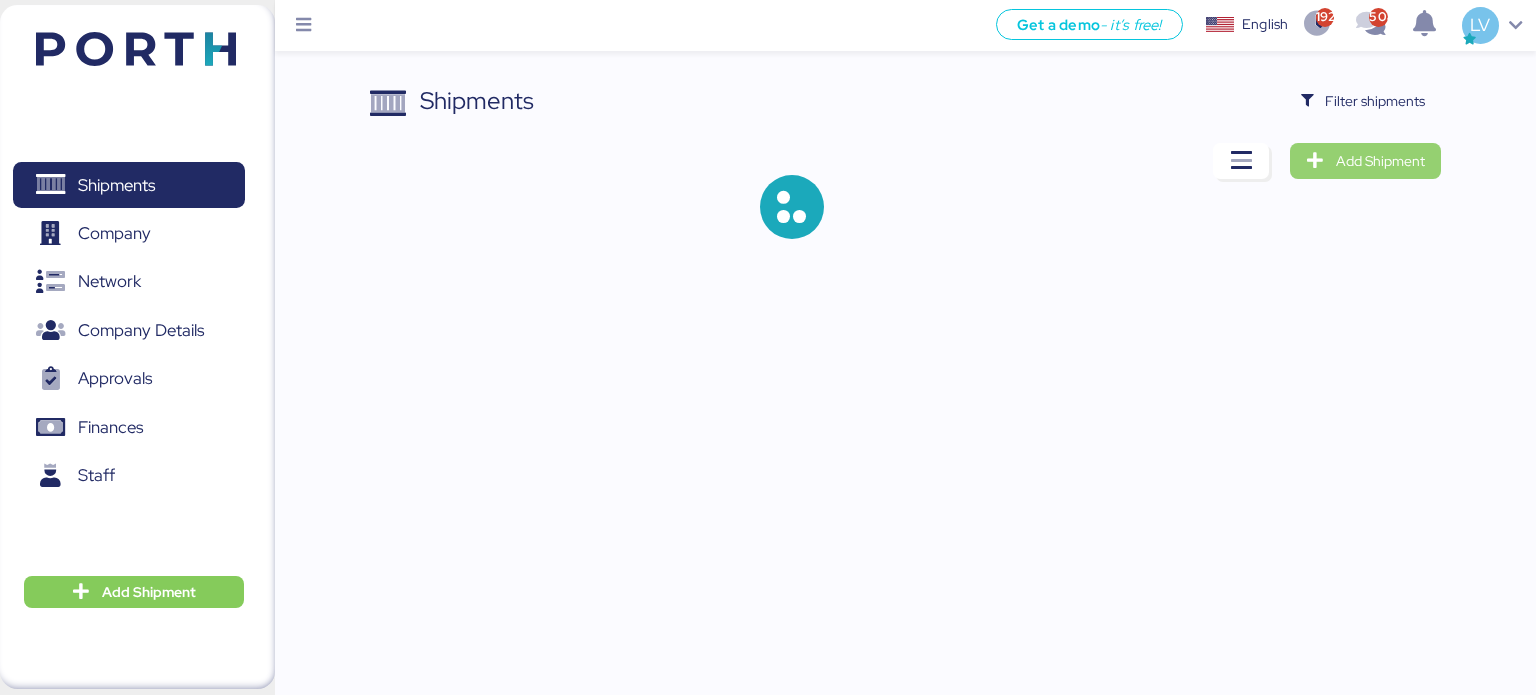 click on "Add Shipment" at bounding box center [1380, 161] 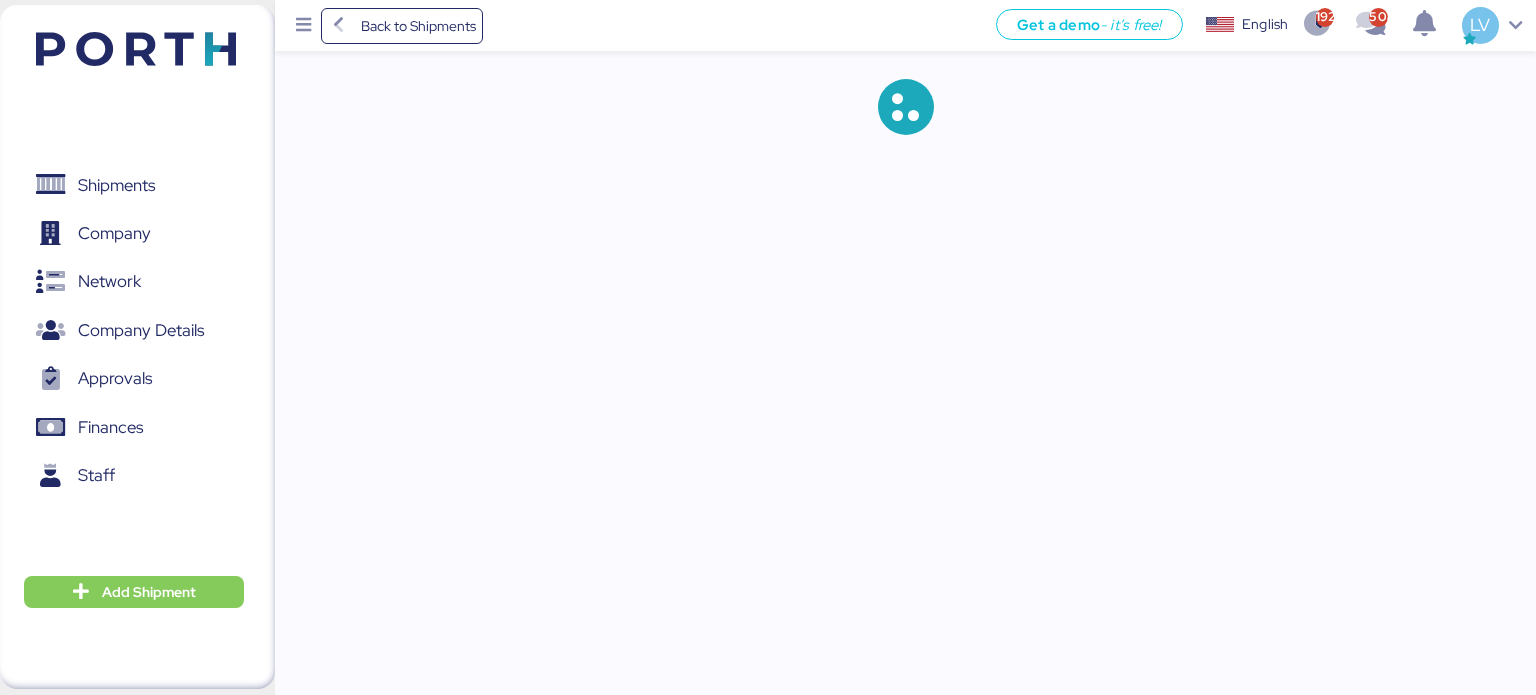 click at bounding box center (136, 49) 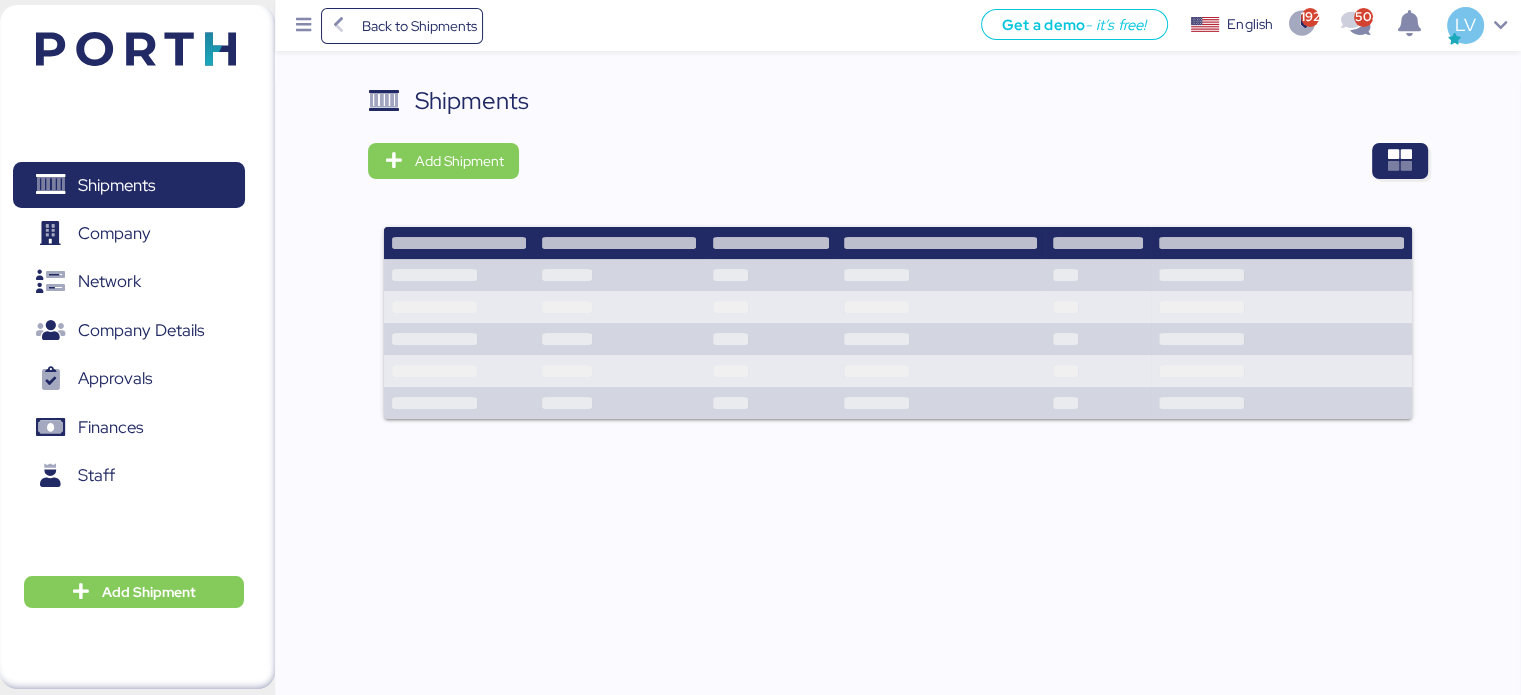 click at bounding box center (136, 49) 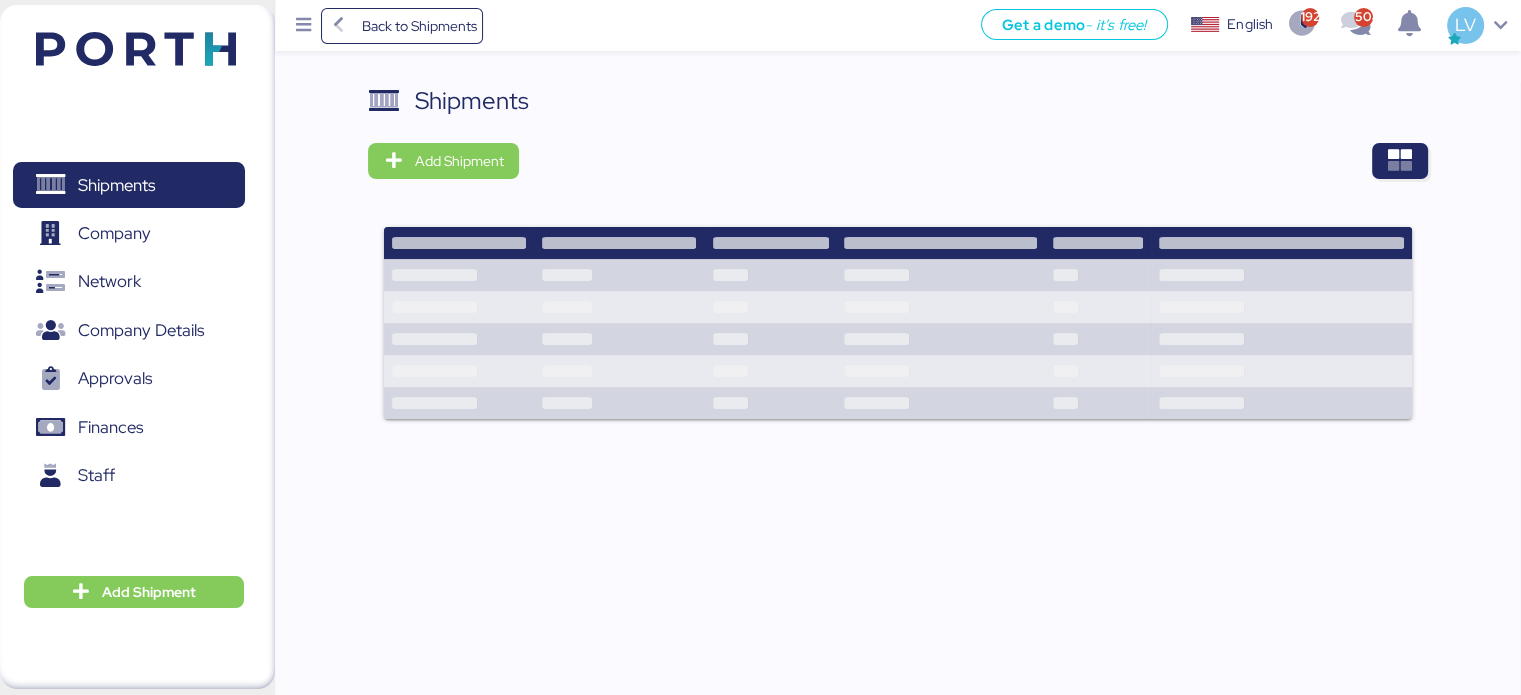 click at bounding box center (980, 161) 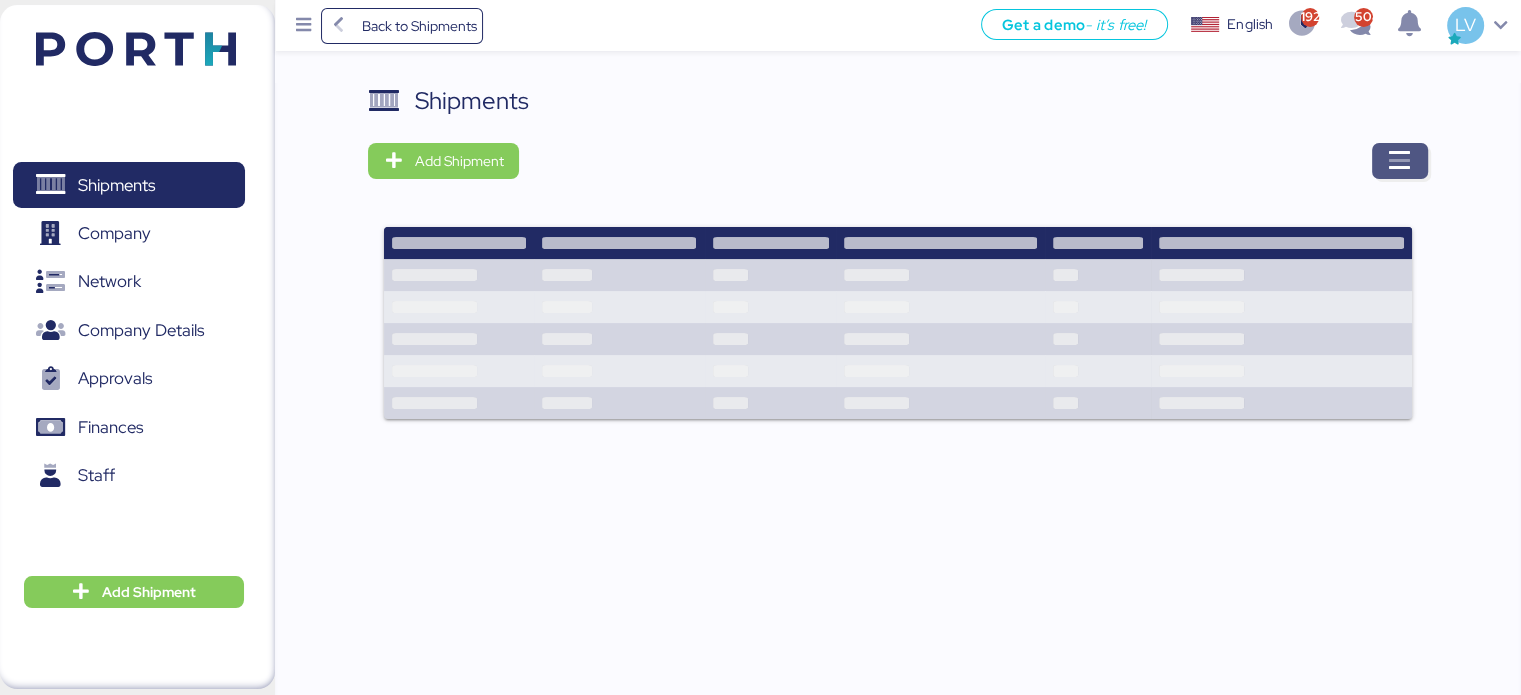 click at bounding box center (1400, 161) 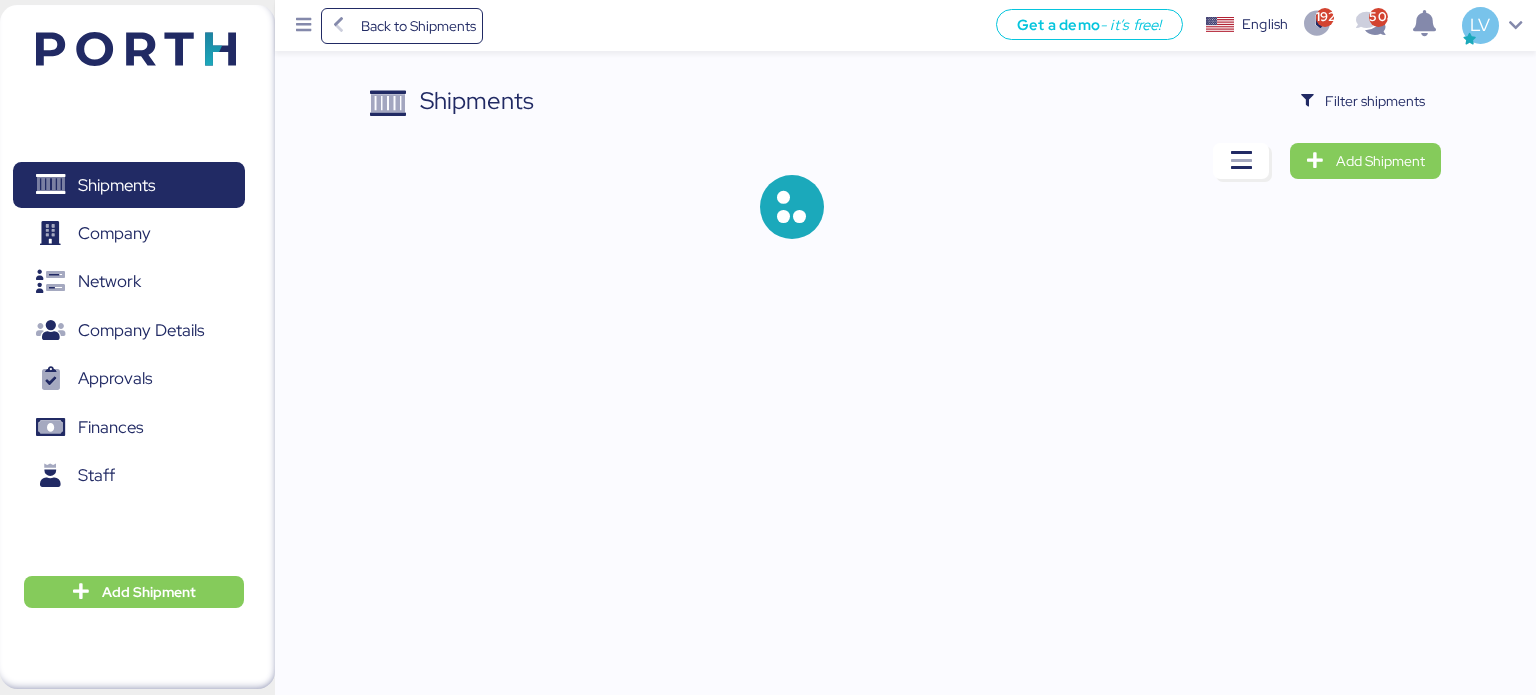 click on "Shipments   Filter shipments     Add Shipment" at bounding box center [768, 135] 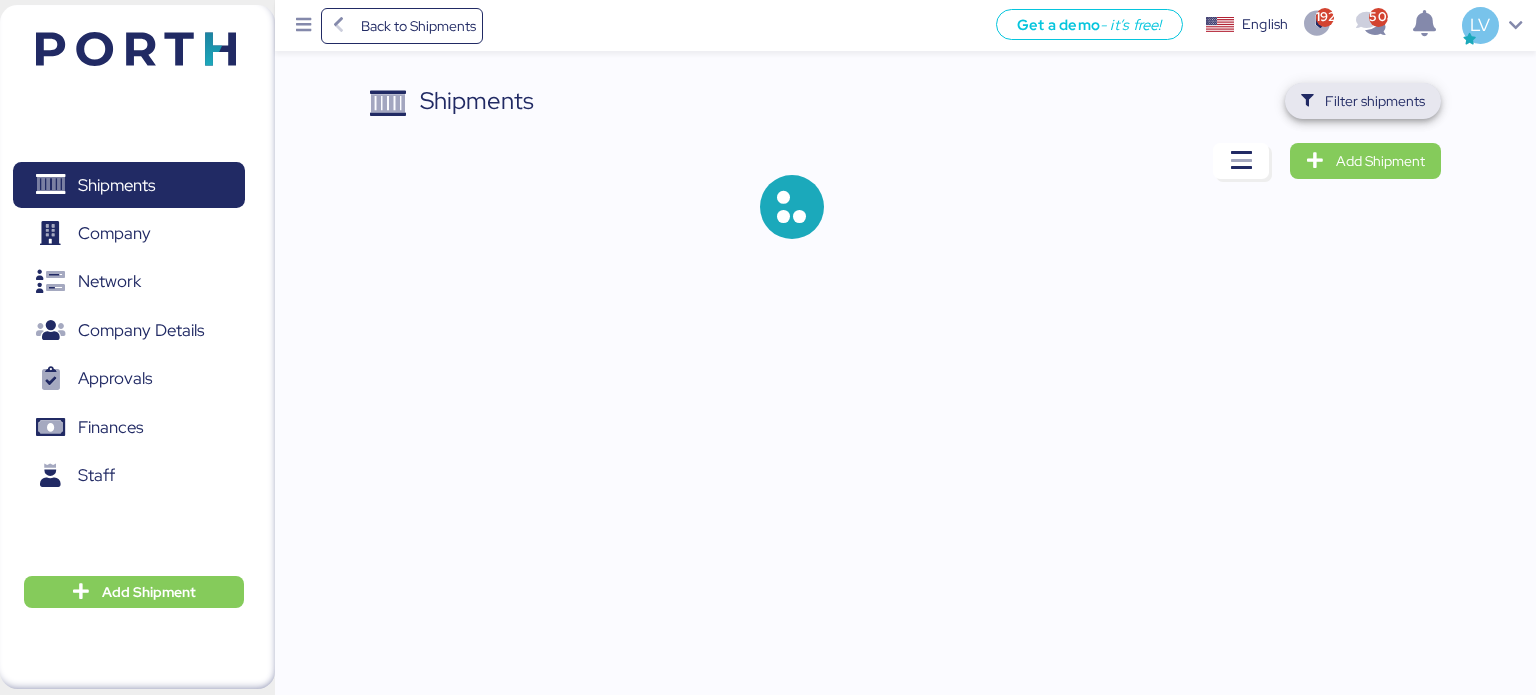 click on "Filter shipments" at bounding box center (1375, 101) 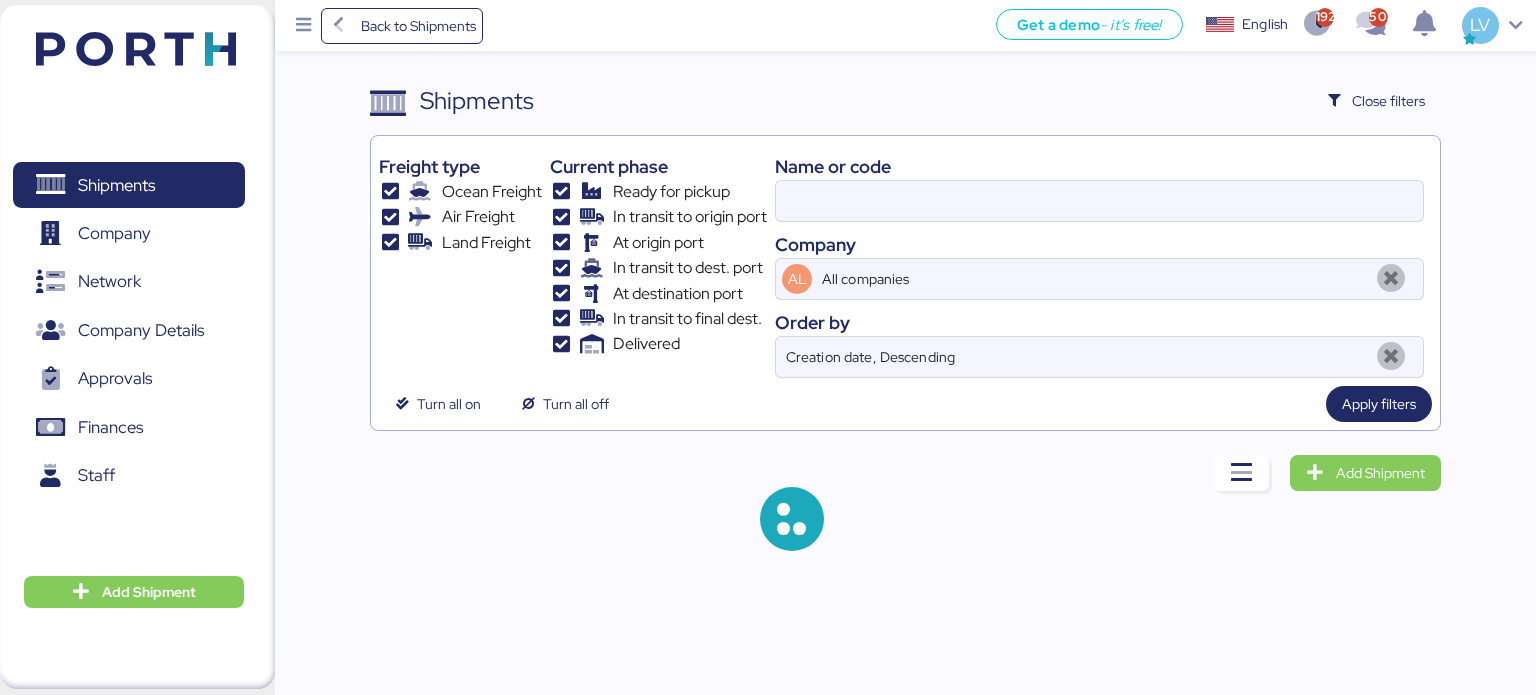 click on "Name or code" at bounding box center [1099, 166] 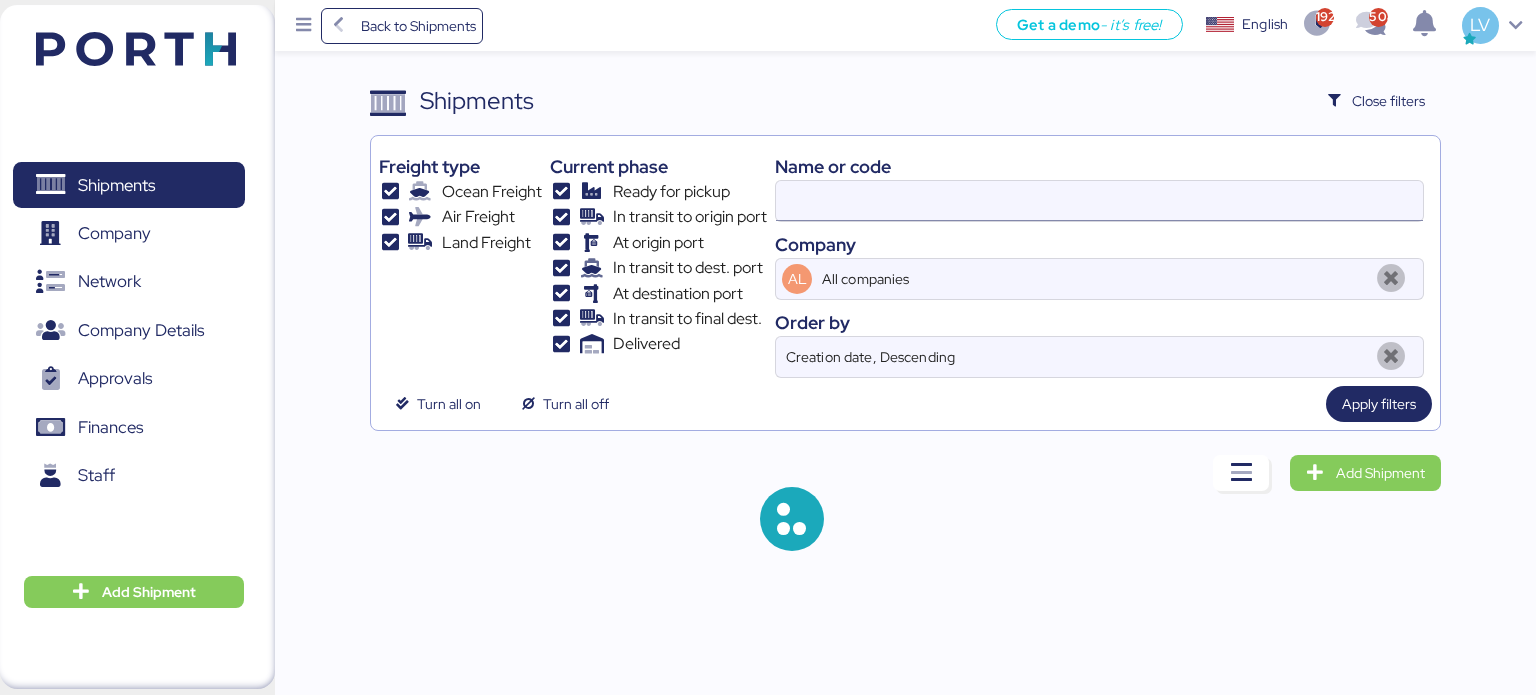 click at bounding box center [1099, 201] 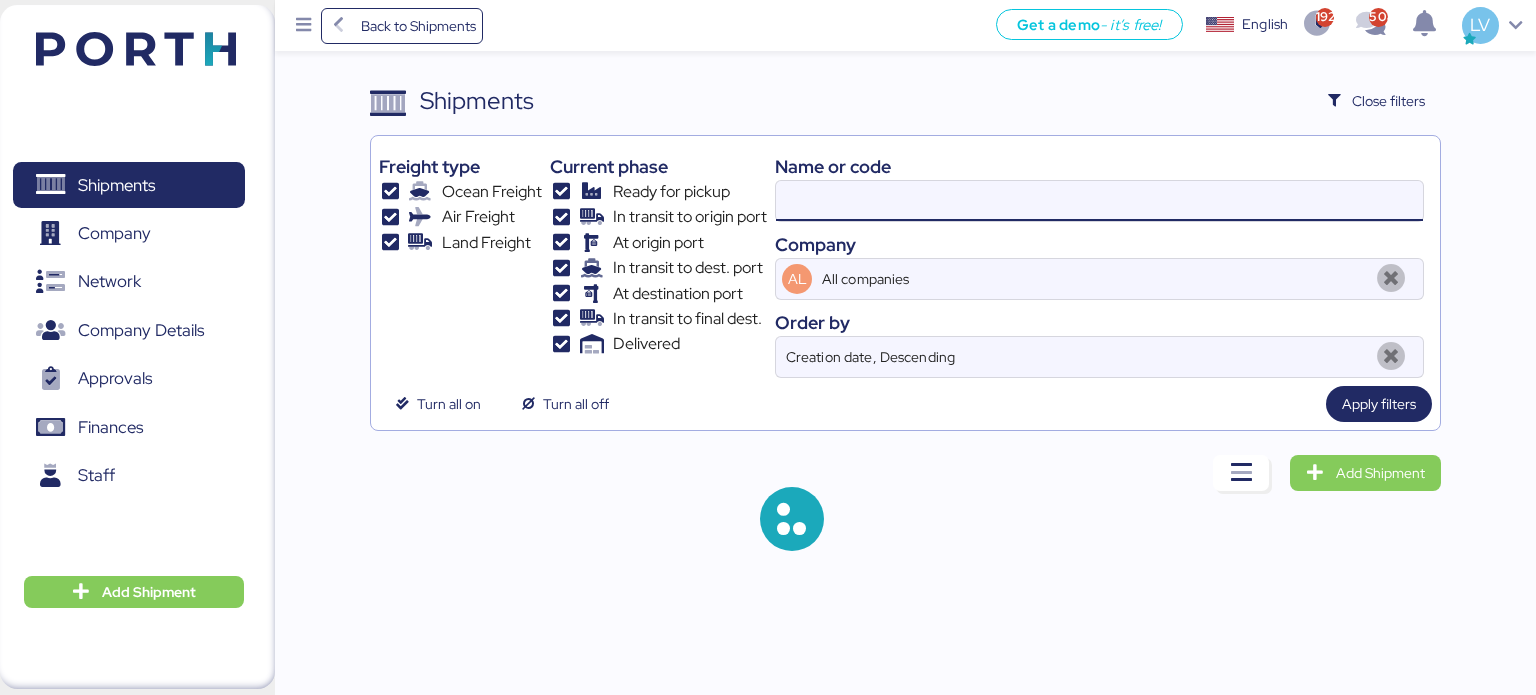 click at bounding box center (1099, 201) 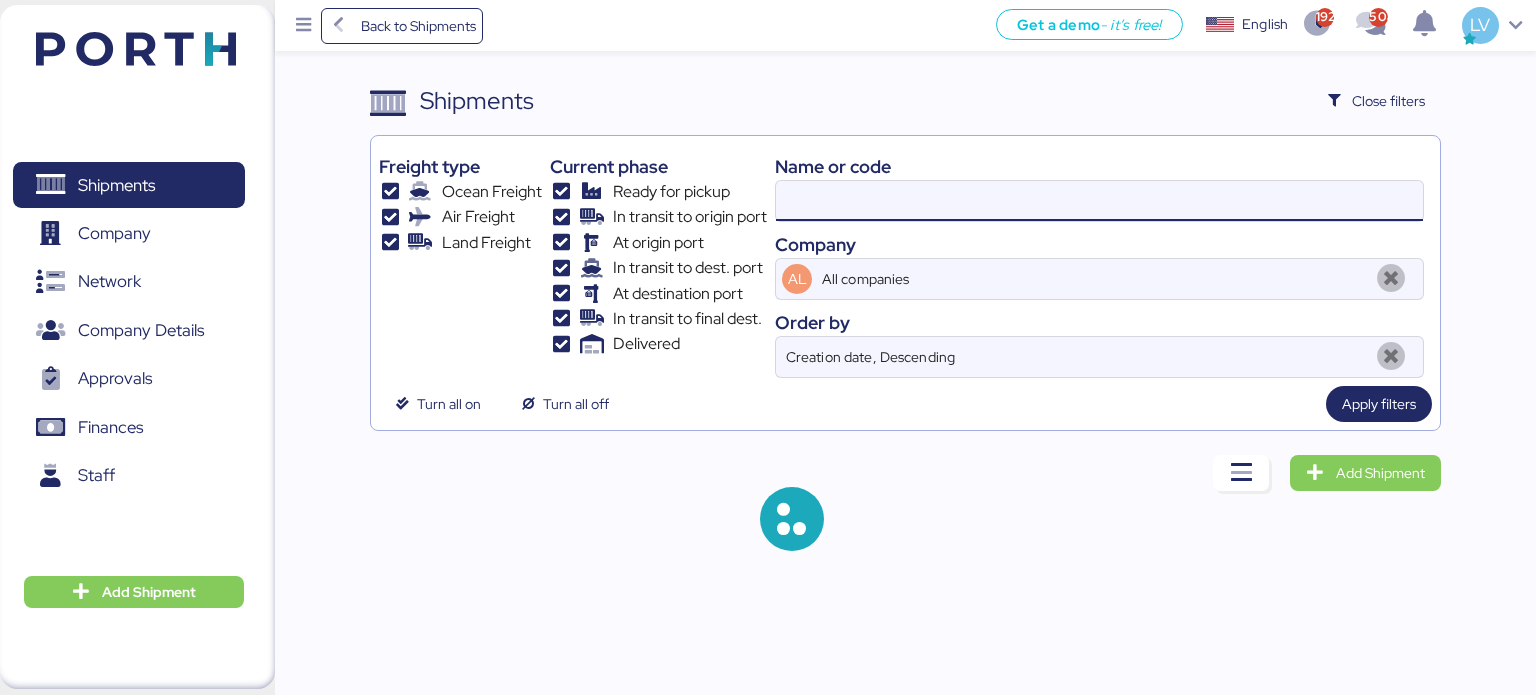 paste on "SHCS50178700" 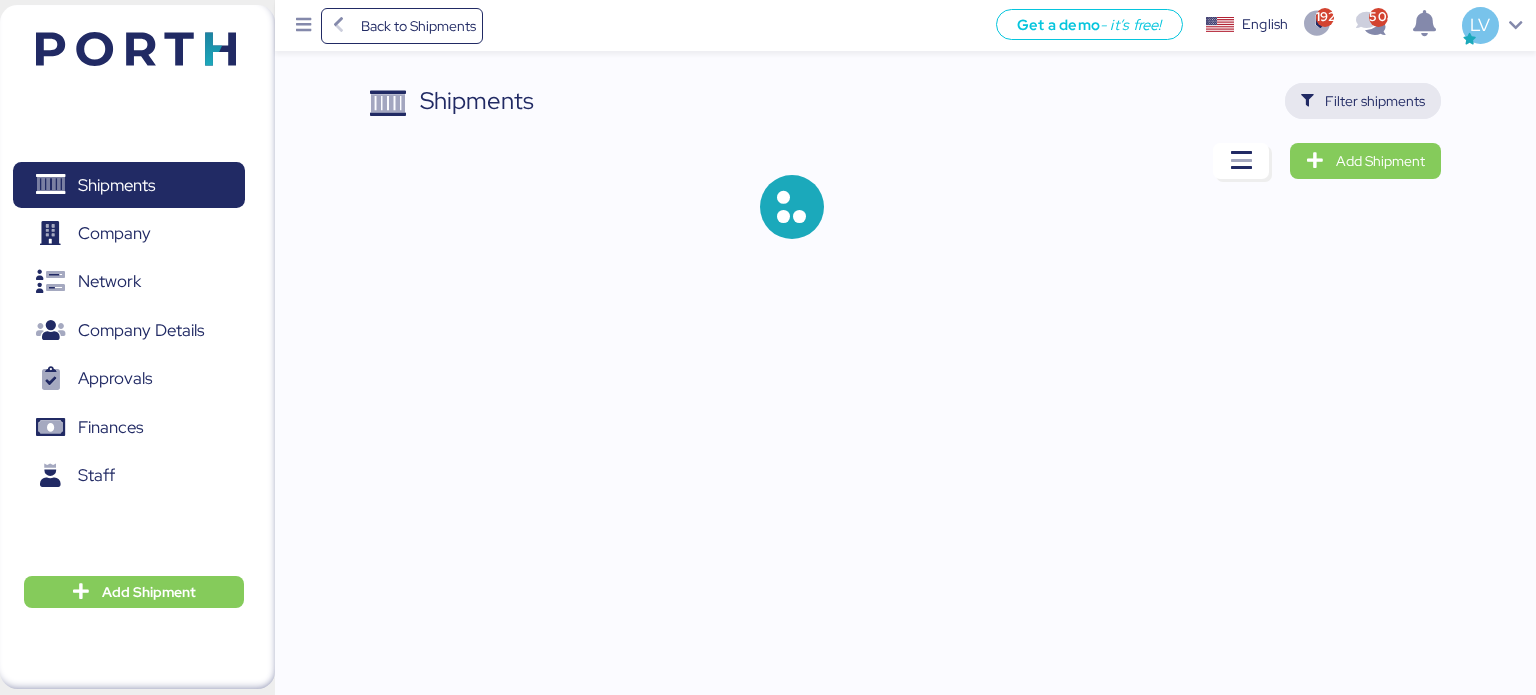click on "Filter shipments" at bounding box center (1375, 101) 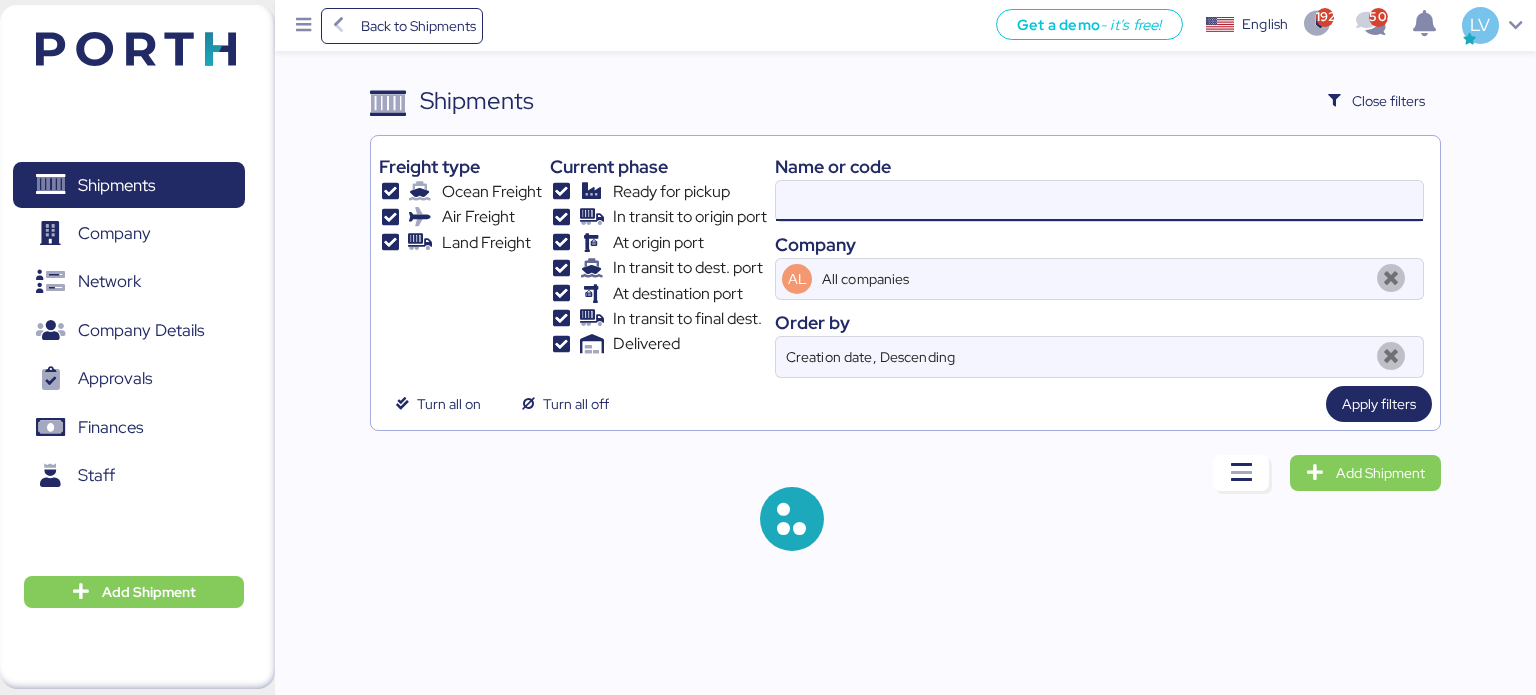 click at bounding box center [1099, 201] 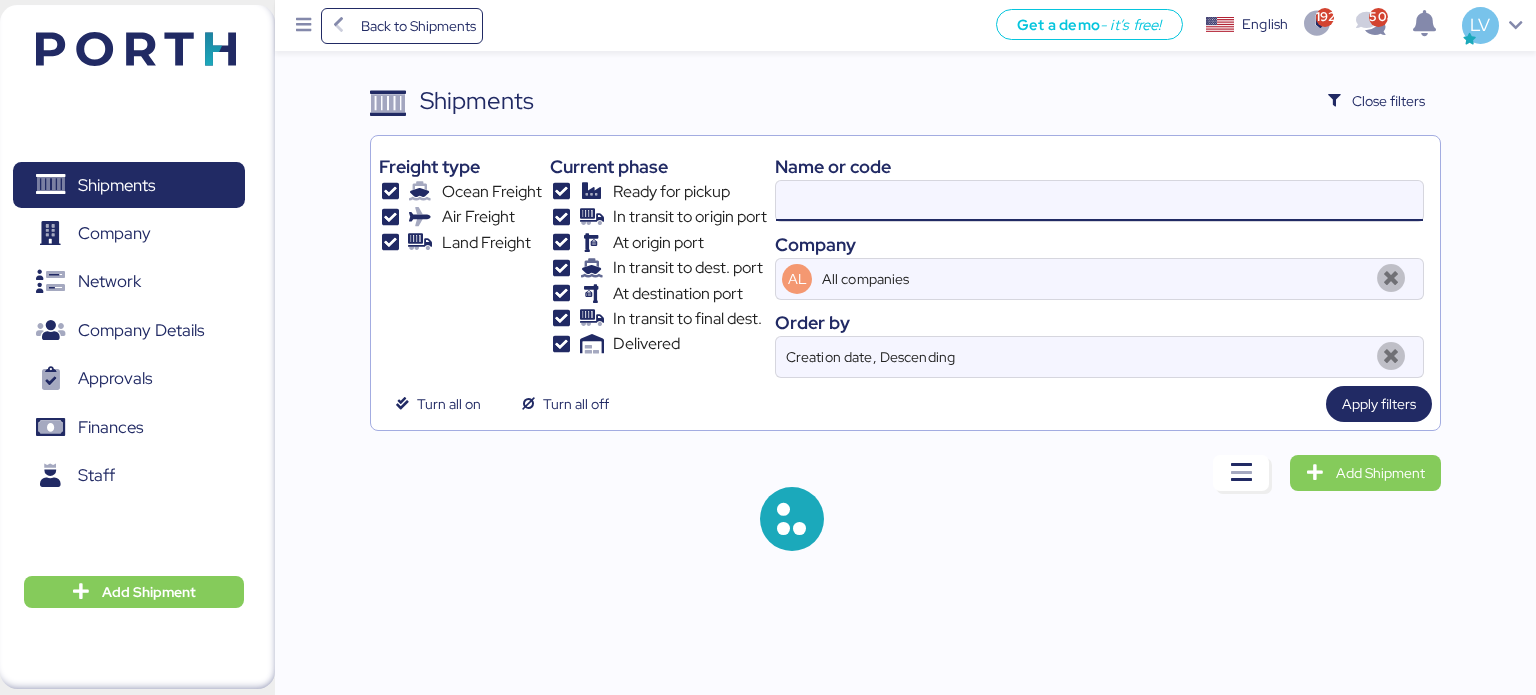 click at bounding box center (1099, 201) 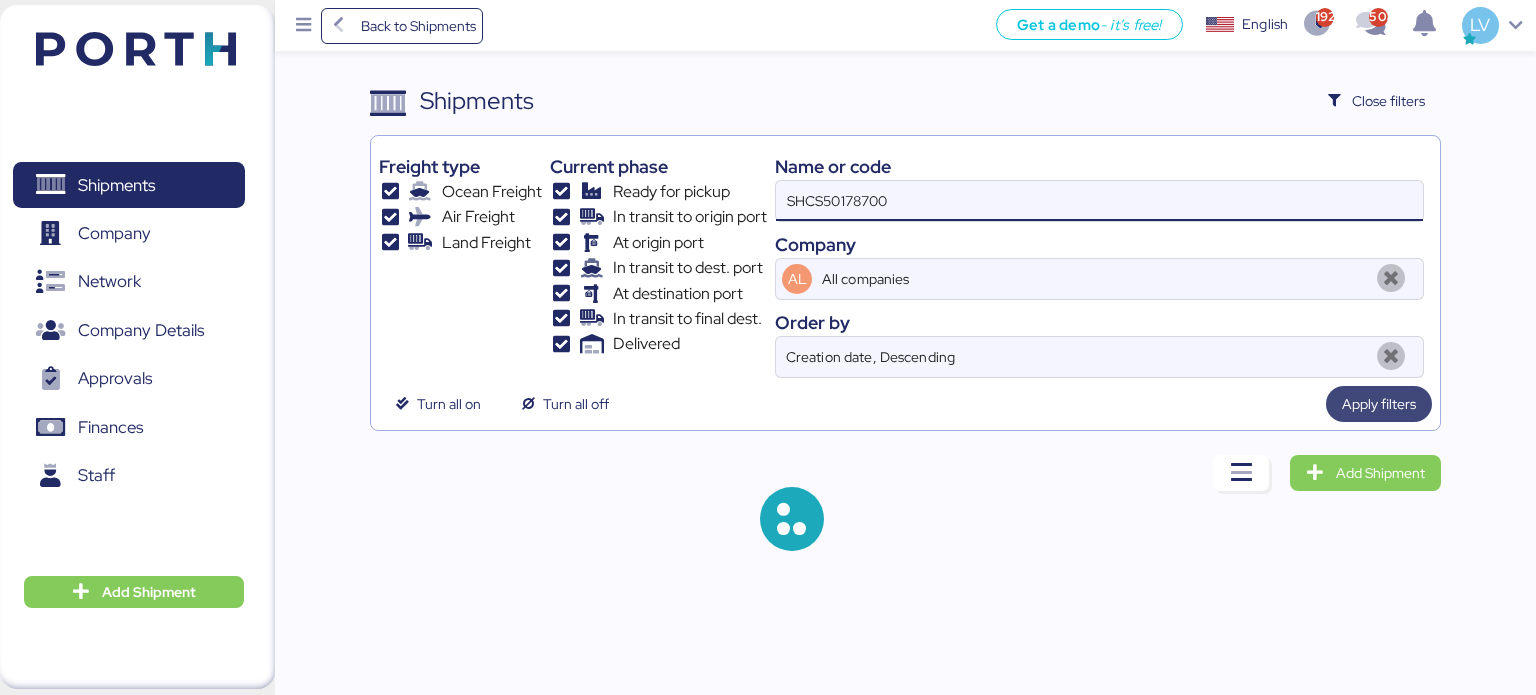 type on "SHCS50178700" 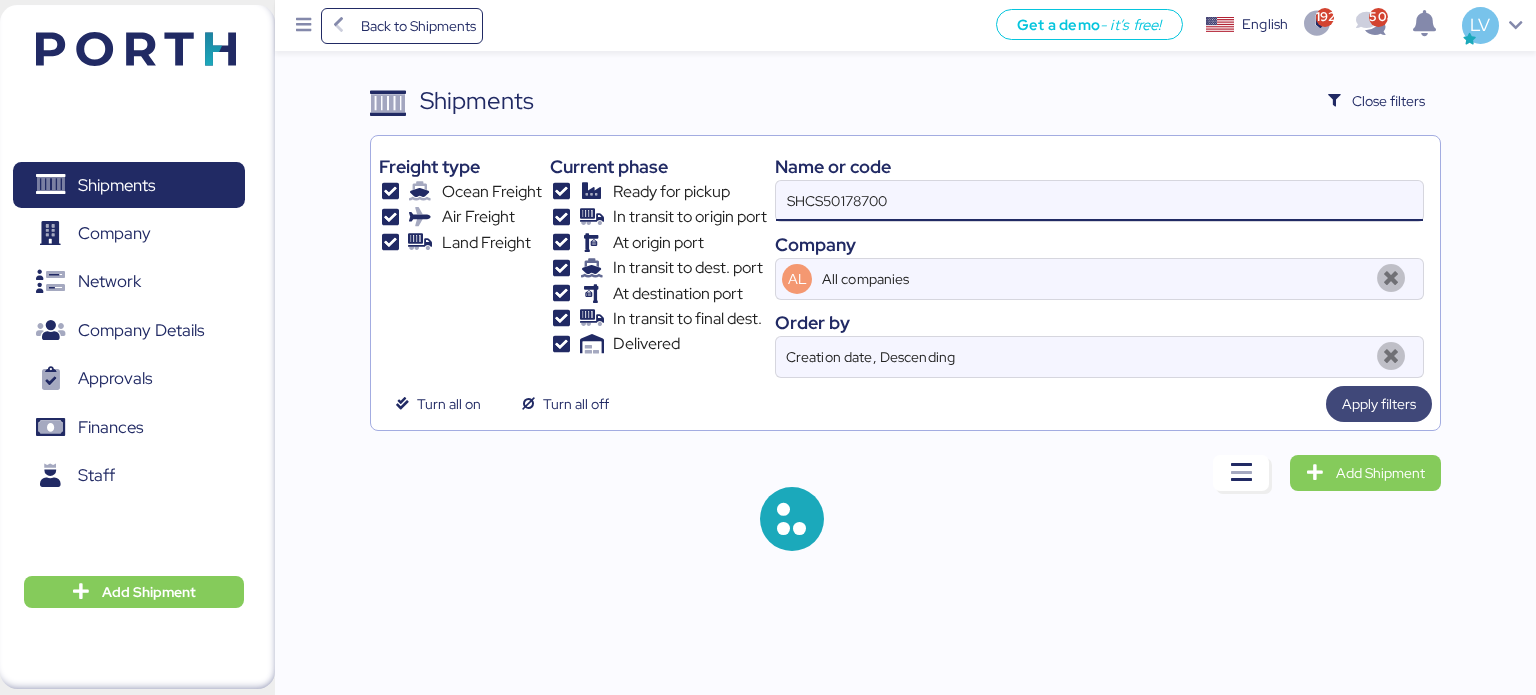 click on "Apply filters" at bounding box center (1379, 404) 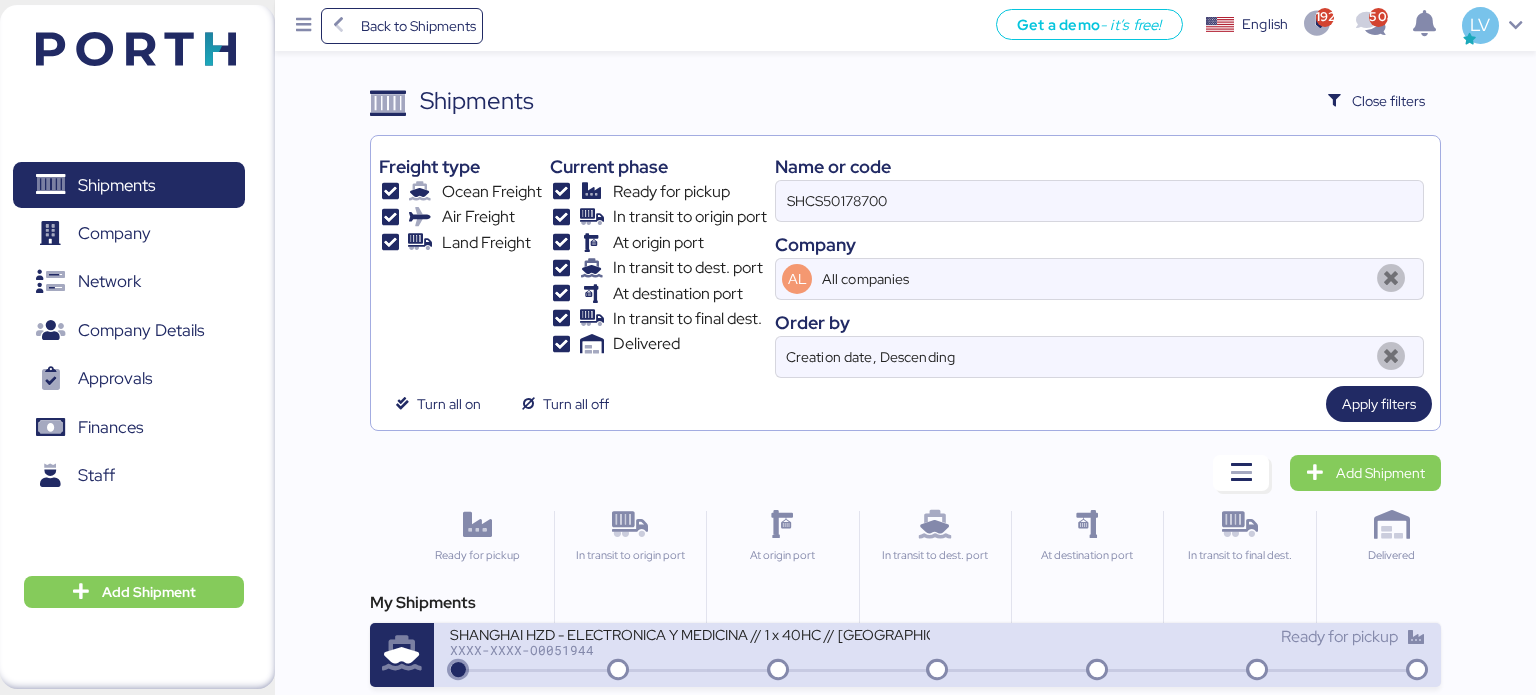 click on "XXXX-XXXX-O0051944" at bounding box center [690, 650] 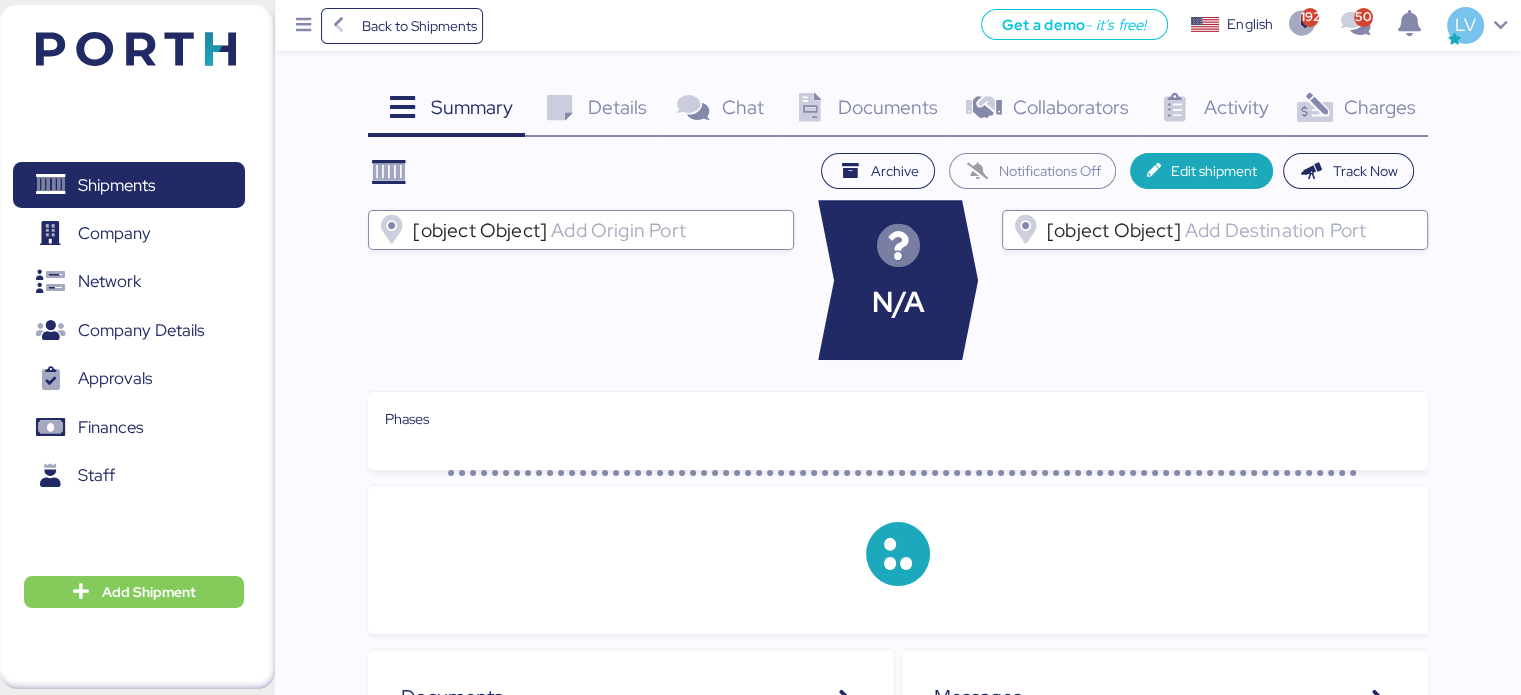click on "Charges" at bounding box center [1379, 107] 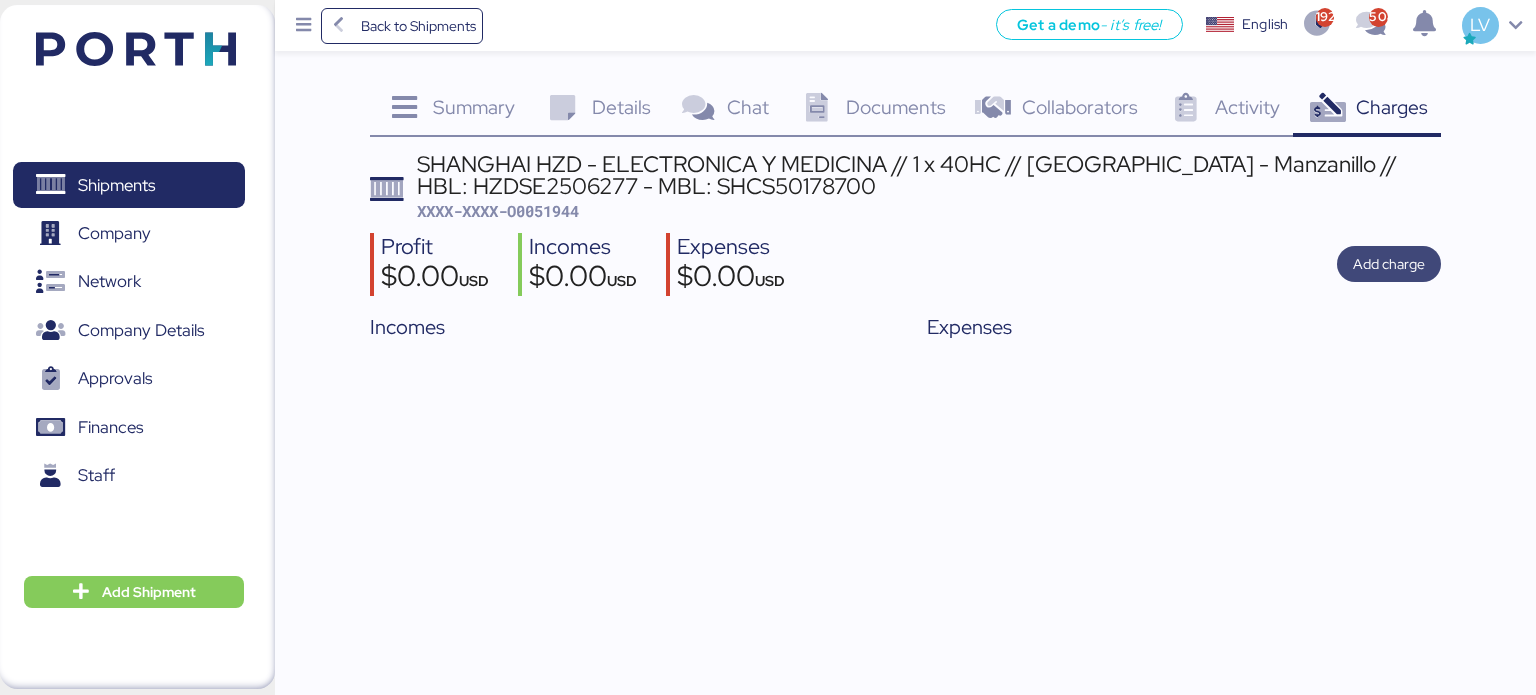 click on "Add charge" at bounding box center (1389, 264) 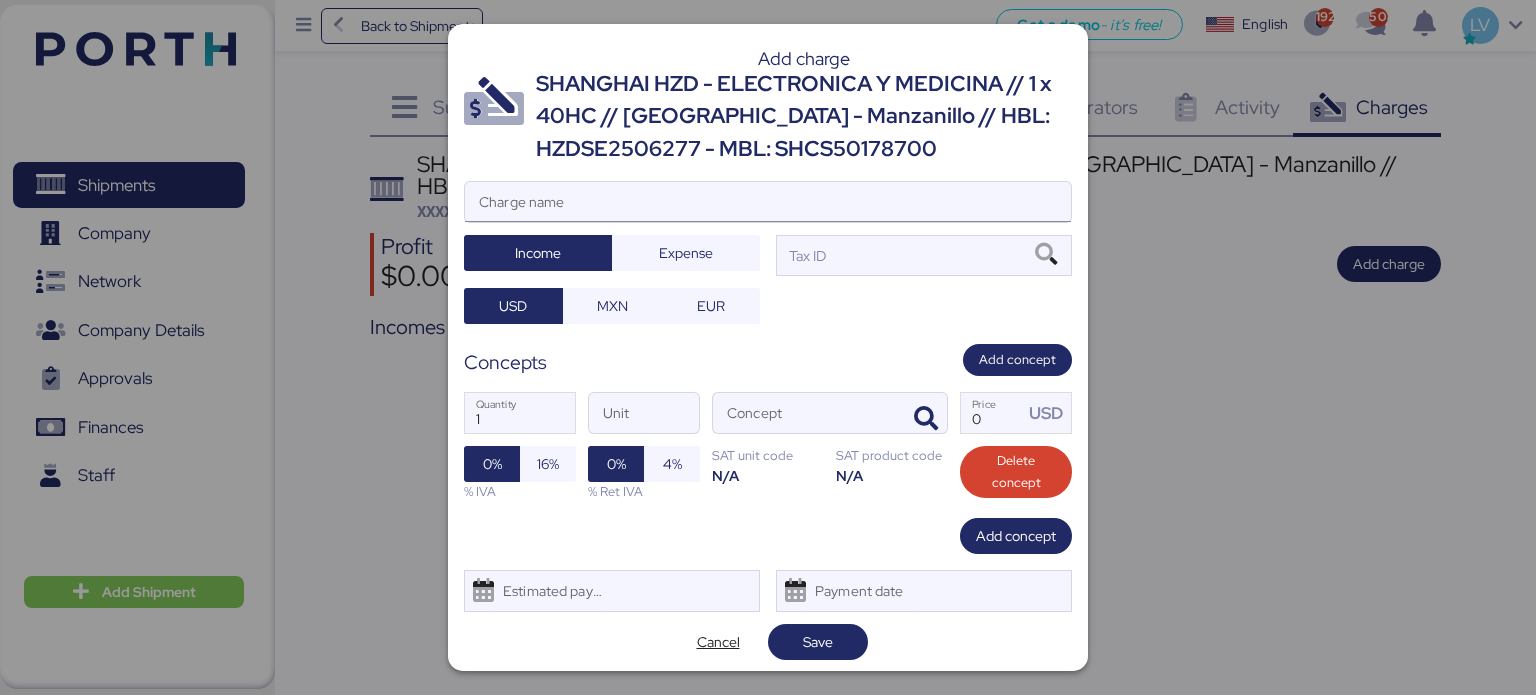 click on "Charge name" at bounding box center [768, 202] 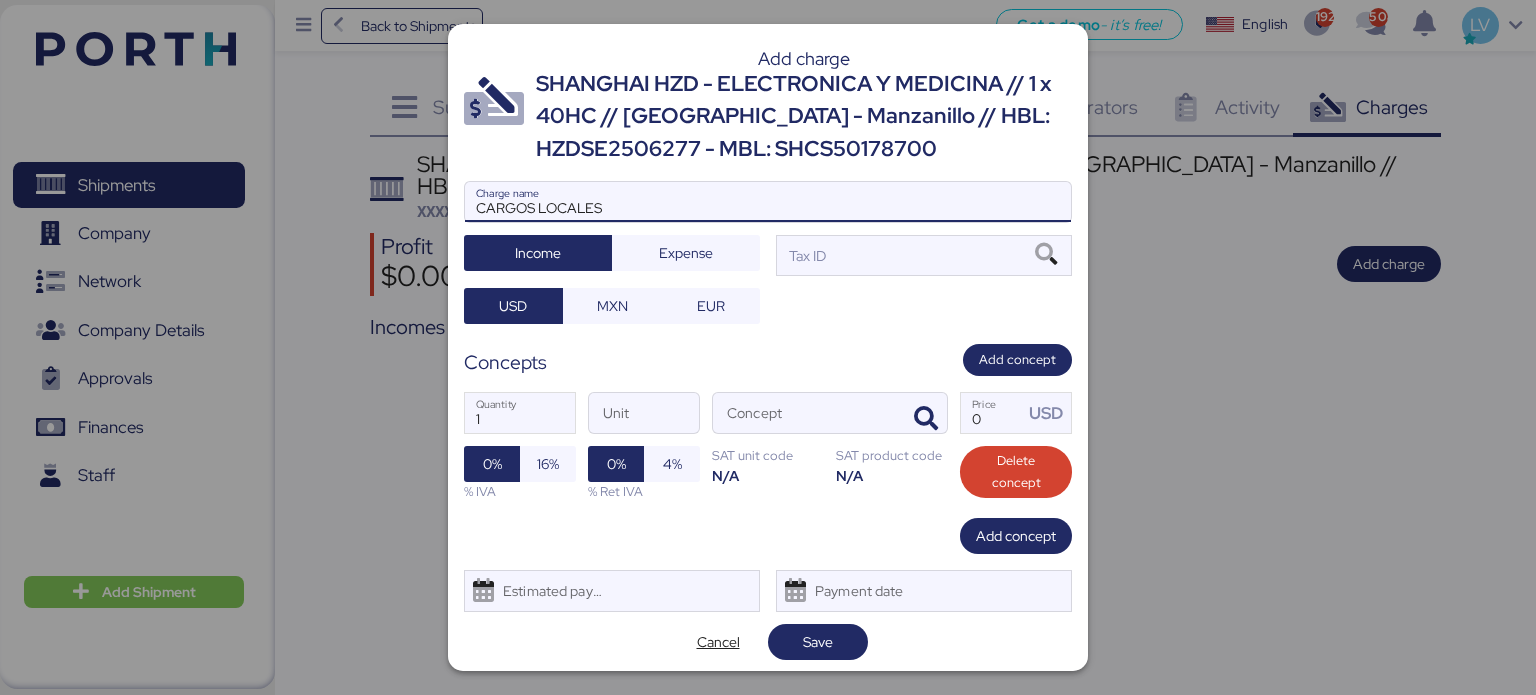 type on "CARGOS LOCALES" 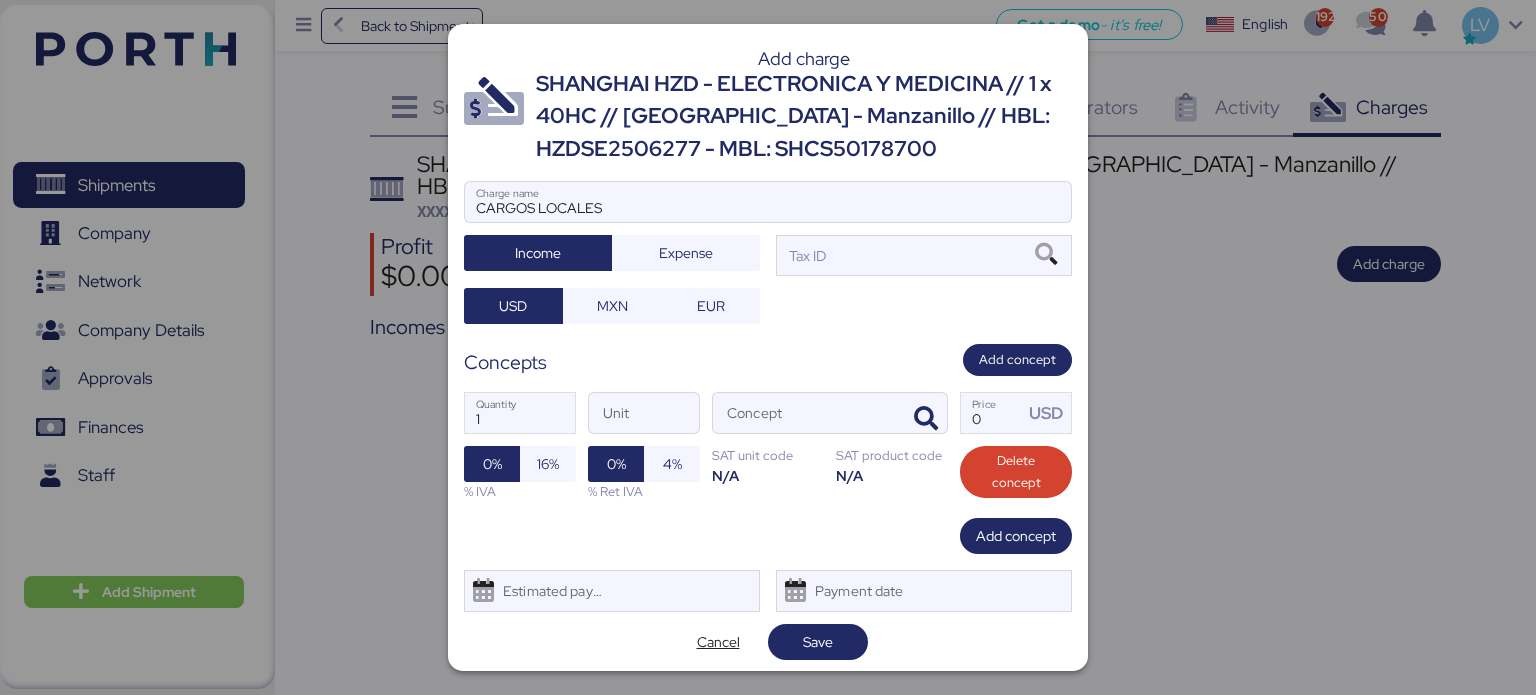 click on "CARGOS LOCALES Charge name Income Expense Tax ID   USD MXN EUR" at bounding box center [768, 252] 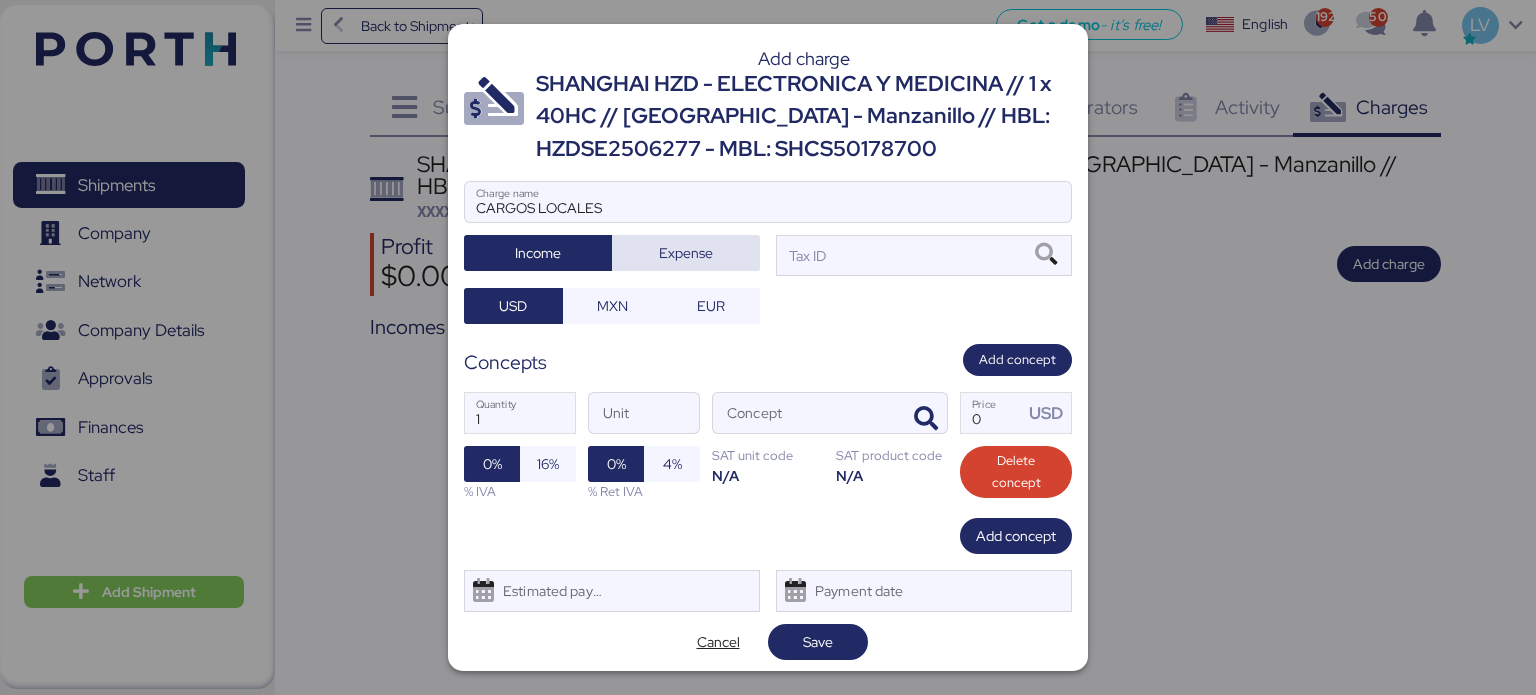 click on "Expense" at bounding box center [686, 253] 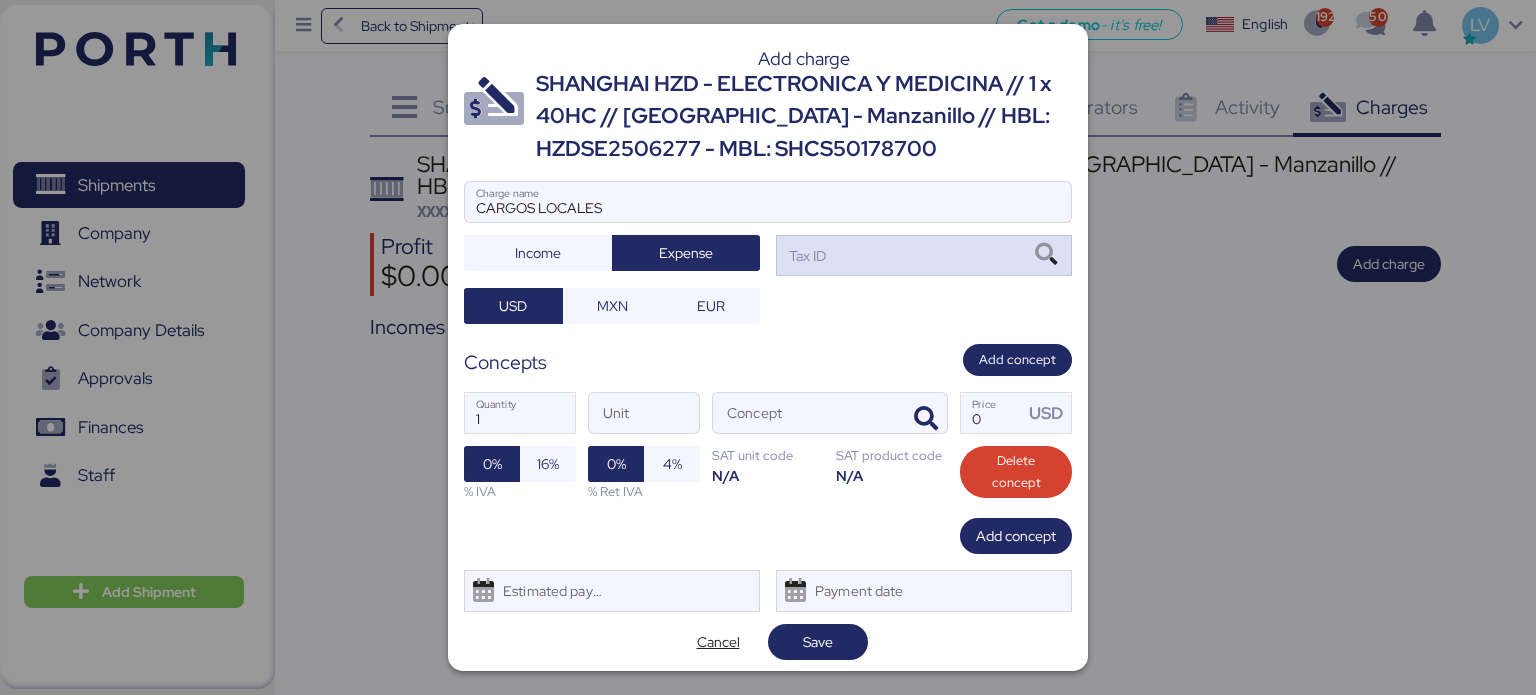 click at bounding box center (1046, 255) 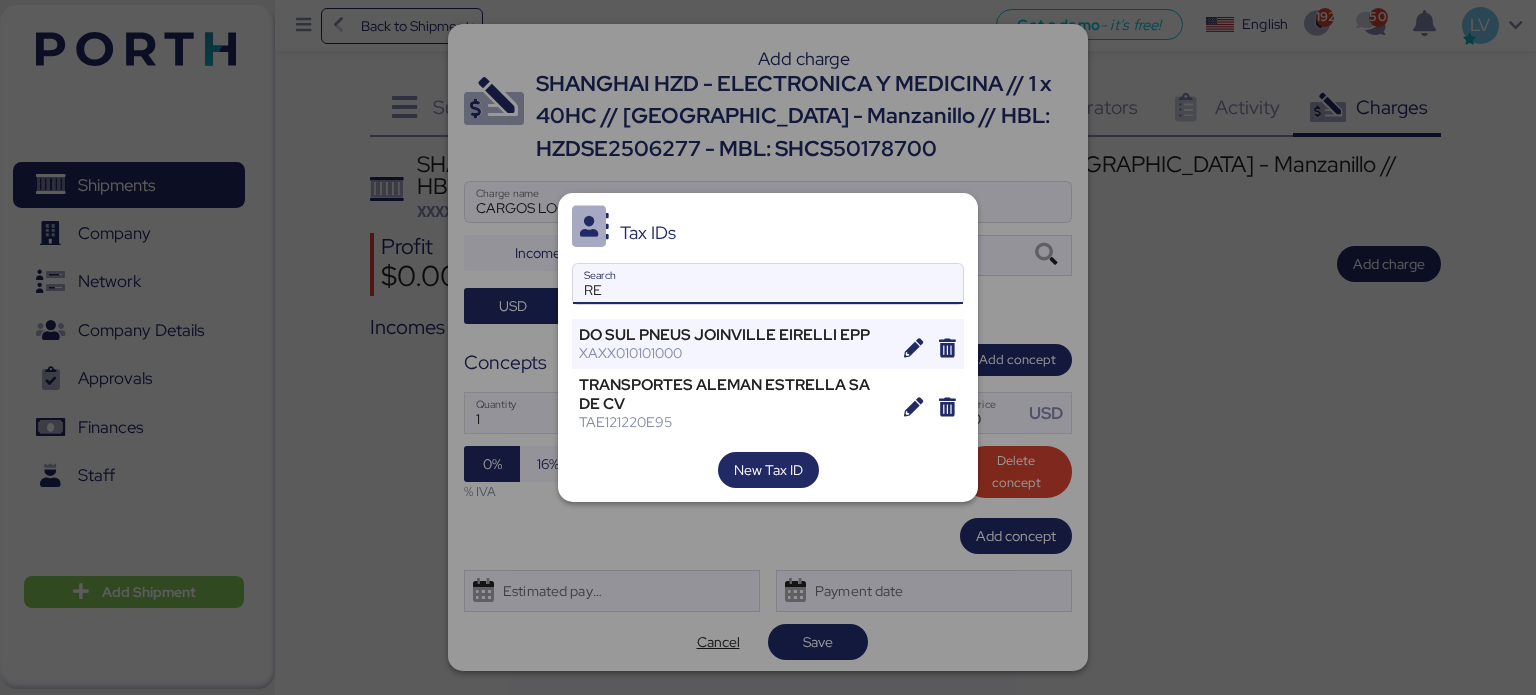 type on "R" 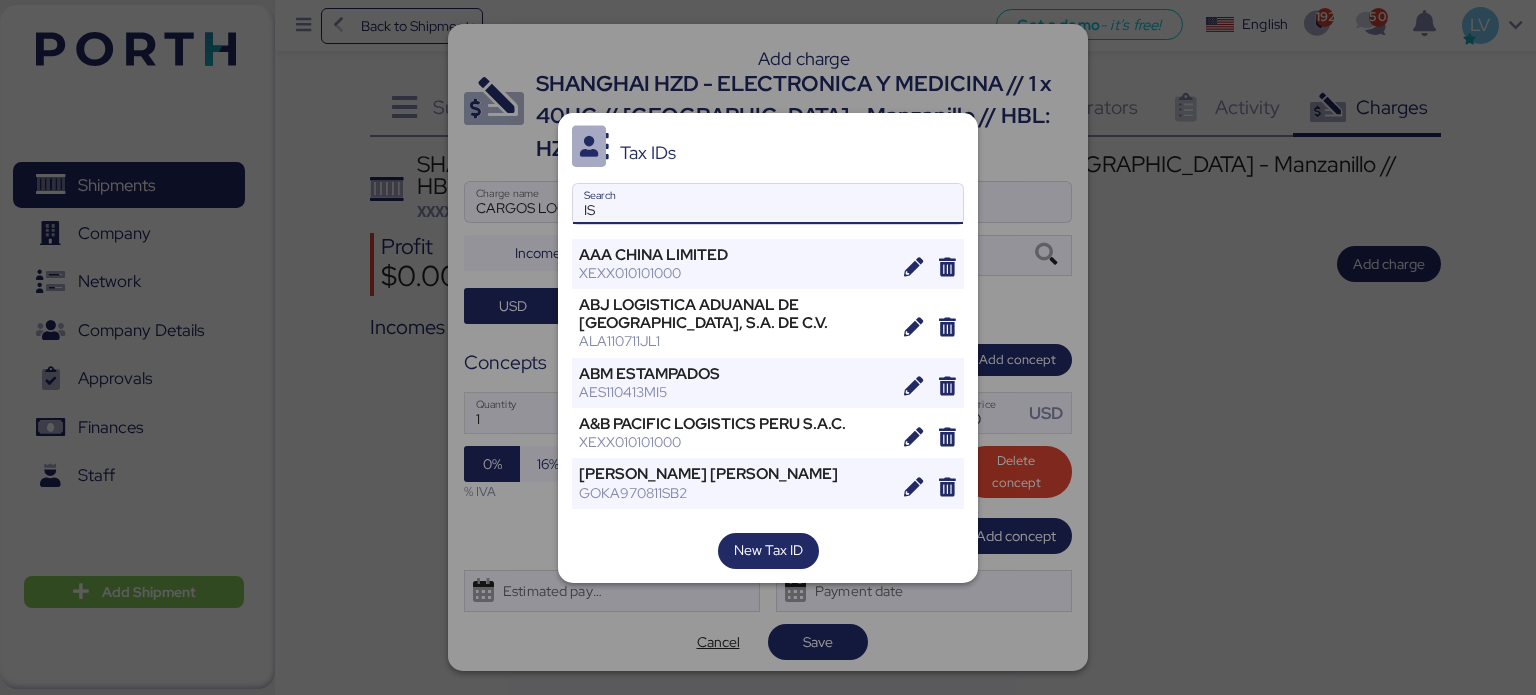 type on "I" 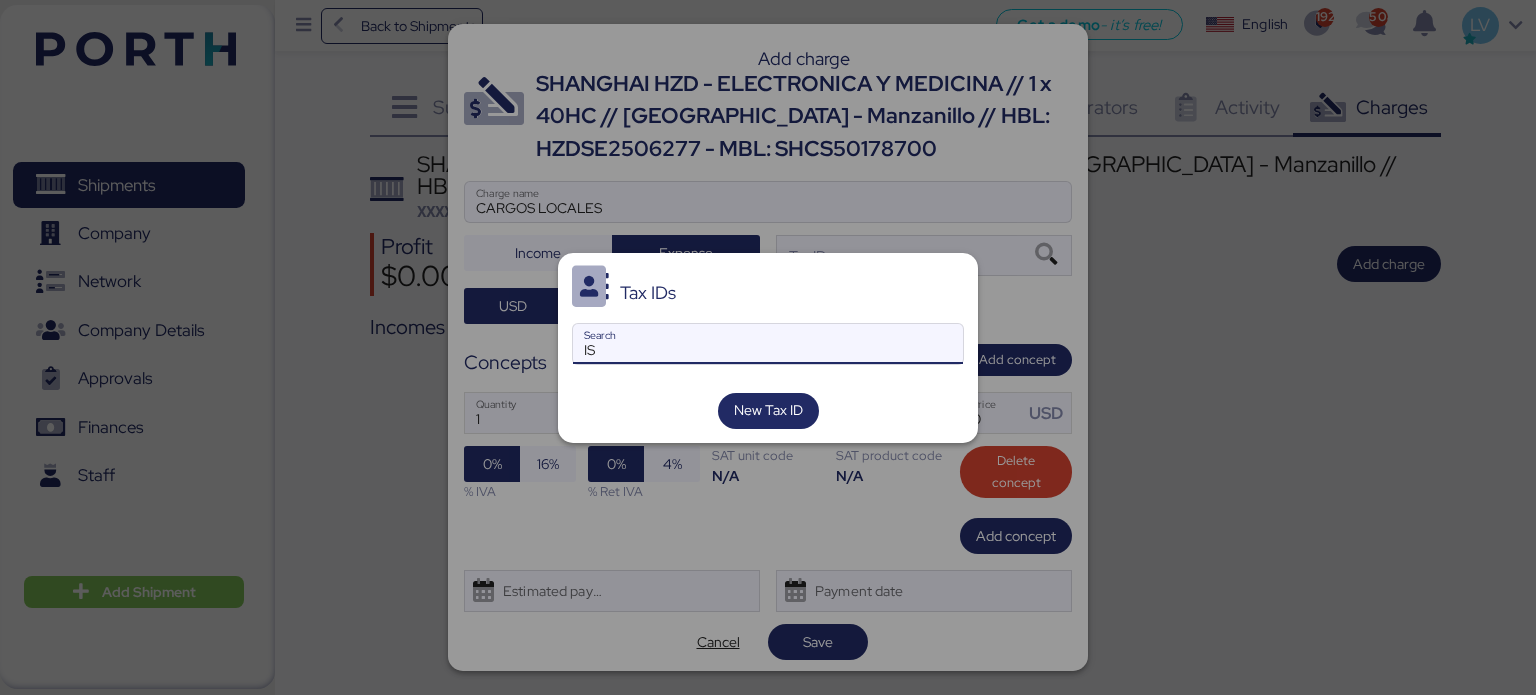 type on "I" 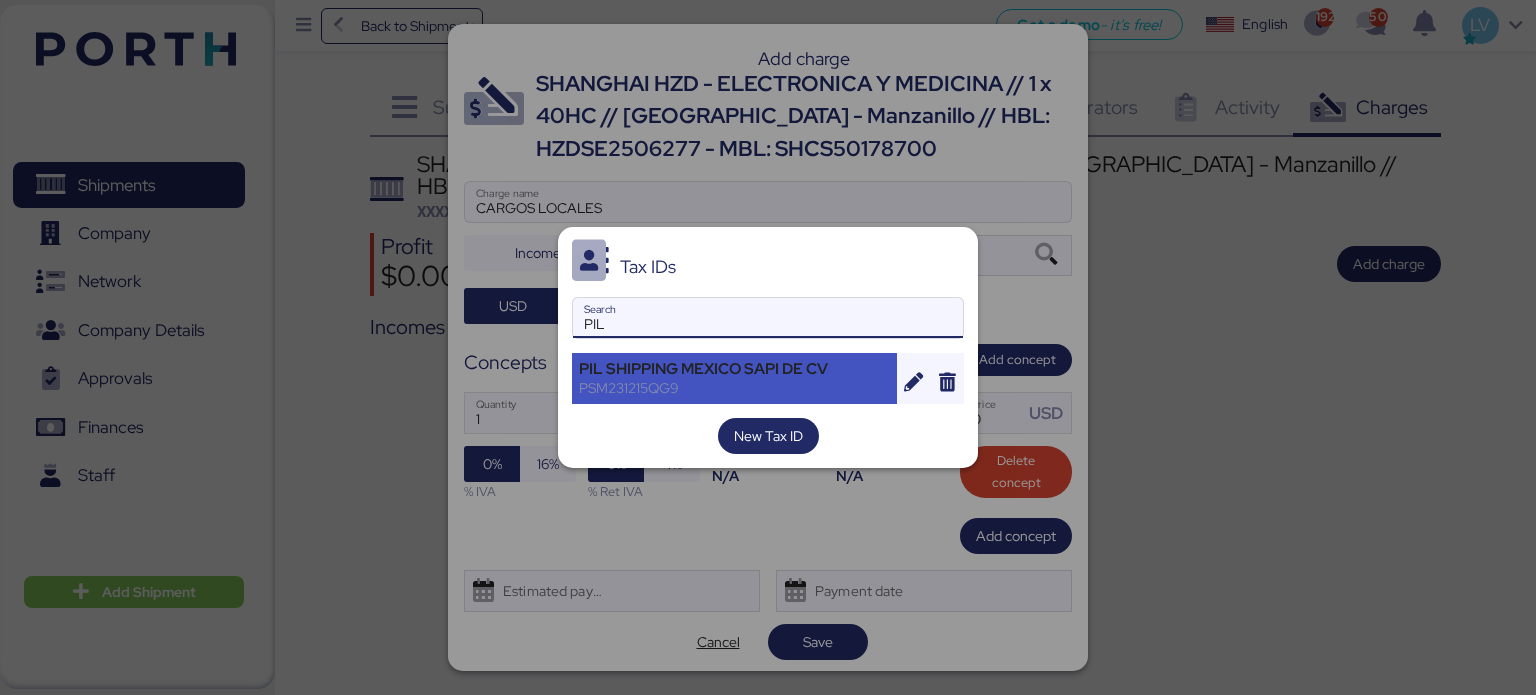 type on "PIL" 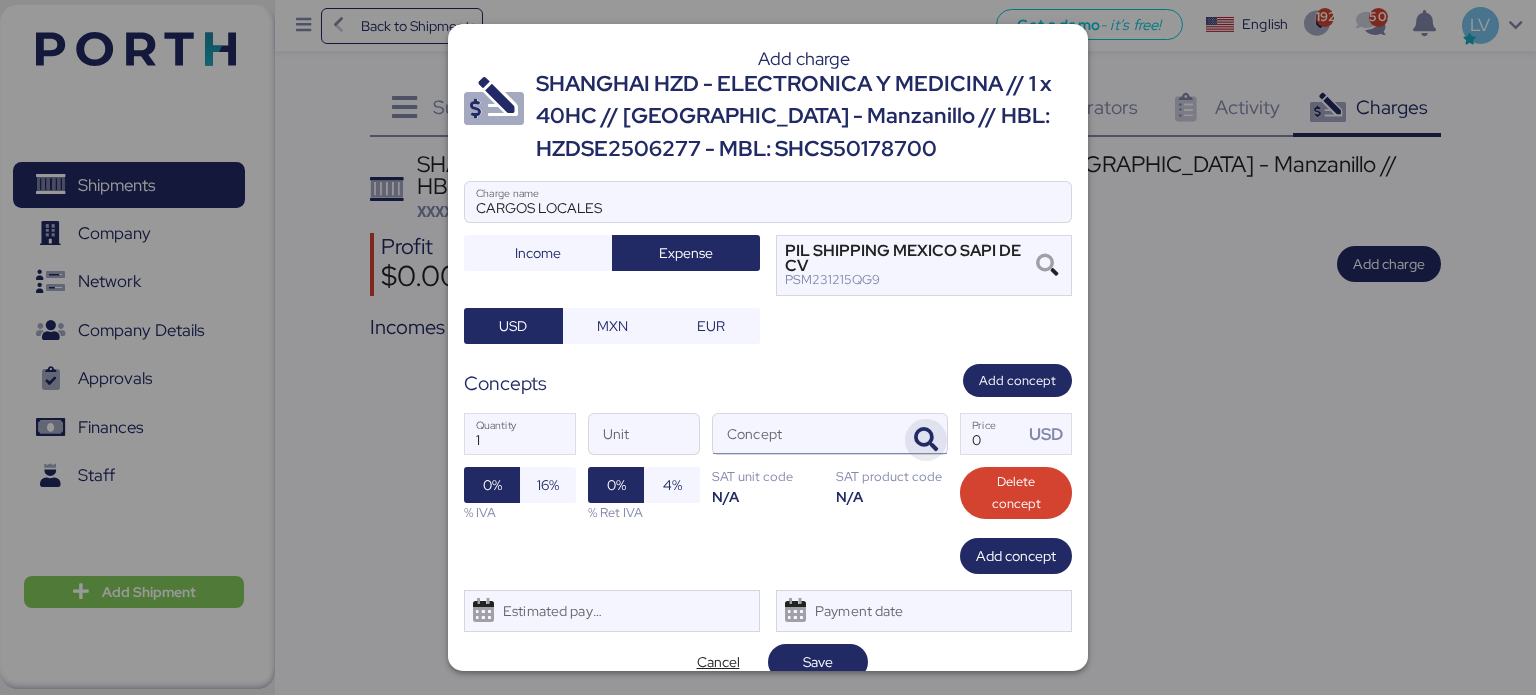 click at bounding box center [926, 440] 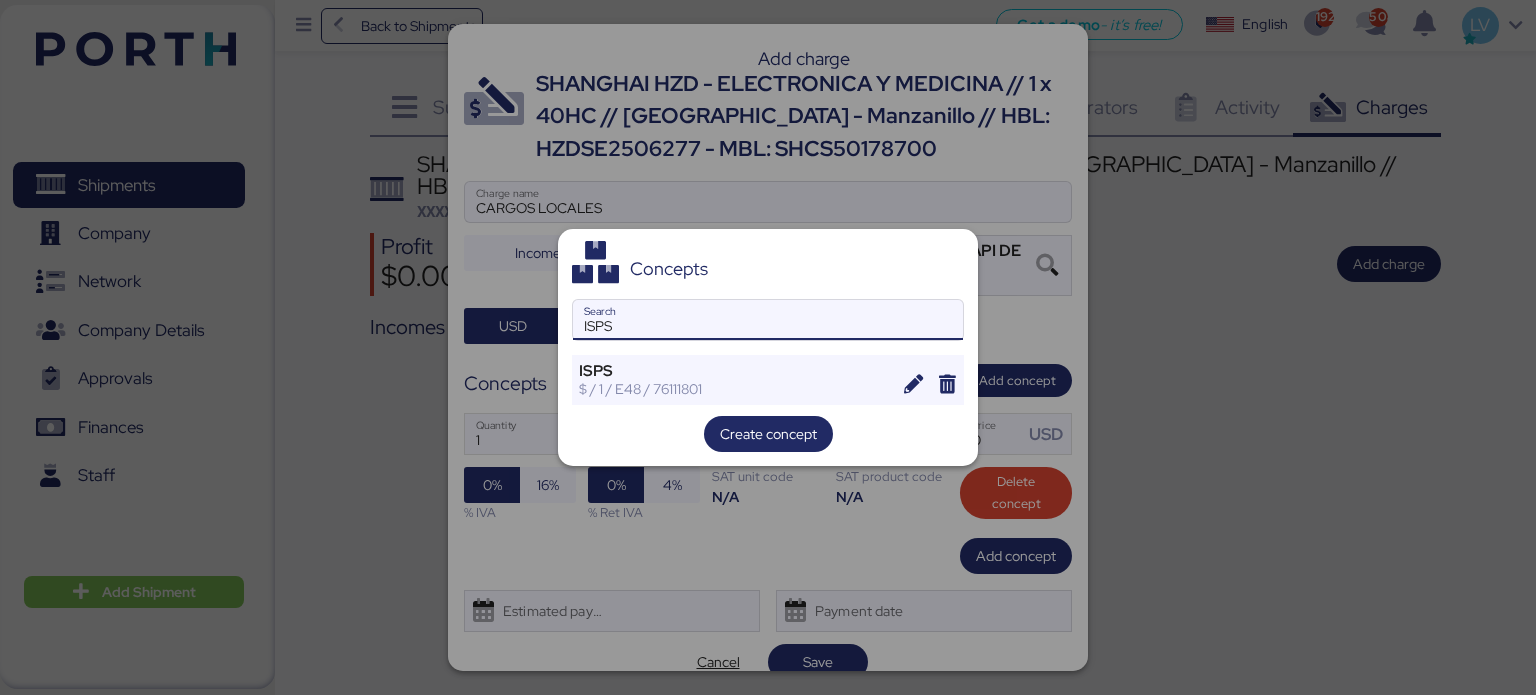 type on "ISPS" 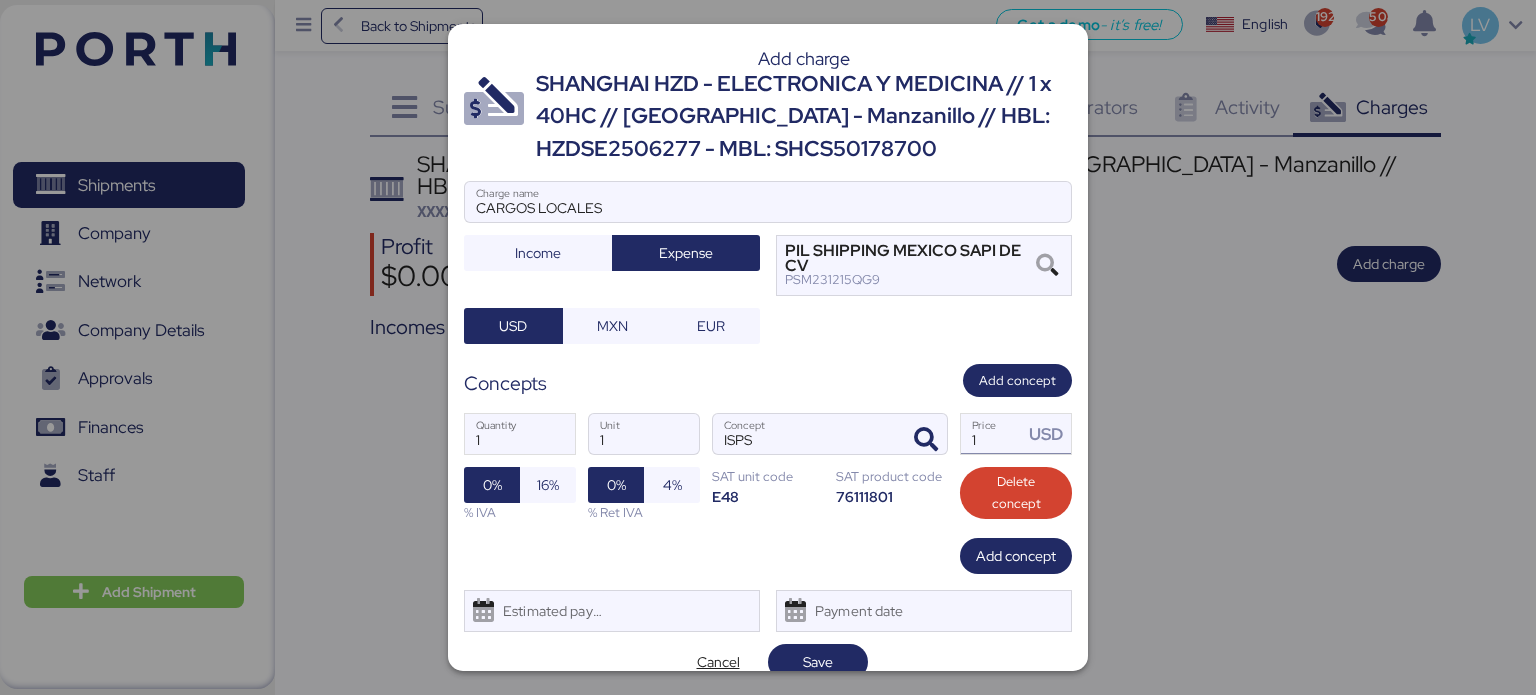 click on "1" at bounding box center (992, 434) 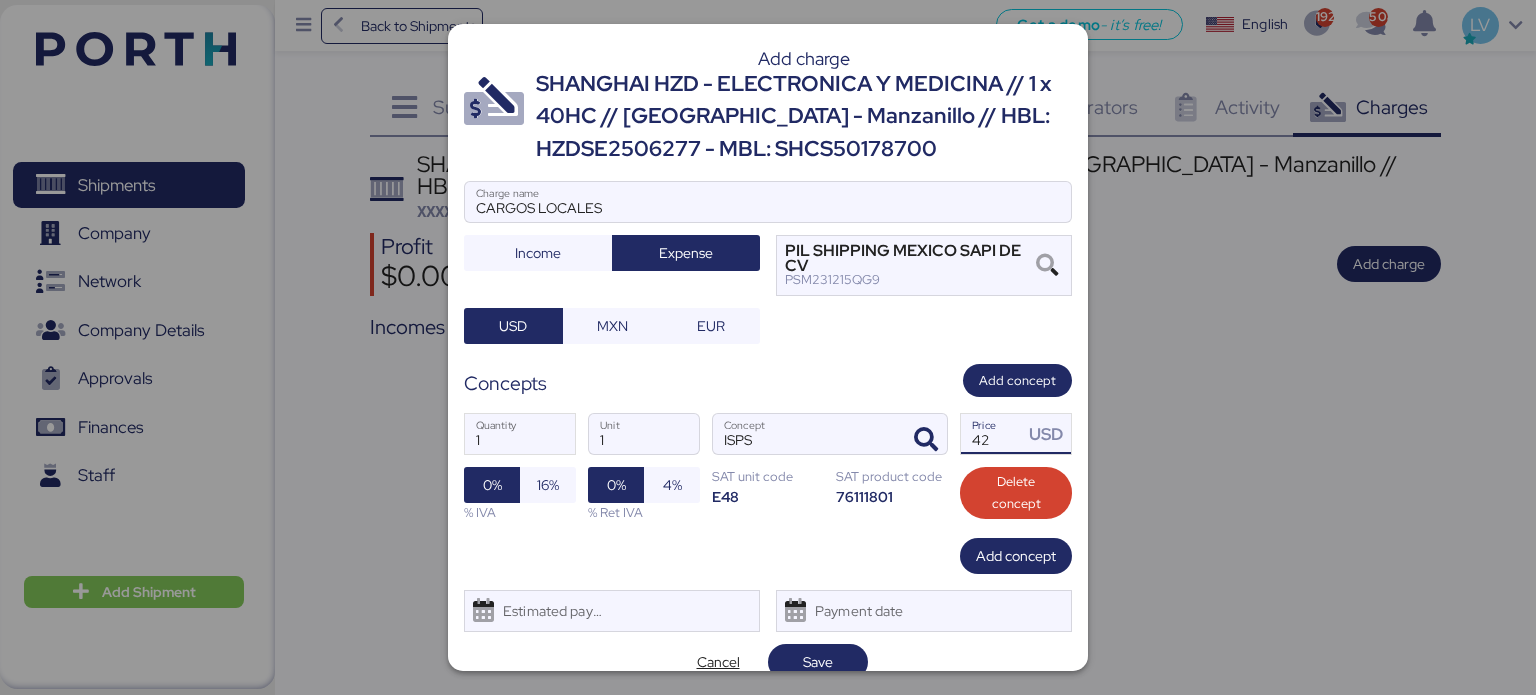 type on "42" 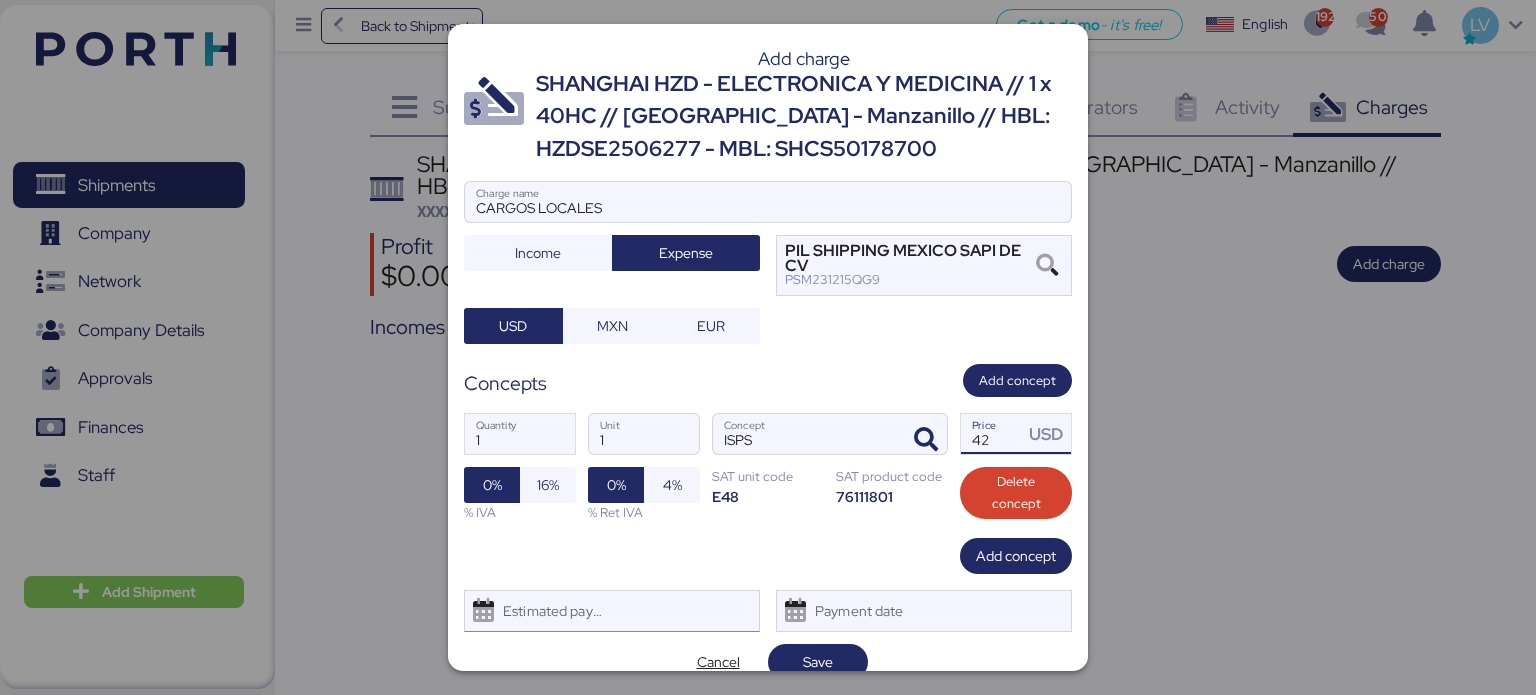 click on "Estimated payment date" at bounding box center [612, 611] 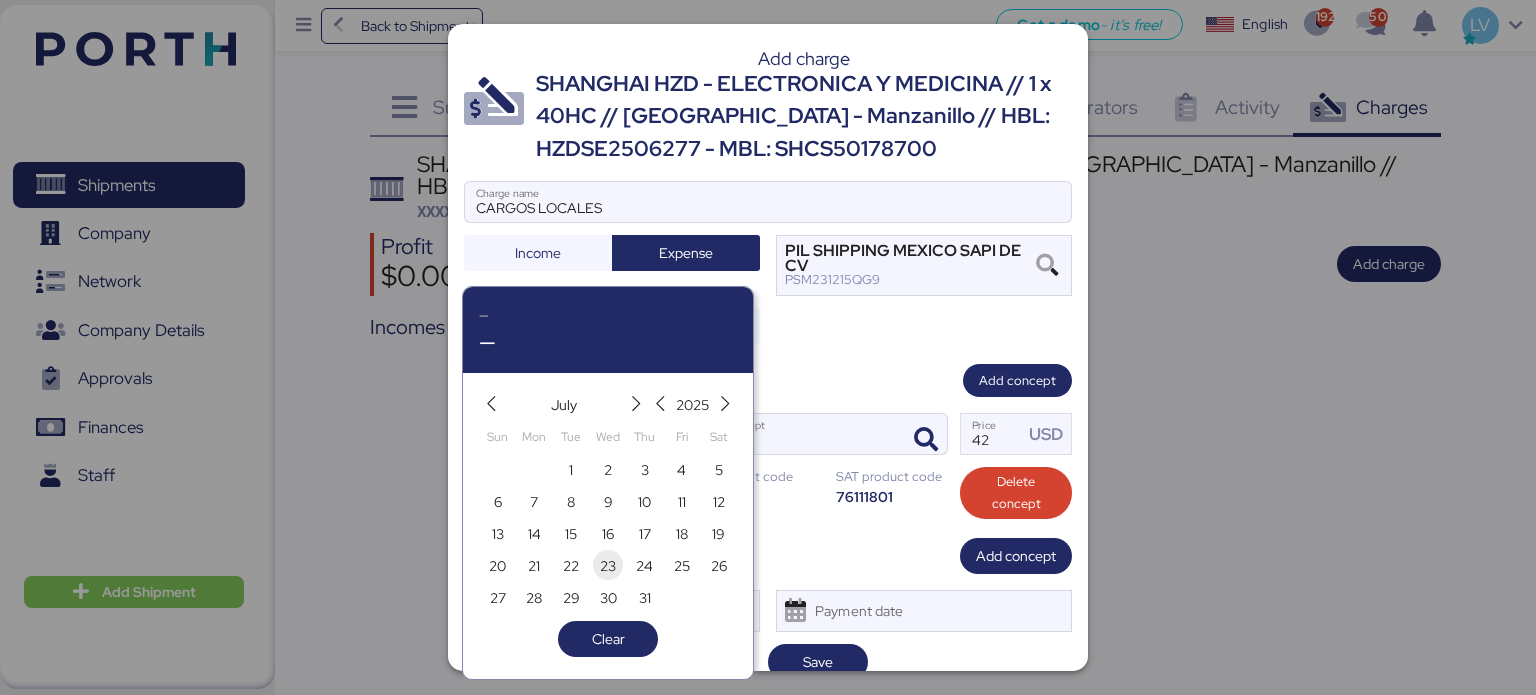 click on "23" at bounding box center (608, 566) 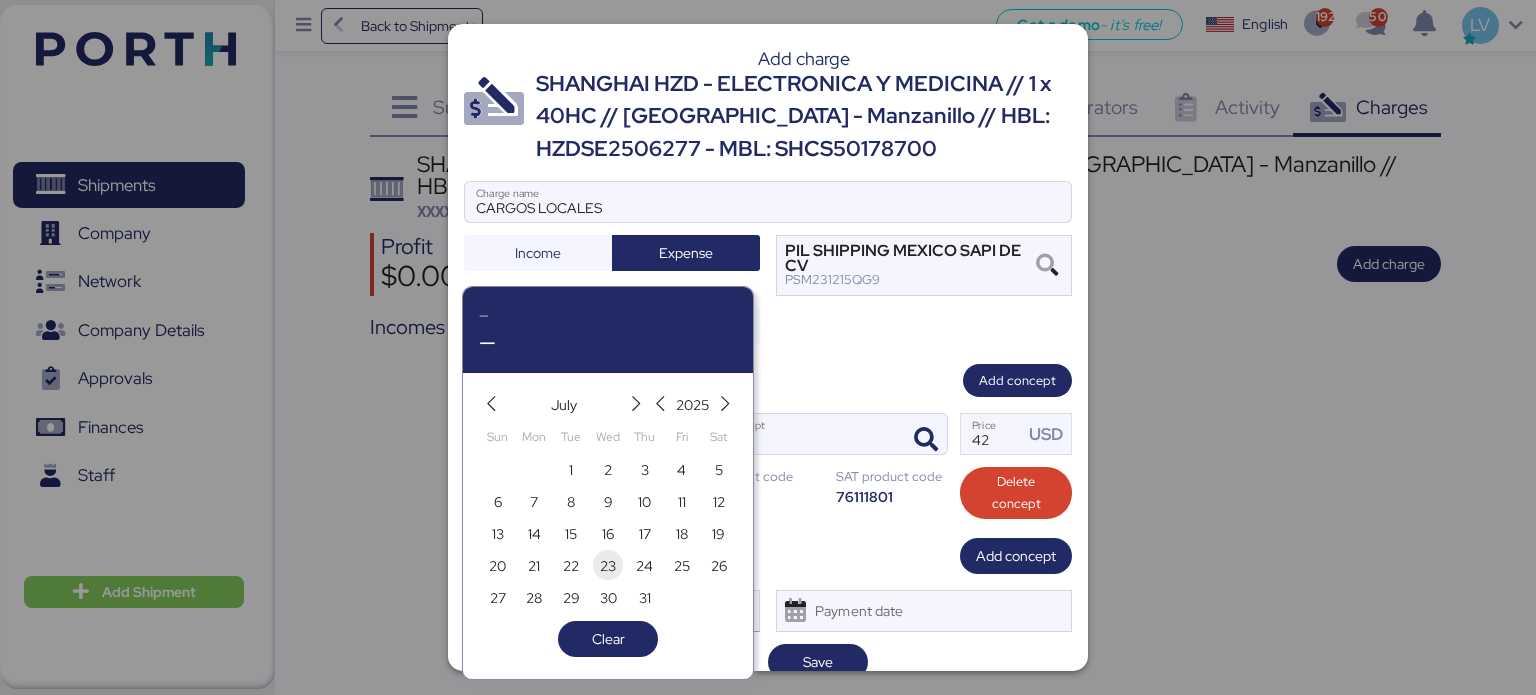 type on "[DATE]" 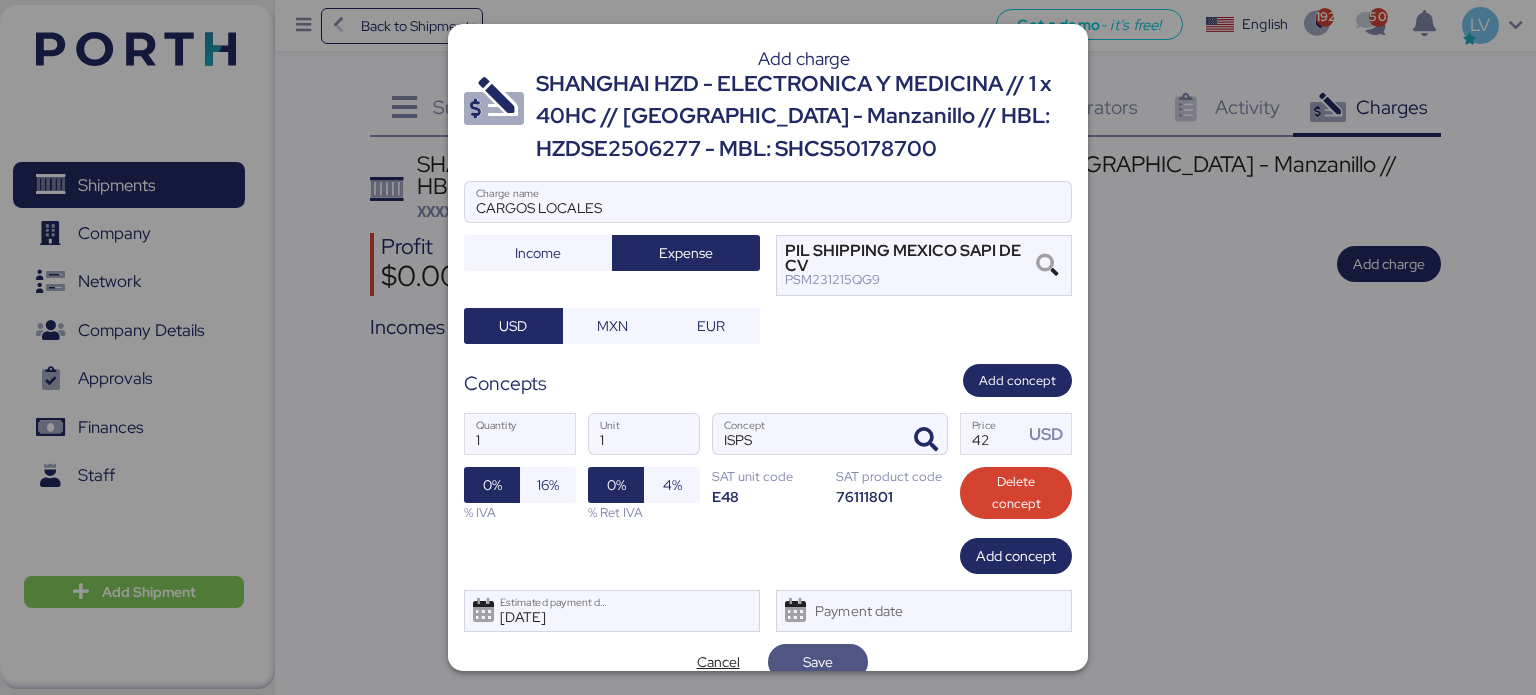 click on "Save" at bounding box center [818, 662] 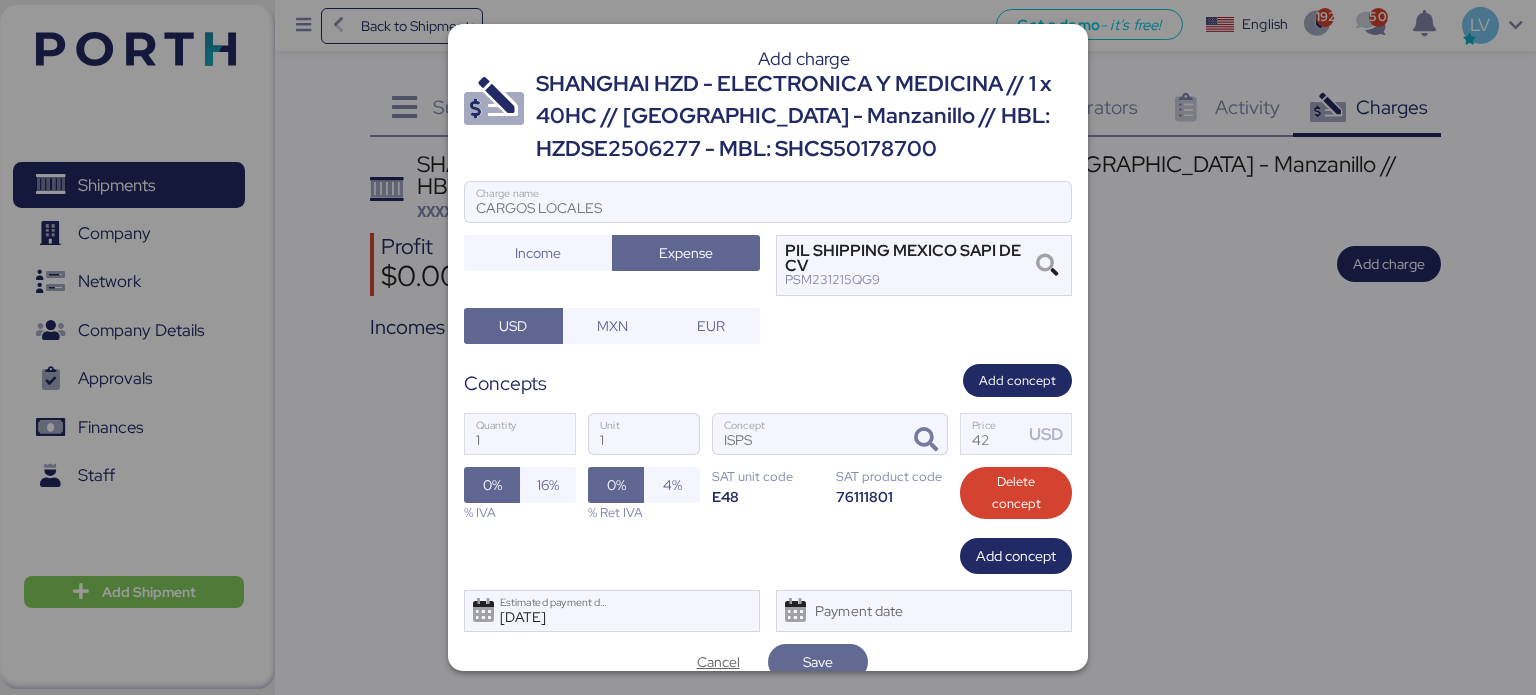 scroll, scrollTop: 8, scrollLeft: 0, axis: vertical 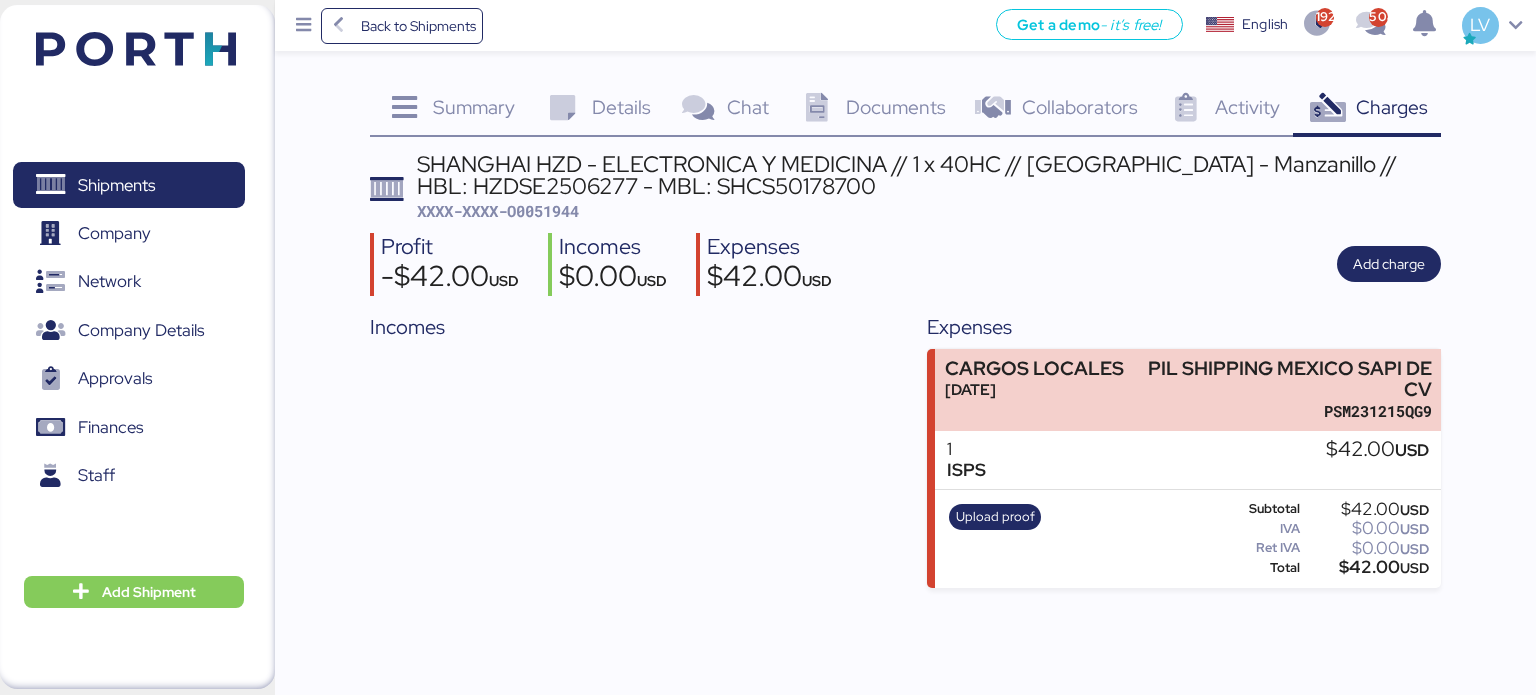 click on "Upload proof" at bounding box center (995, 539) 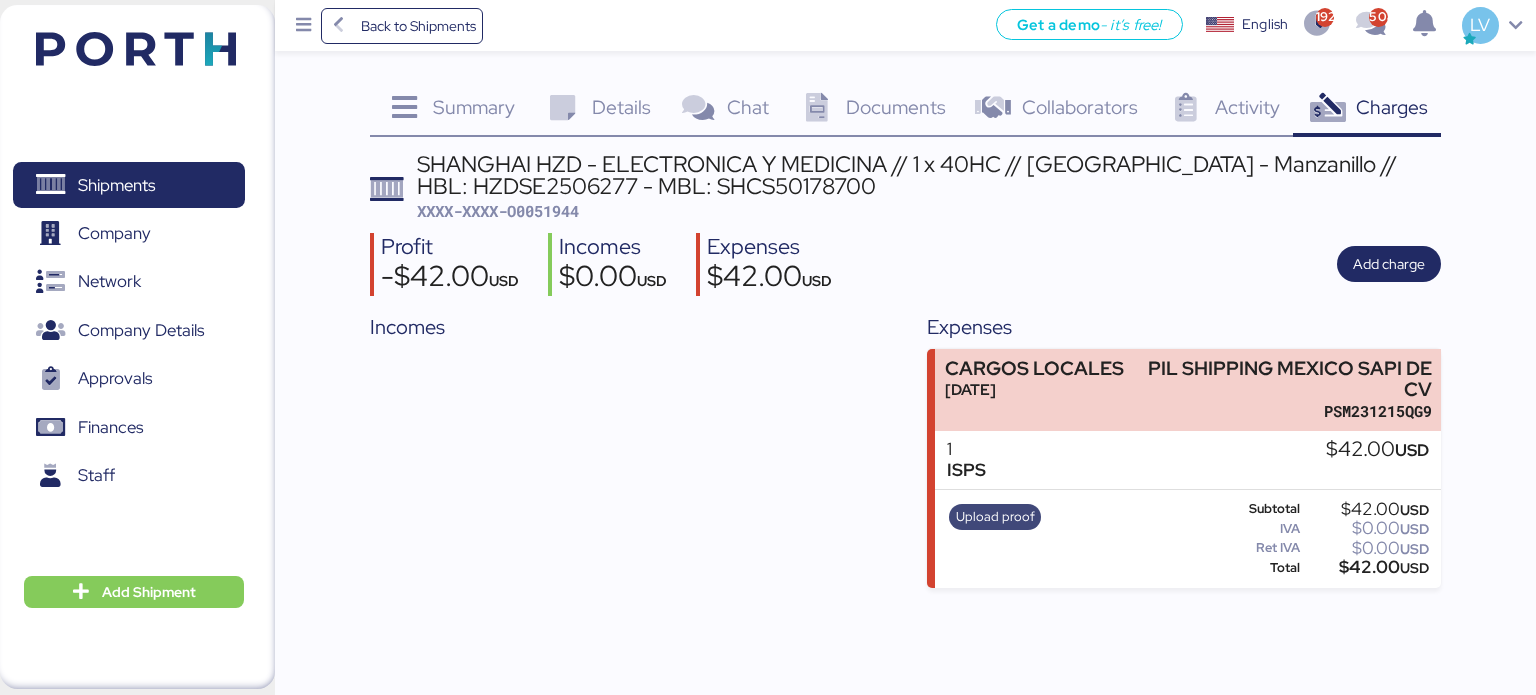 click on "Upload proof" at bounding box center (995, 517) 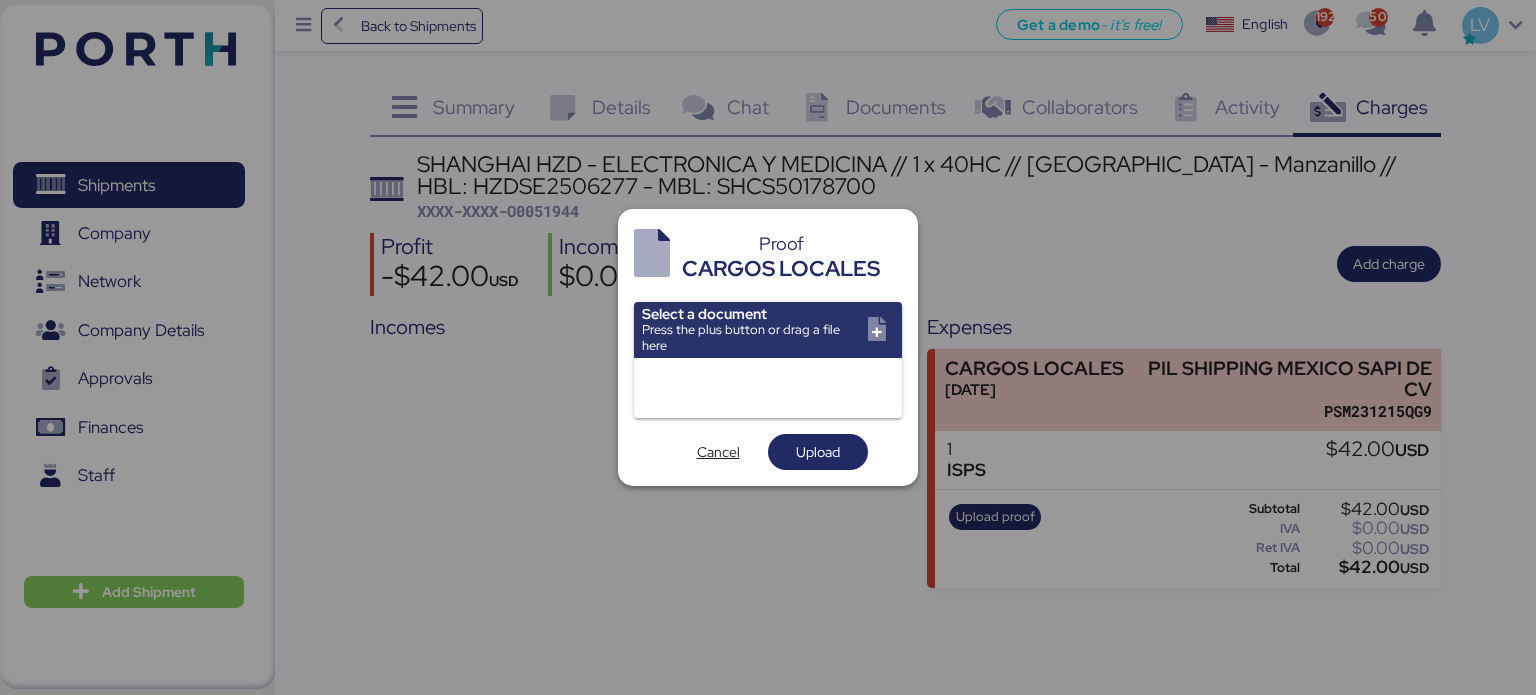 click at bounding box center (768, 330) 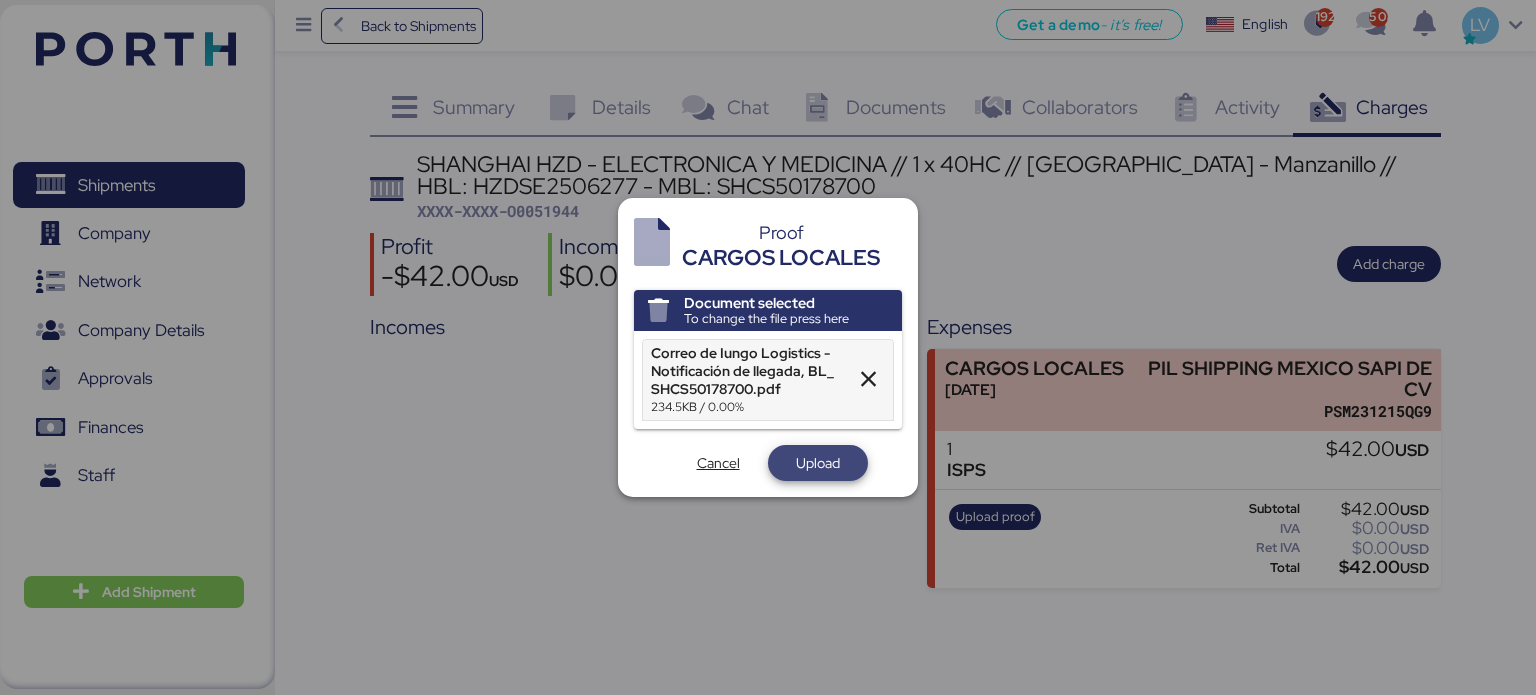 click on "Upload" at bounding box center [818, 463] 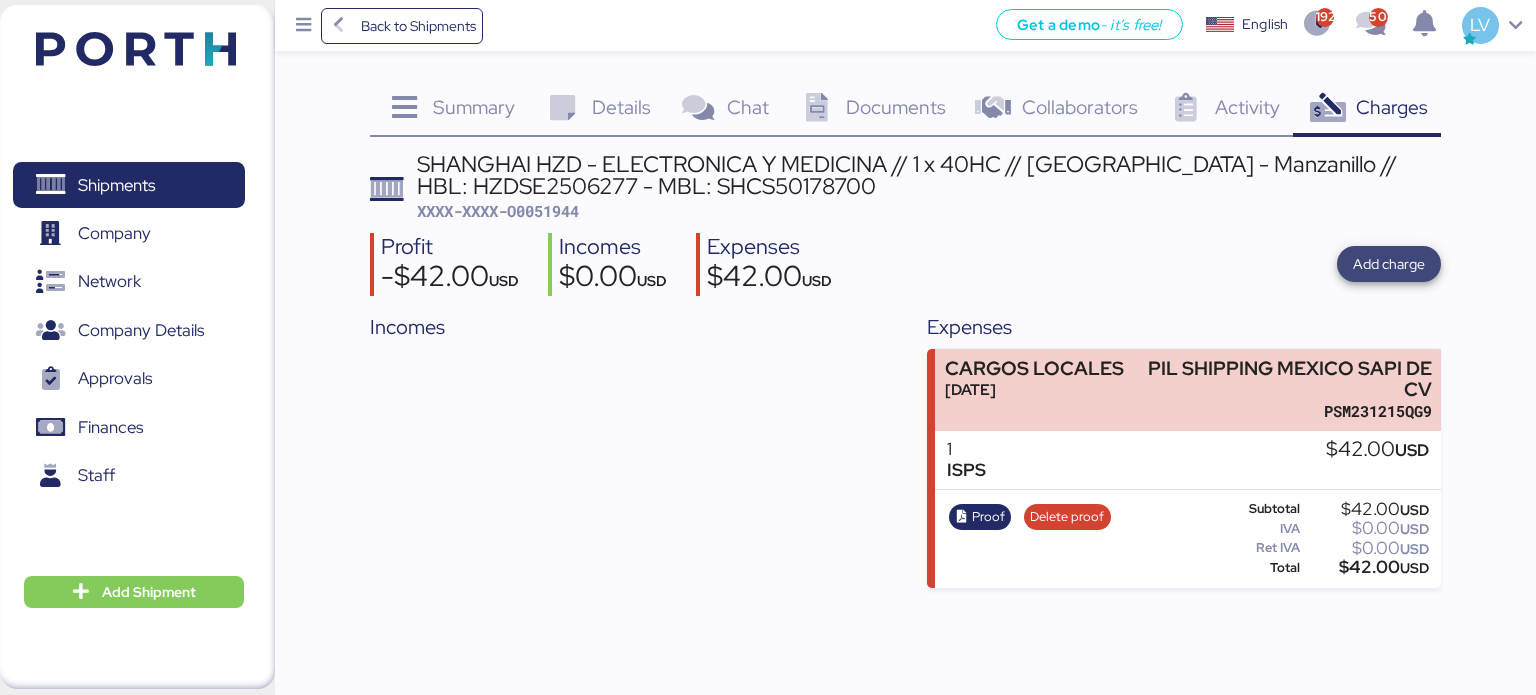 click on "Add charge" at bounding box center [1389, 264] 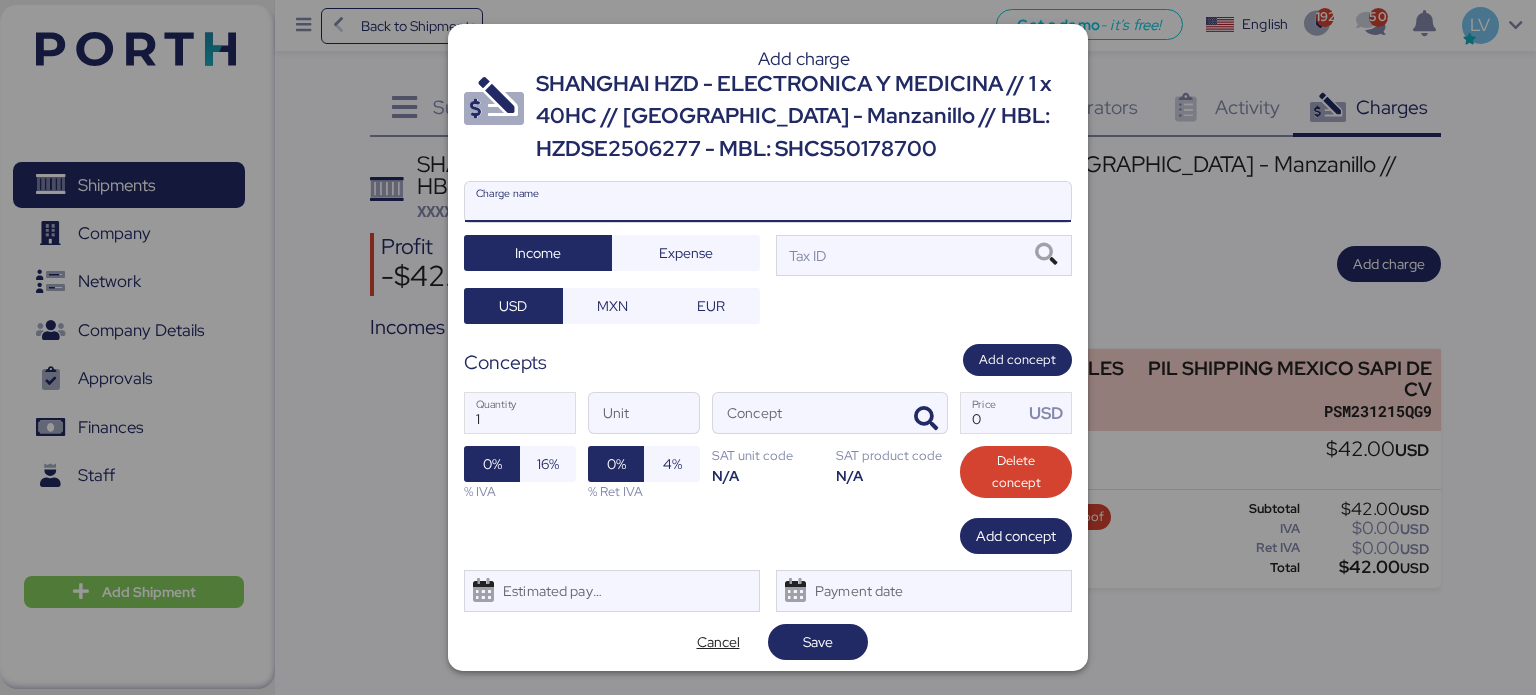 click on "Charge name" at bounding box center (768, 202) 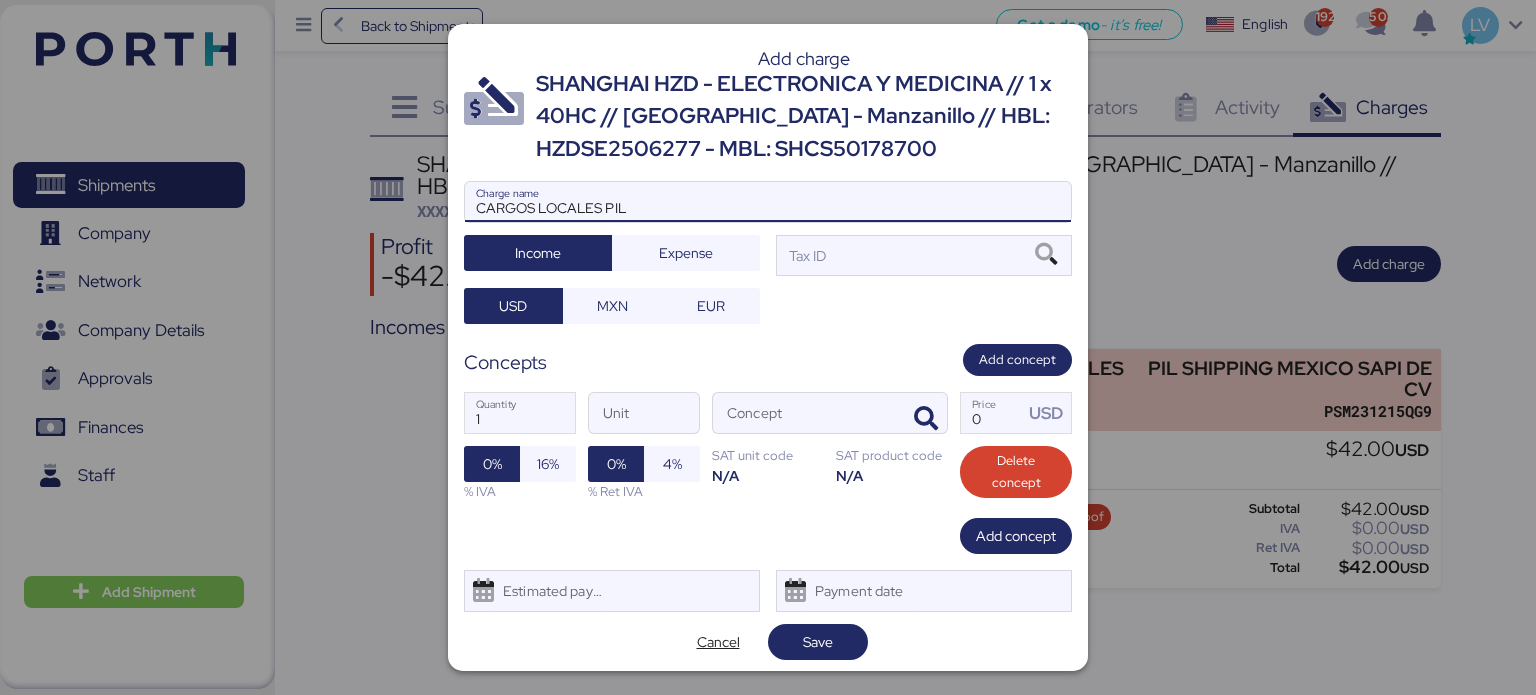 type on "CARGOS LOCALES PIL" 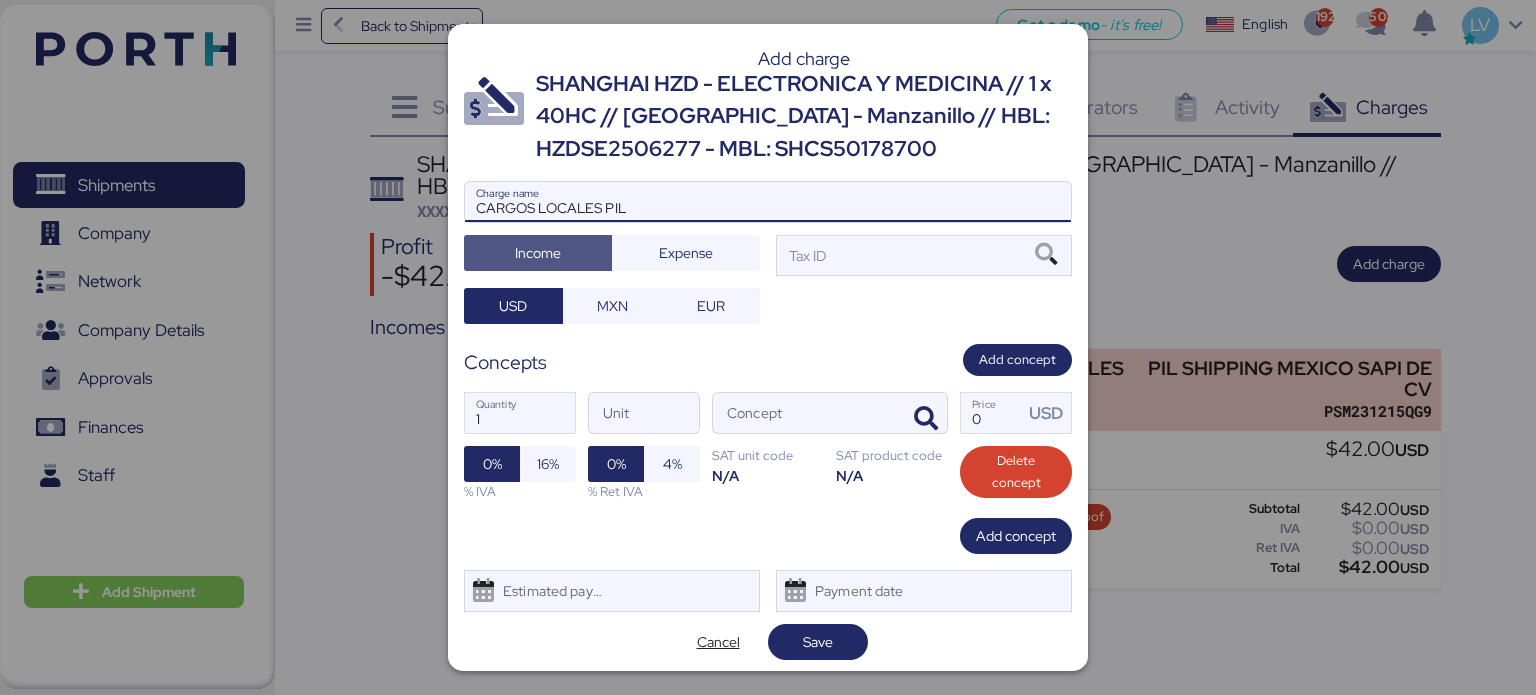type 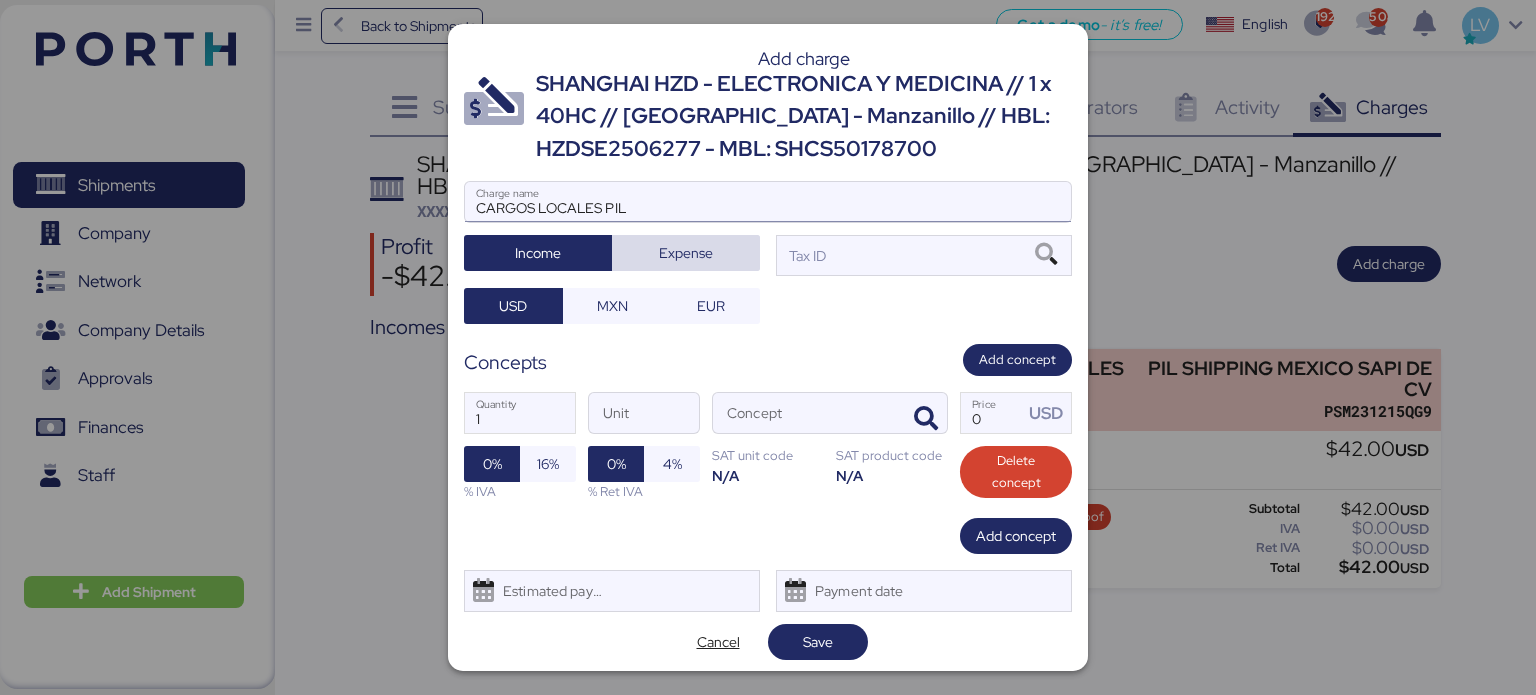 type 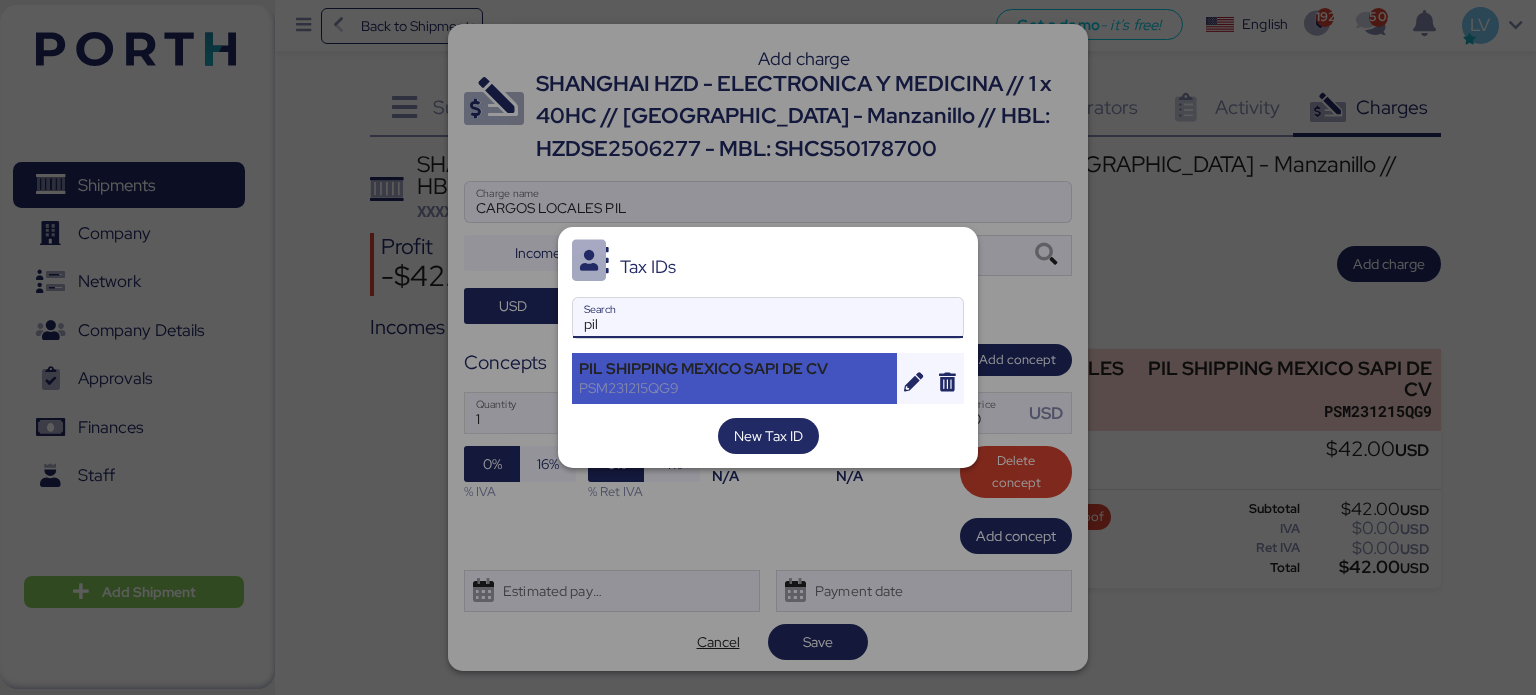 type on "pil" 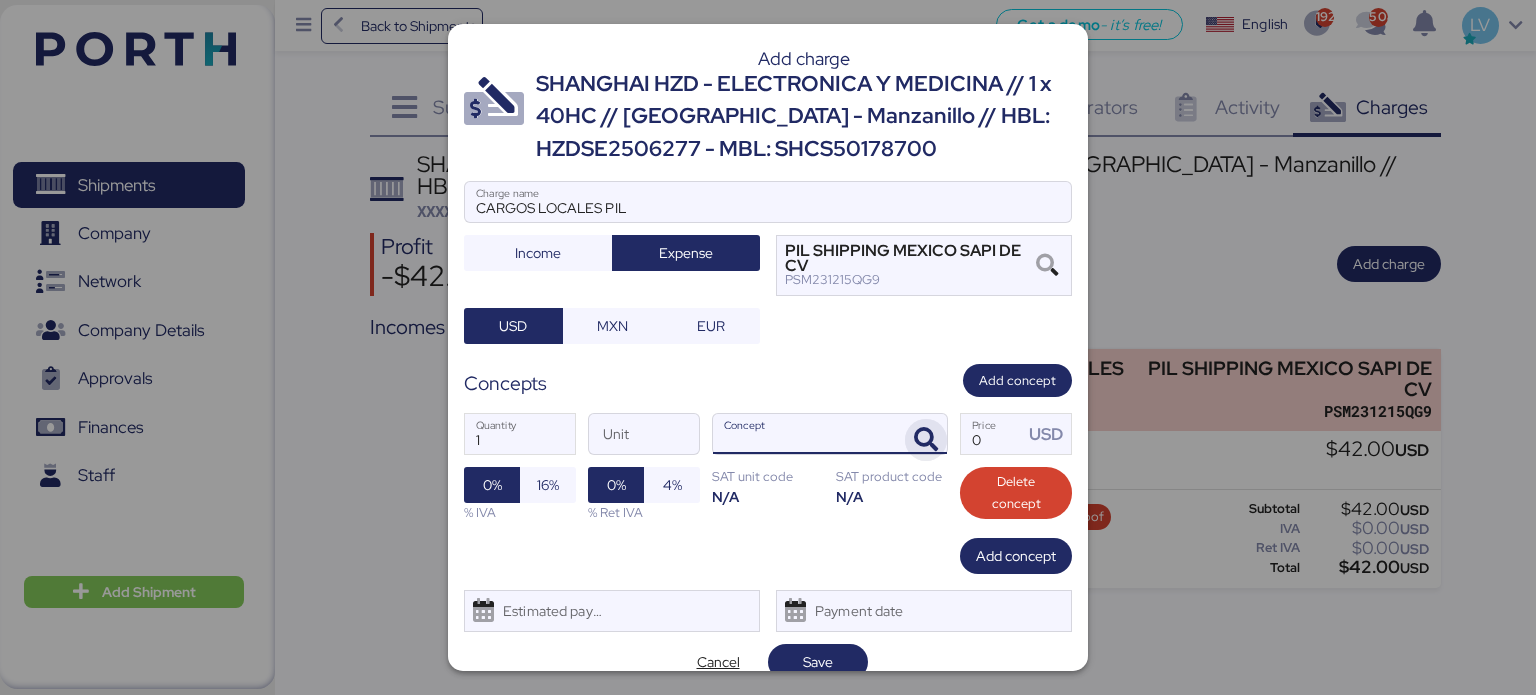 click at bounding box center (926, 440) 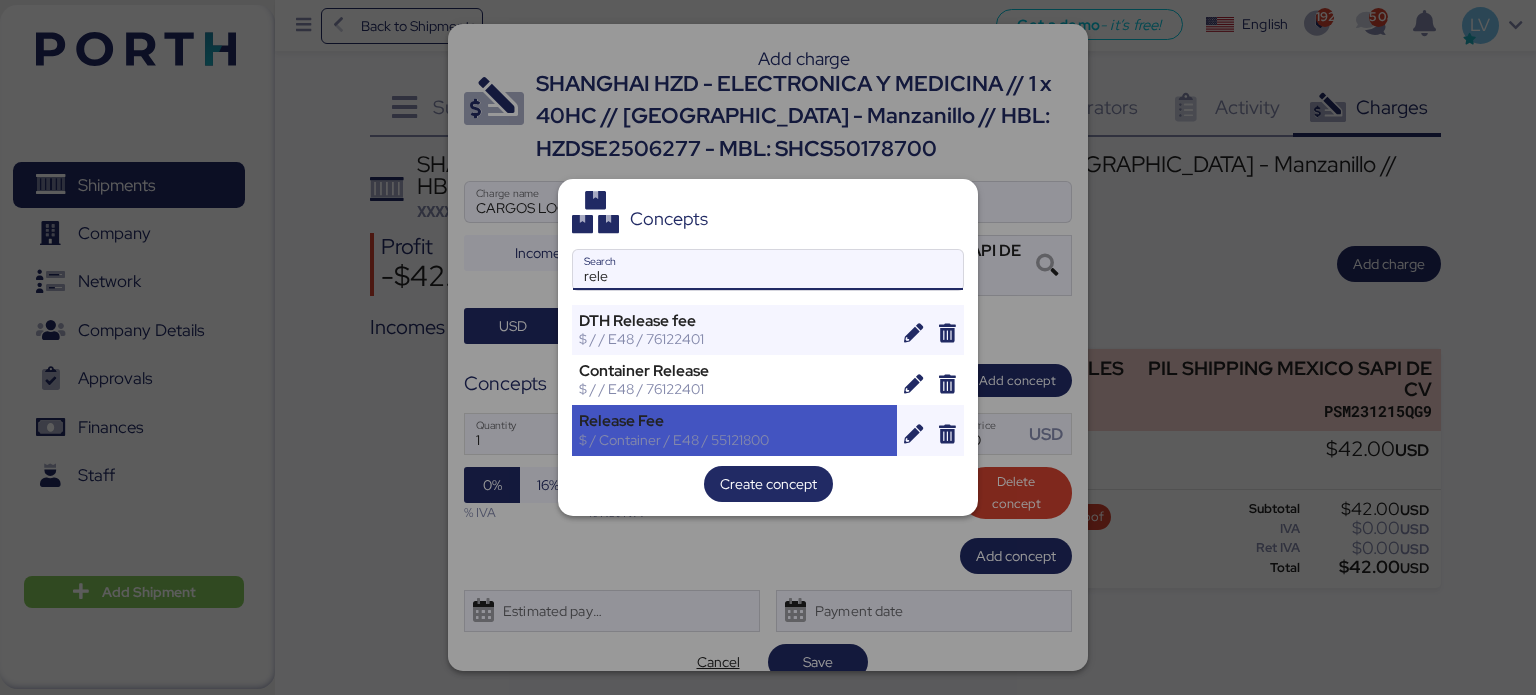 type on "rele" 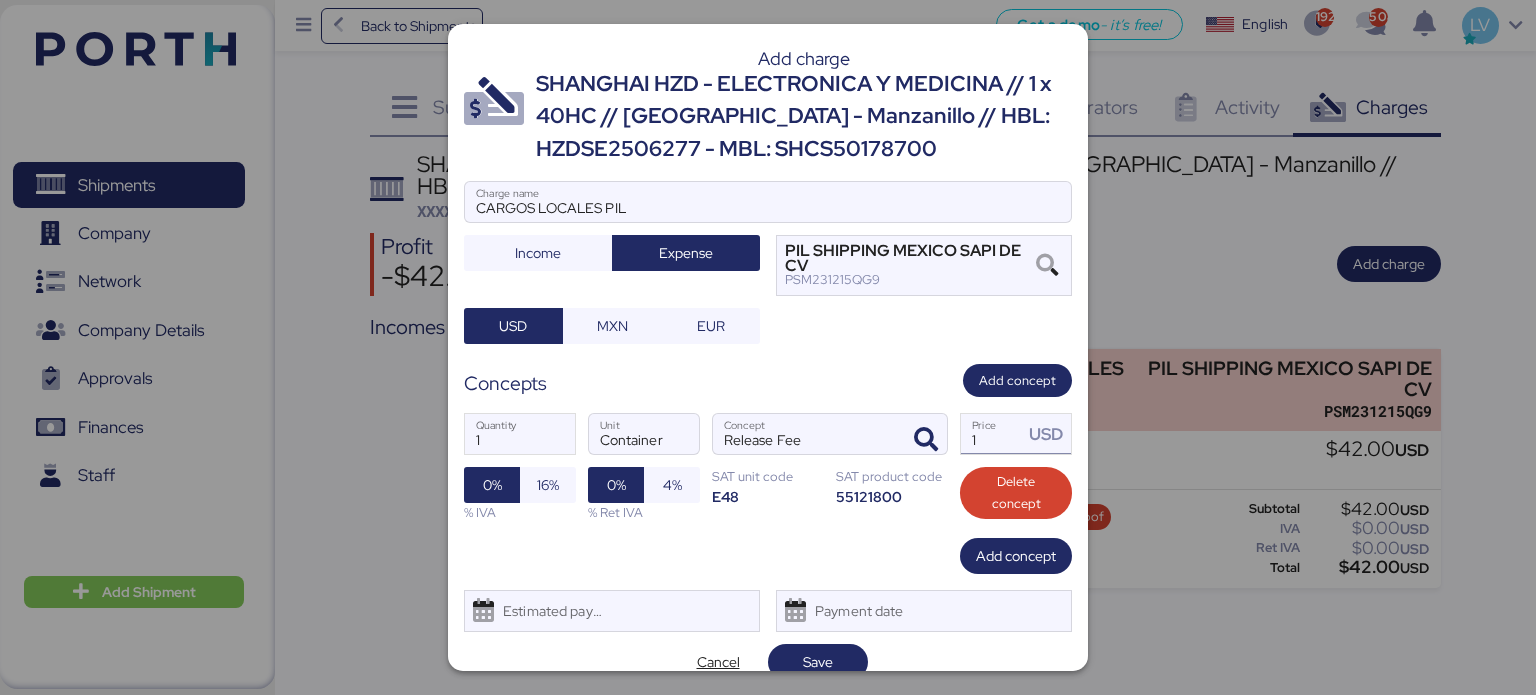 click on "1" at bounding box center (992, 434) 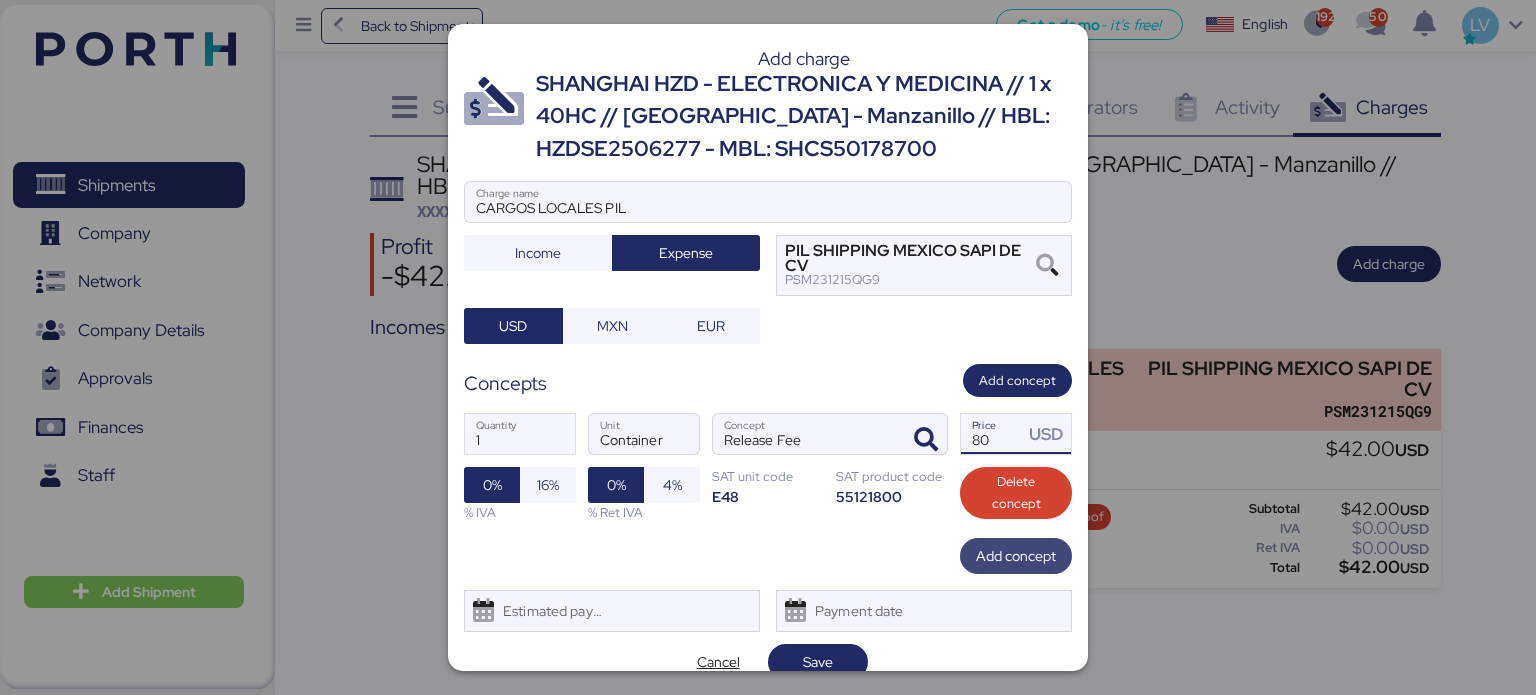 type on "80" 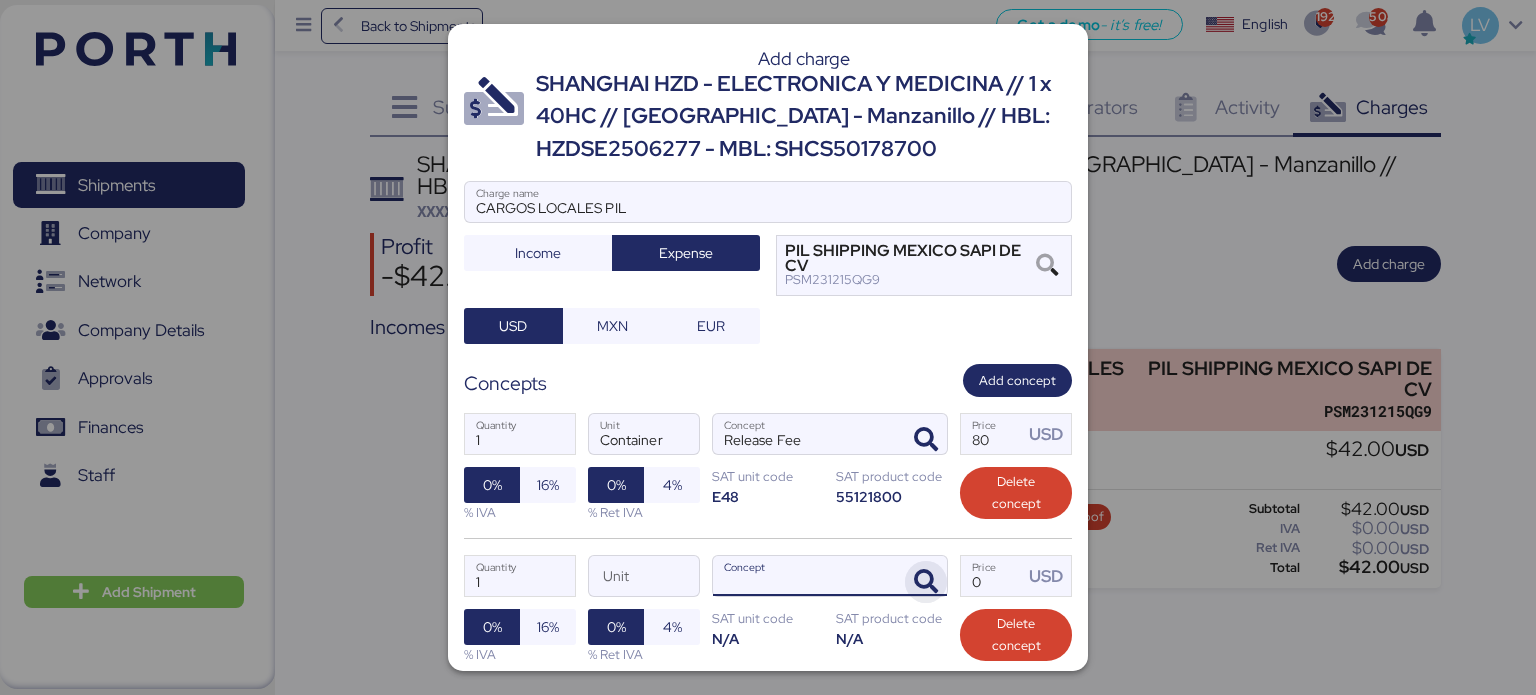 click at bounding box center (926, 582) 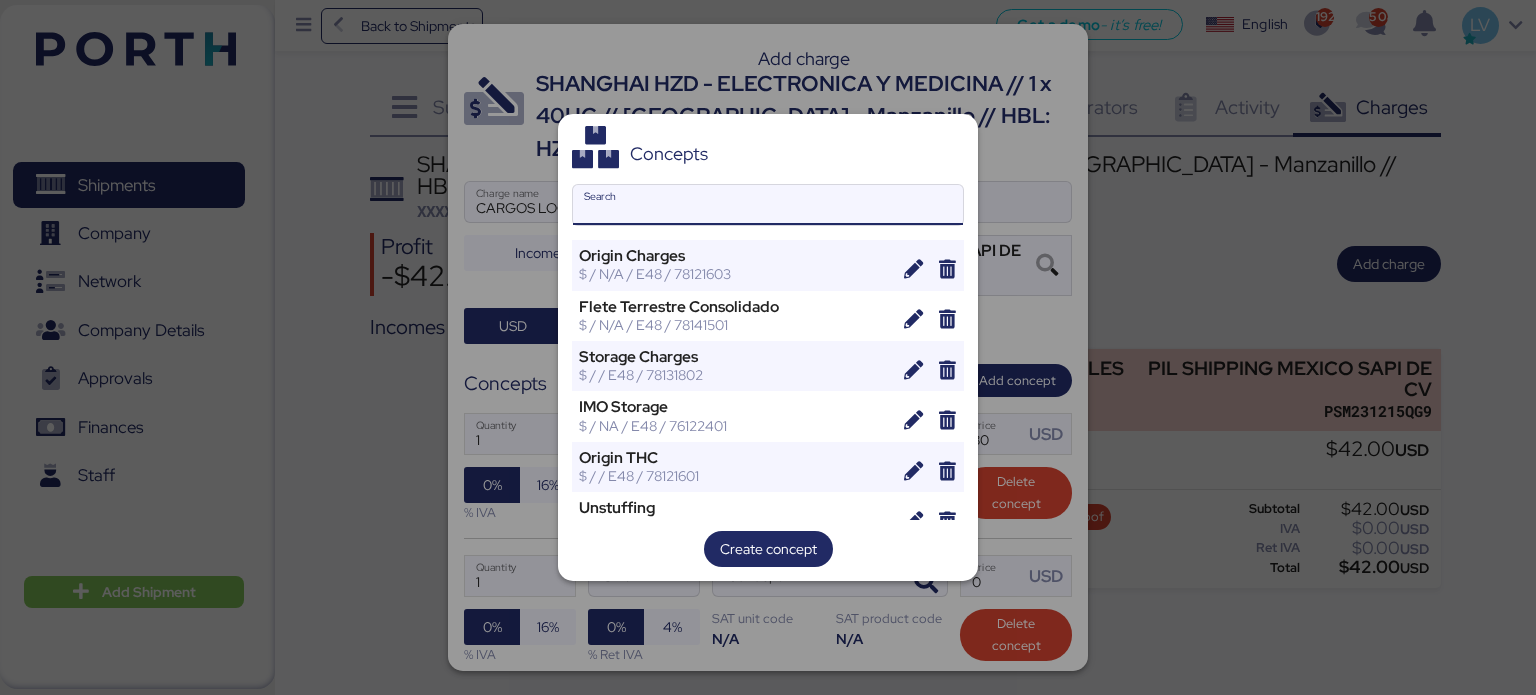 click on "Search" at bounding box center [768, 205] 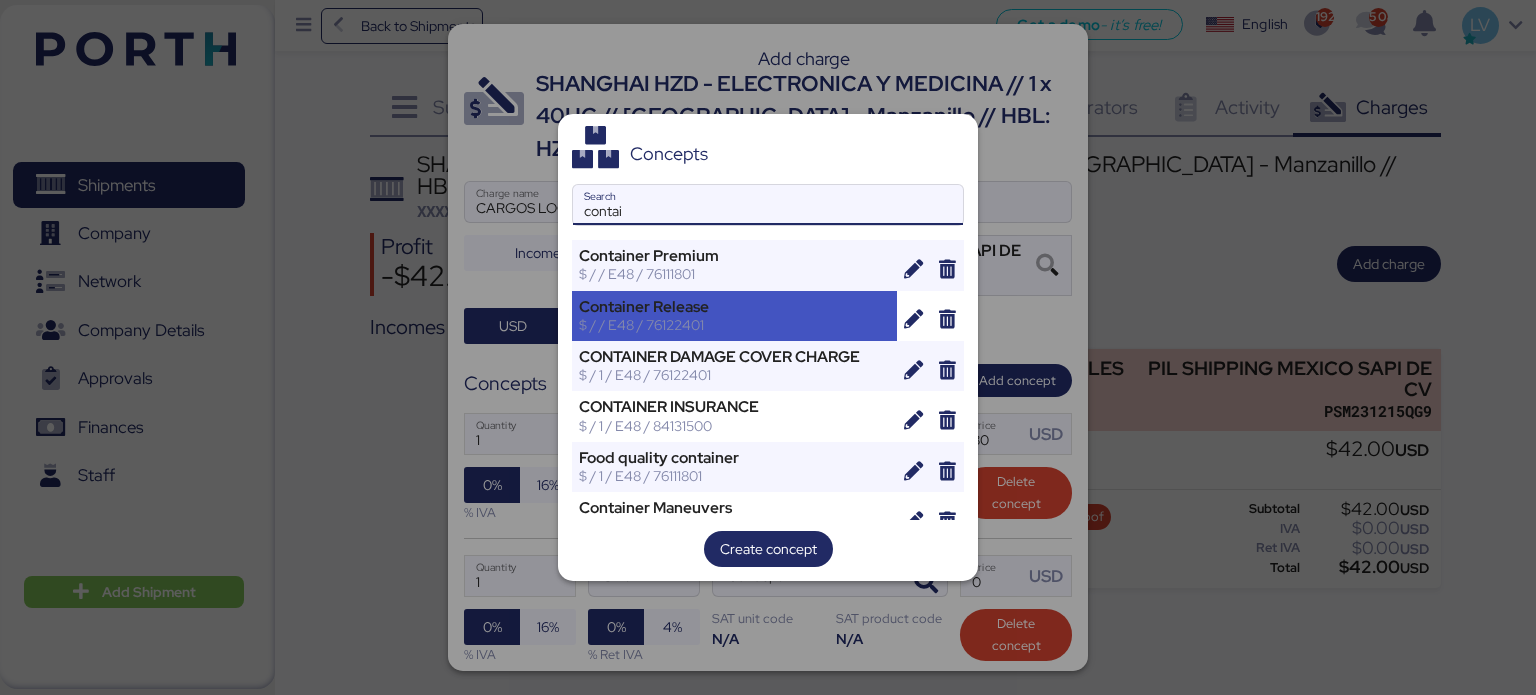 type on "contai" 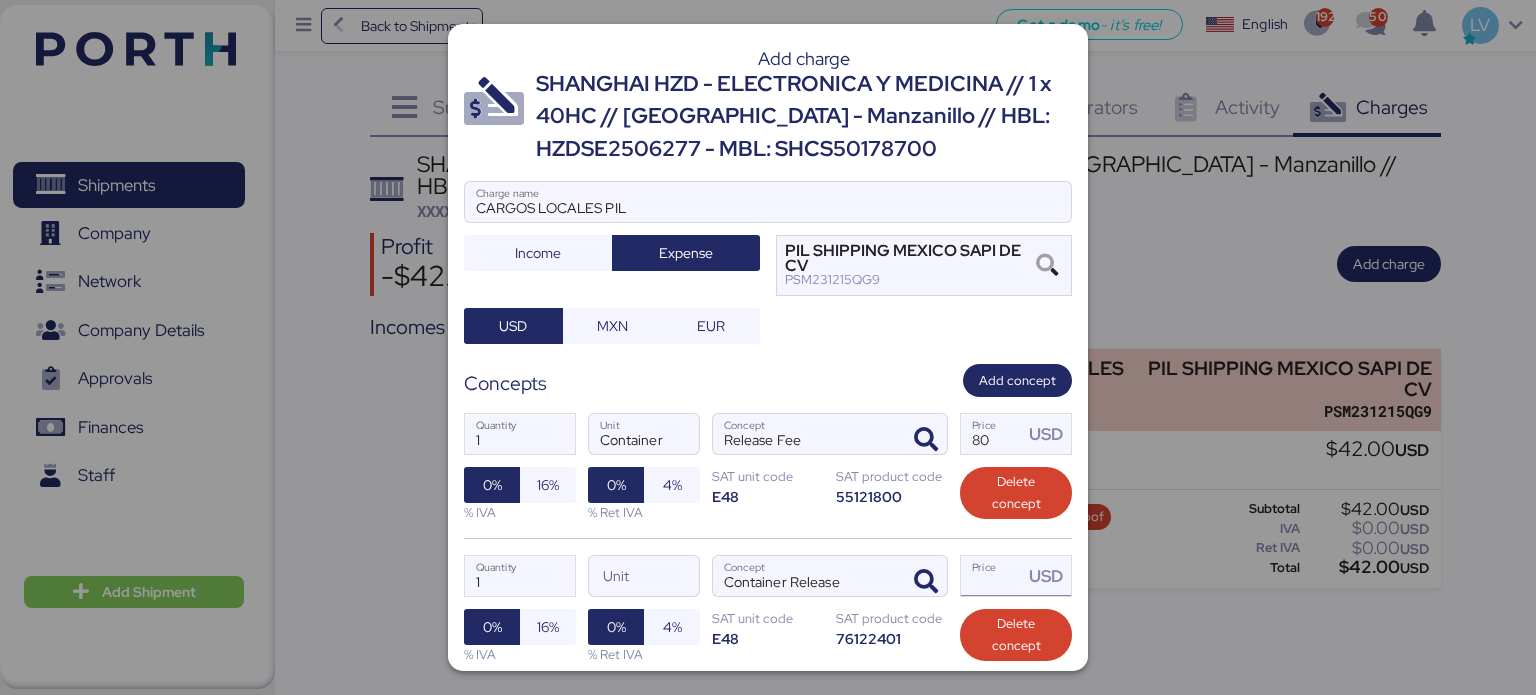 click on "Price USD" at bounding box center (992, 576) 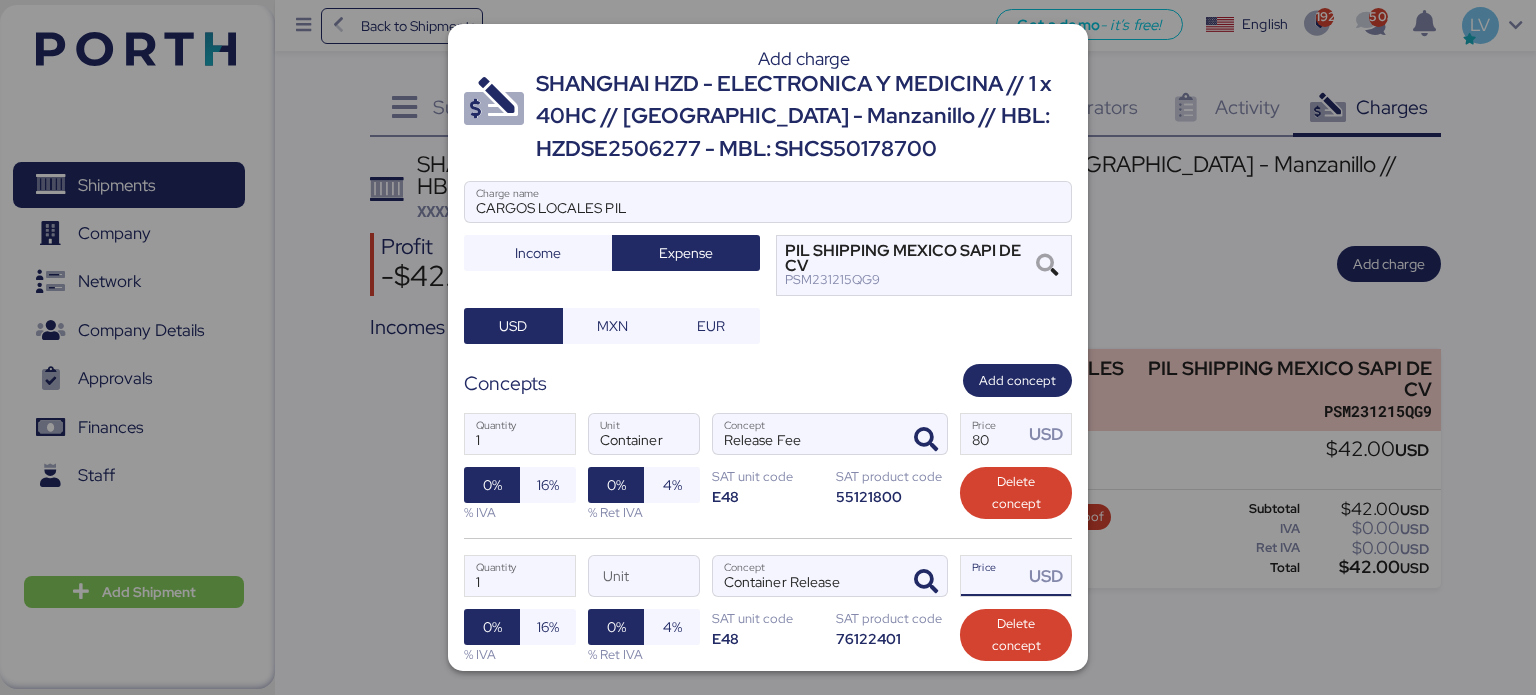 type on "9" 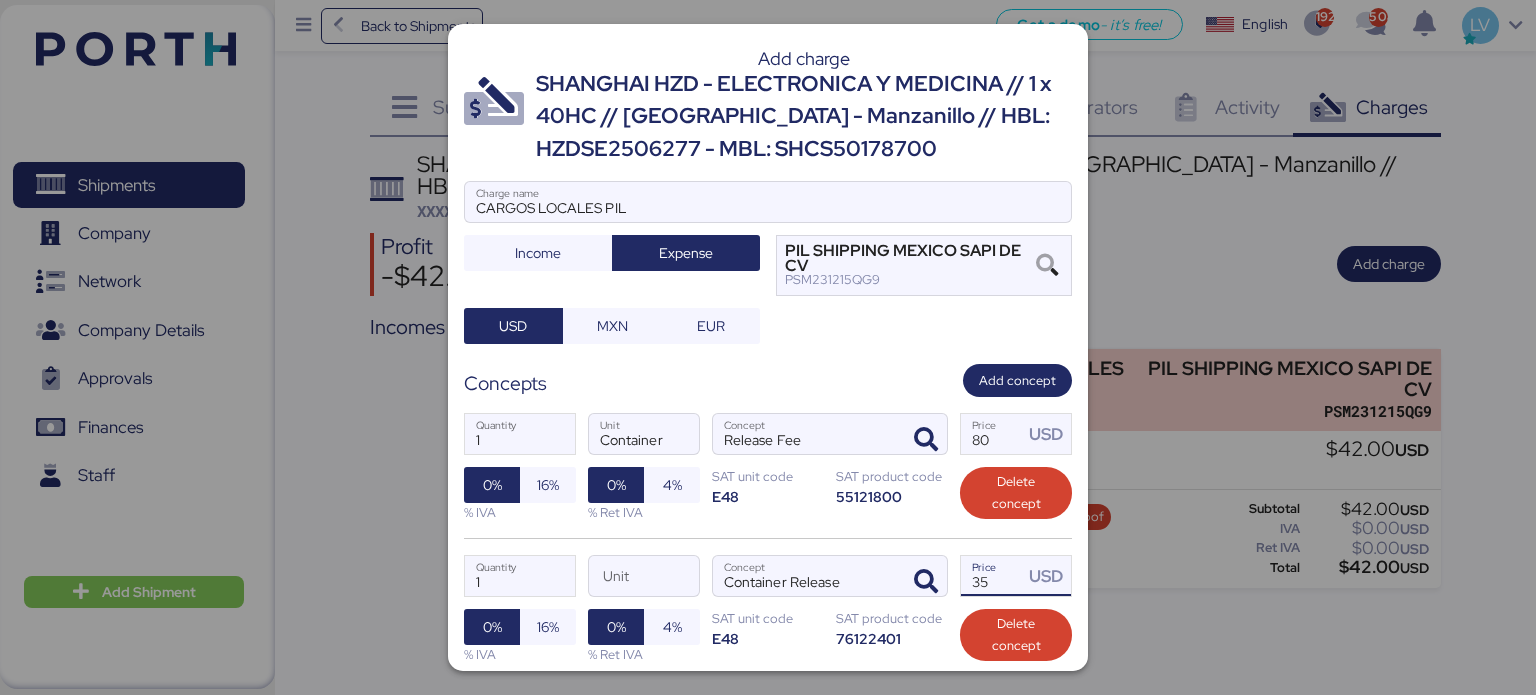 type on "35" 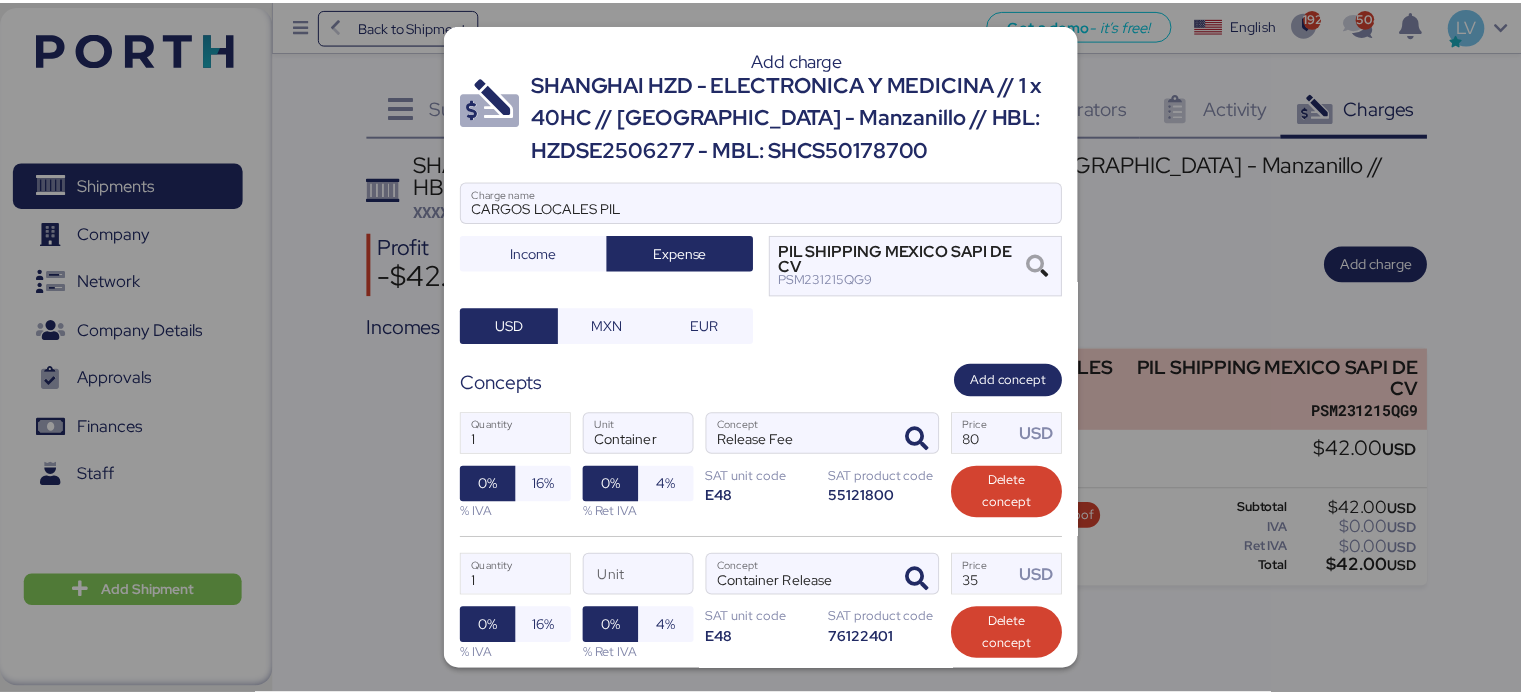 scroll, scrollTop: 165, scrollLeft: 0, axis: vertical 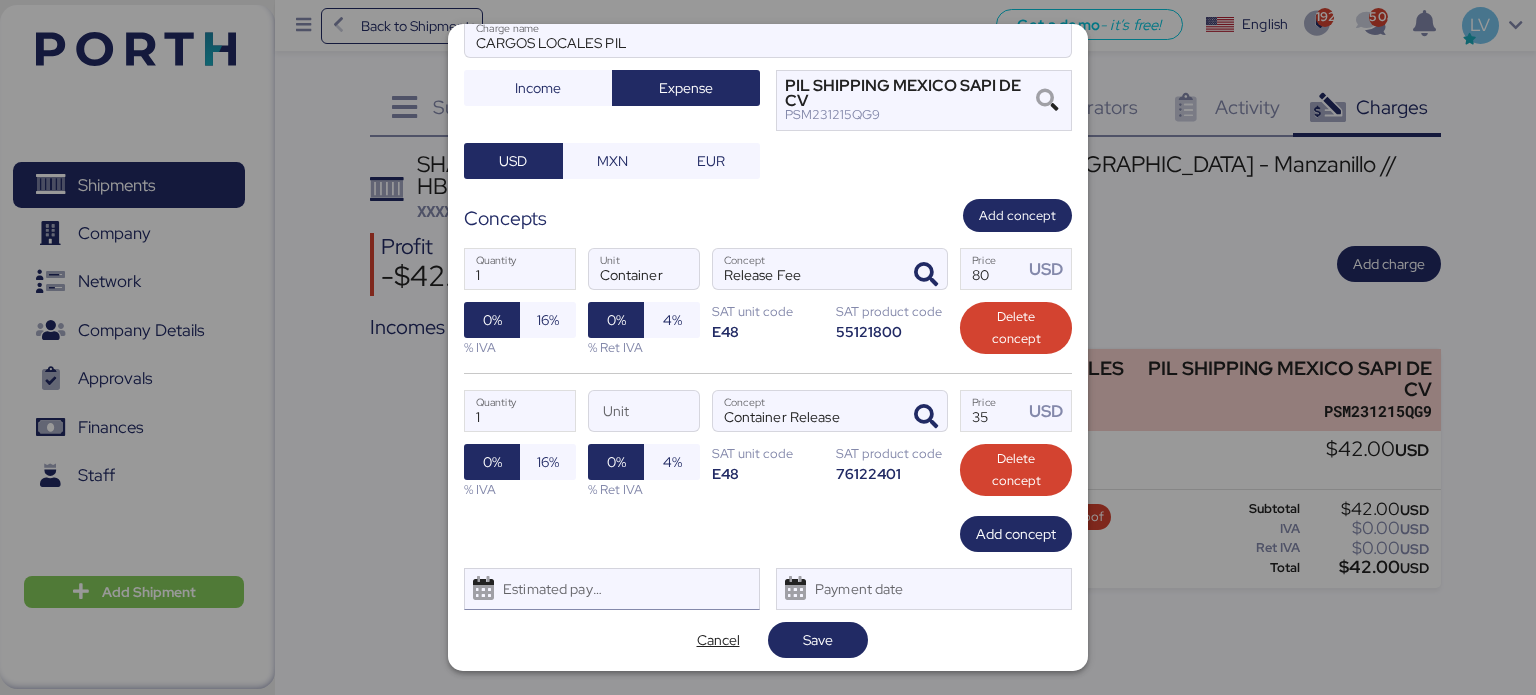 click on "Estimated payment date" at bounding box center [548, 589] 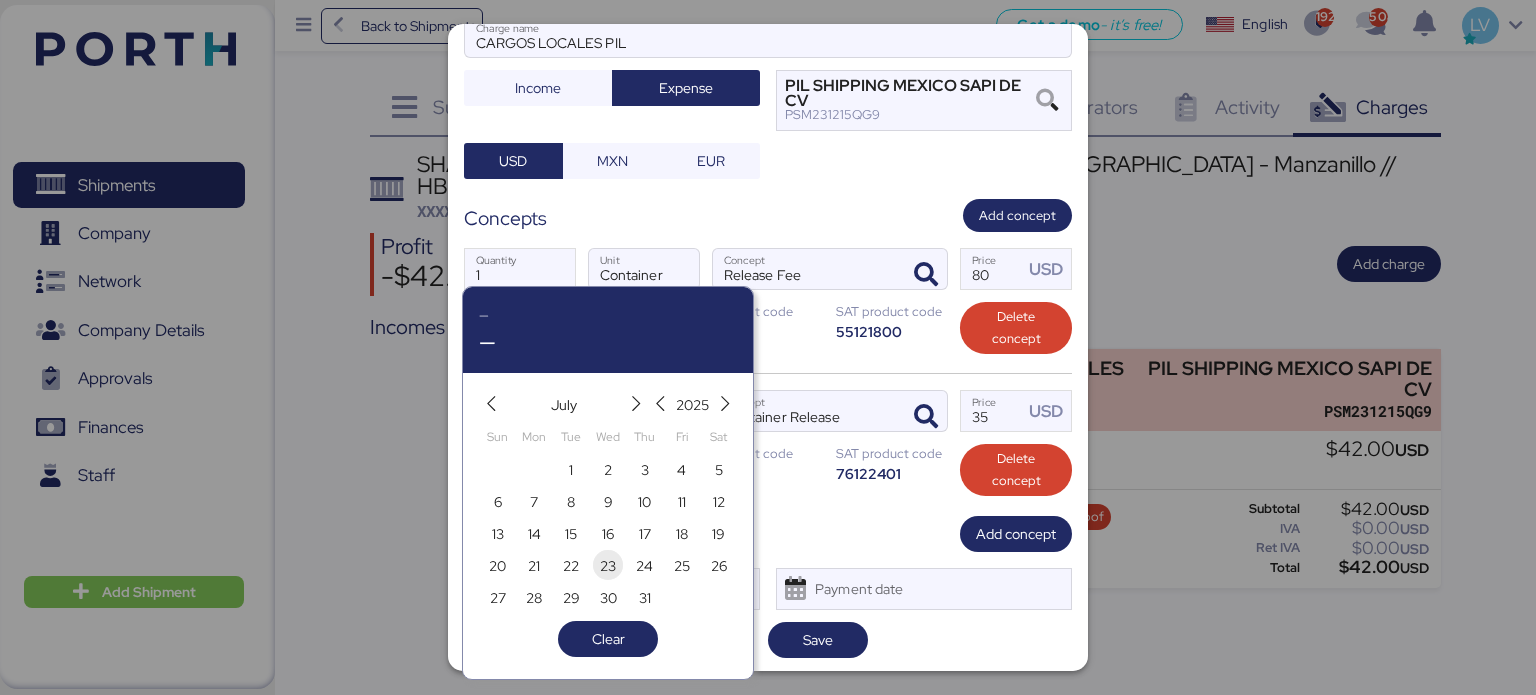 click on "23" at bounding box center (608, 566) 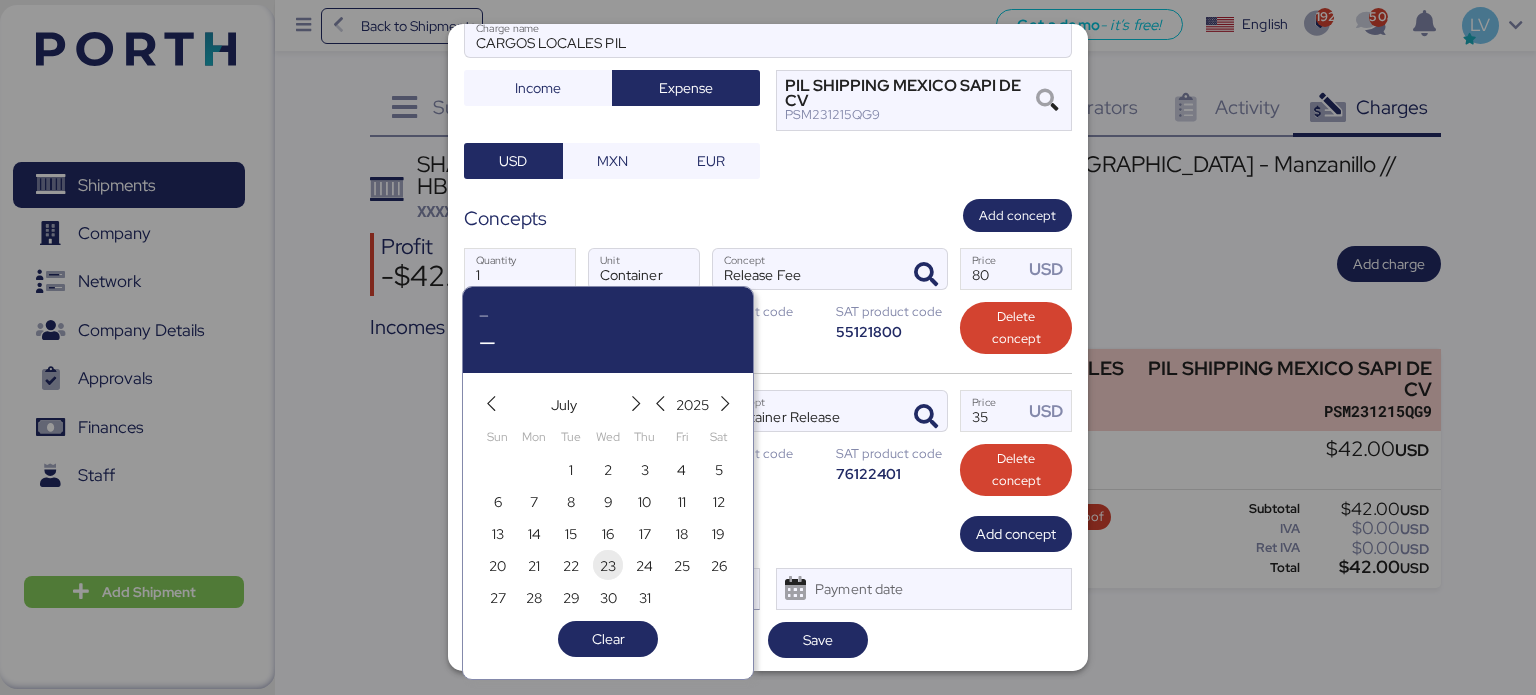 type on "[DATE]" 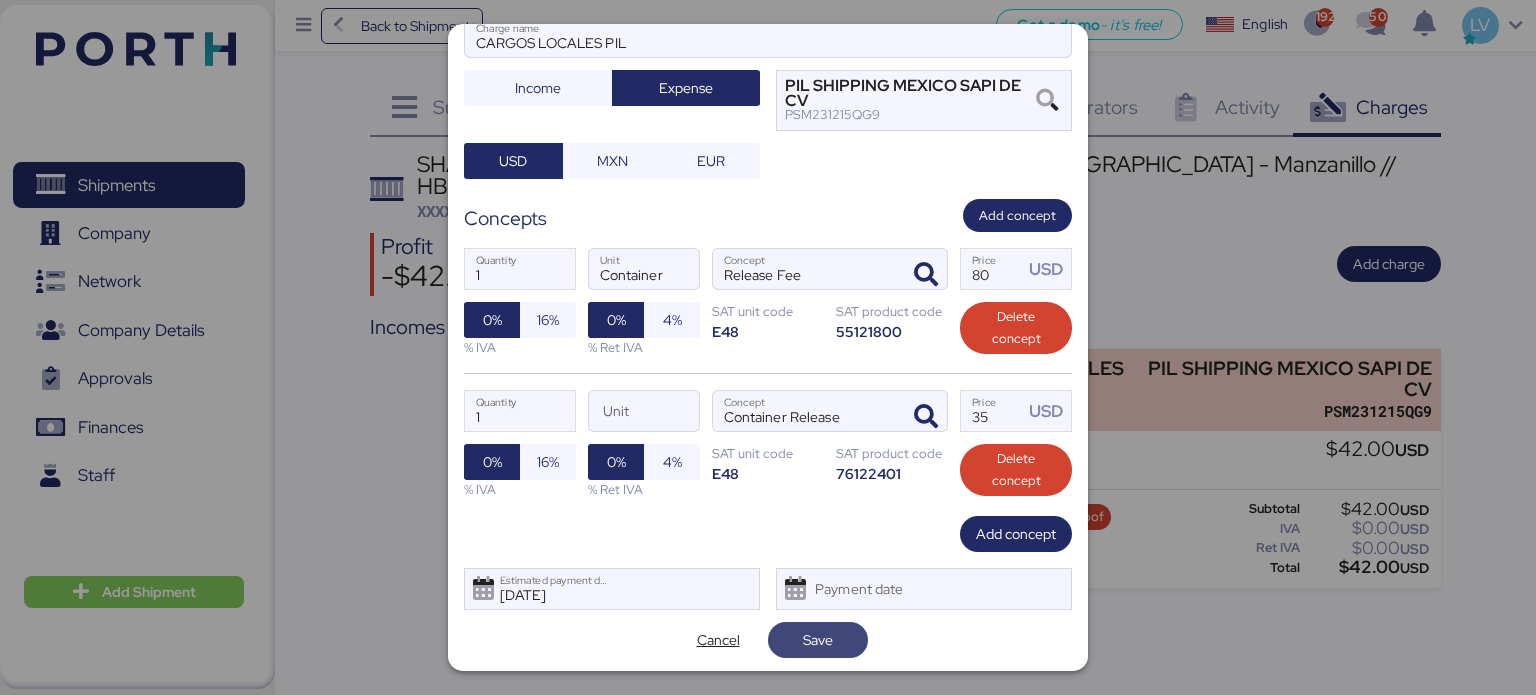 click on "Save" at bounding box center [818, 640] 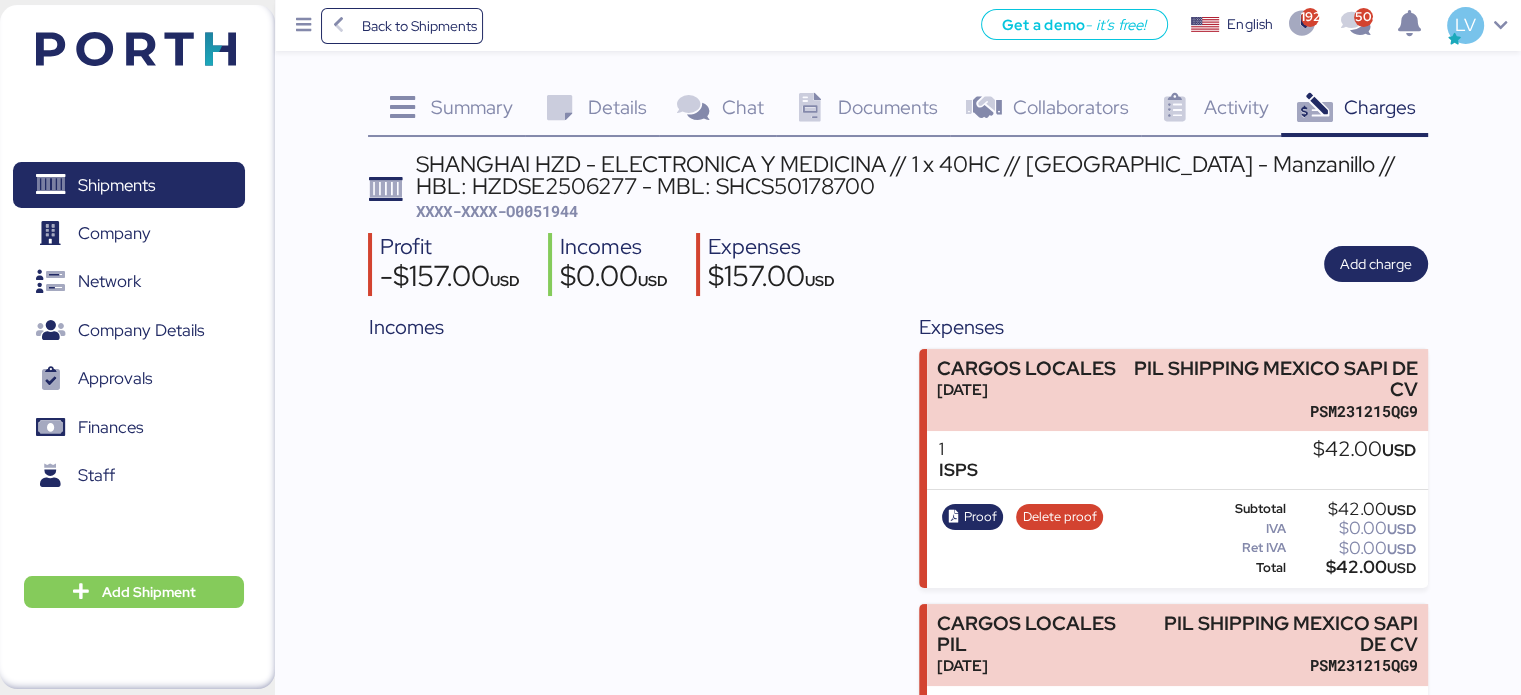 scroll, scrollTop: 219, scrollLeft: 0, axis: vertical 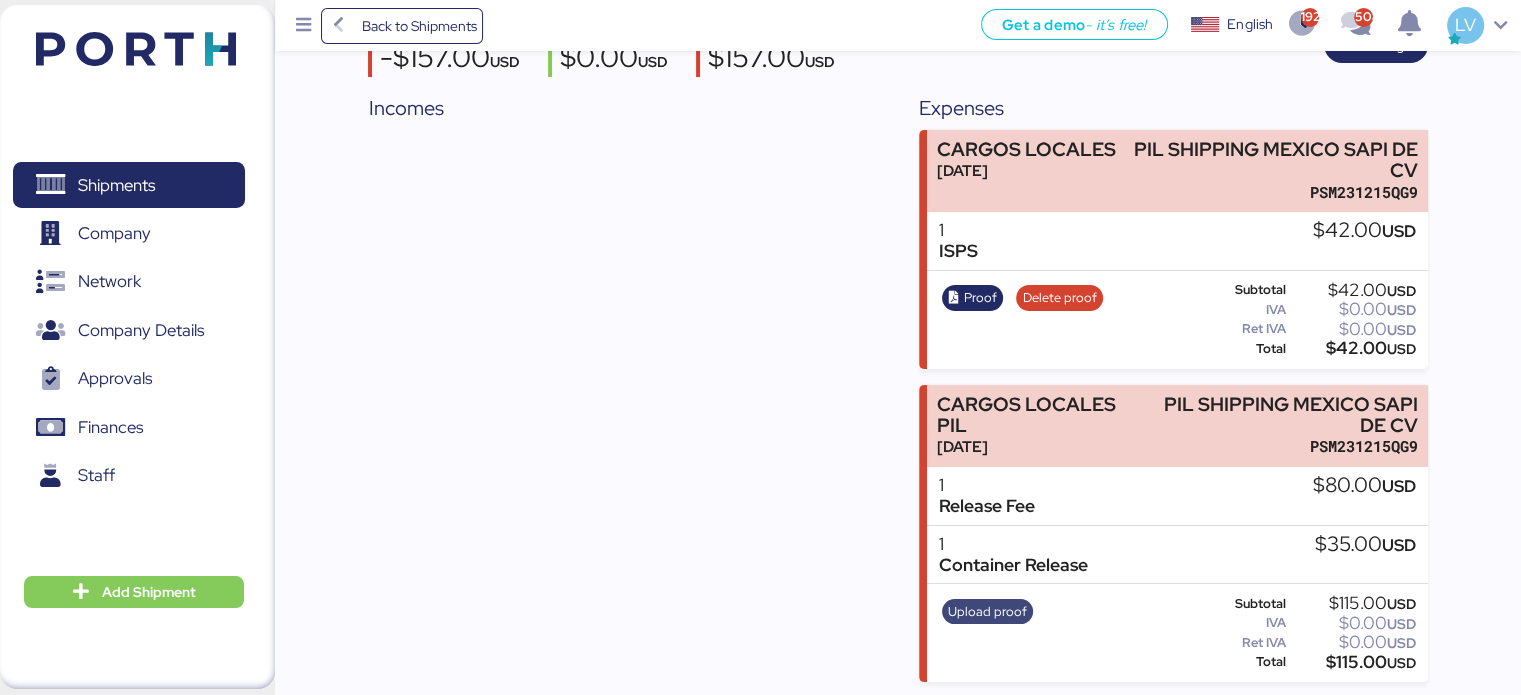 click on "Upload proof" at bounding box center [987, 612] 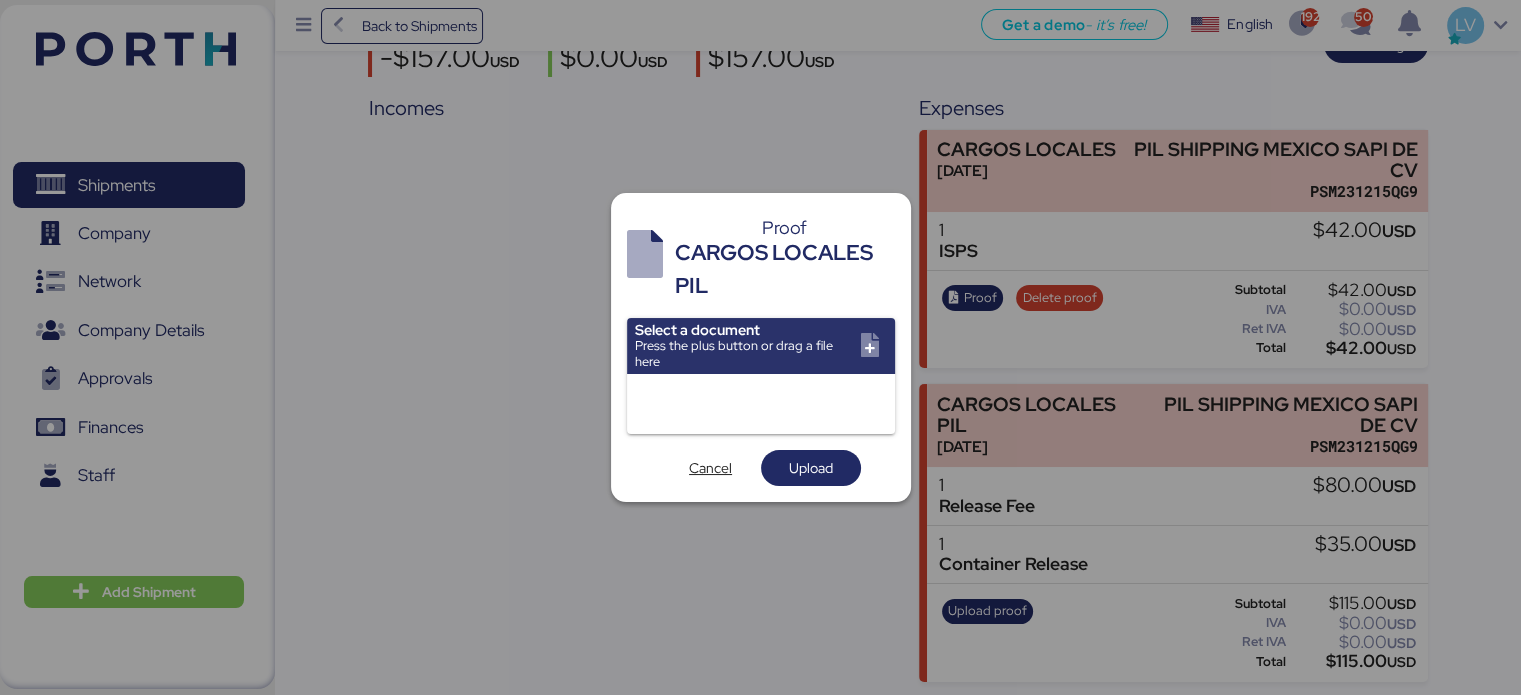 click at bounding box center (761, 346) 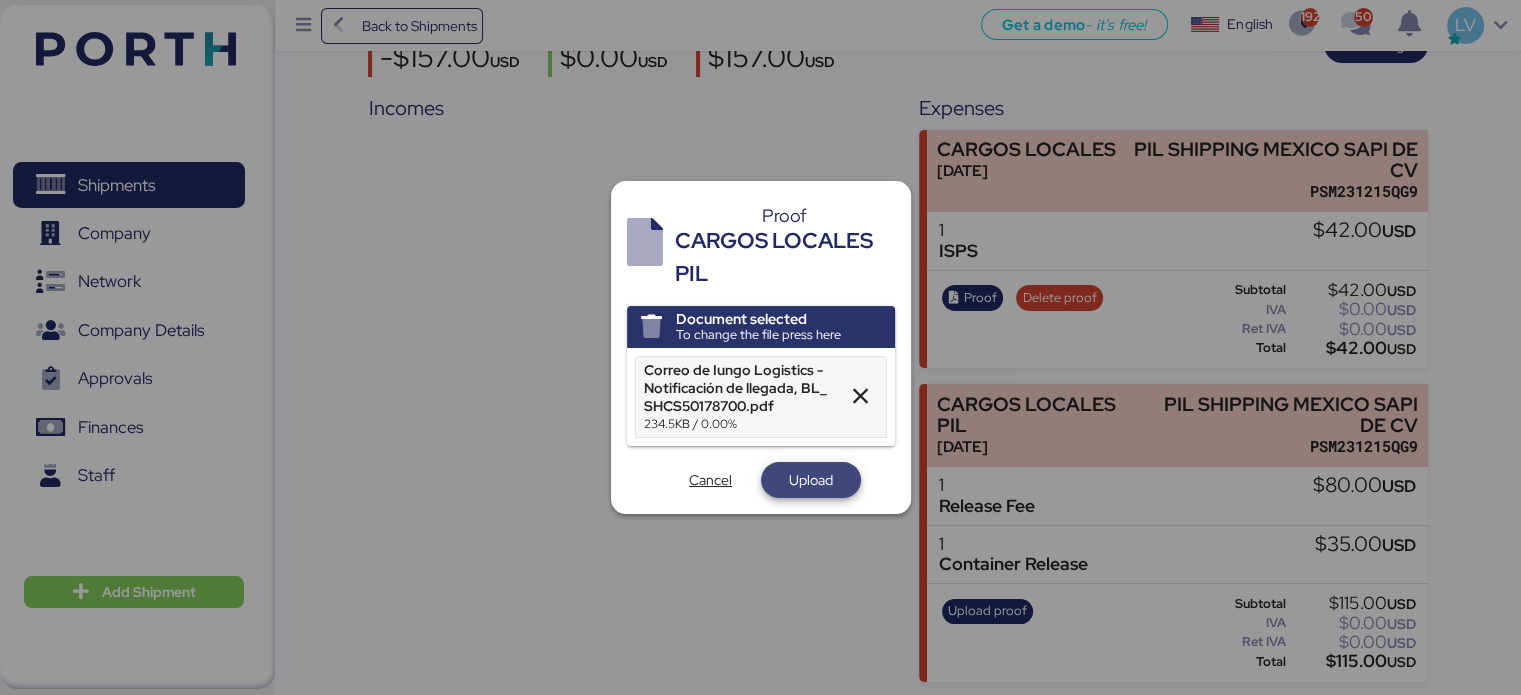click on "Upload" at bounding box center [811, 480] 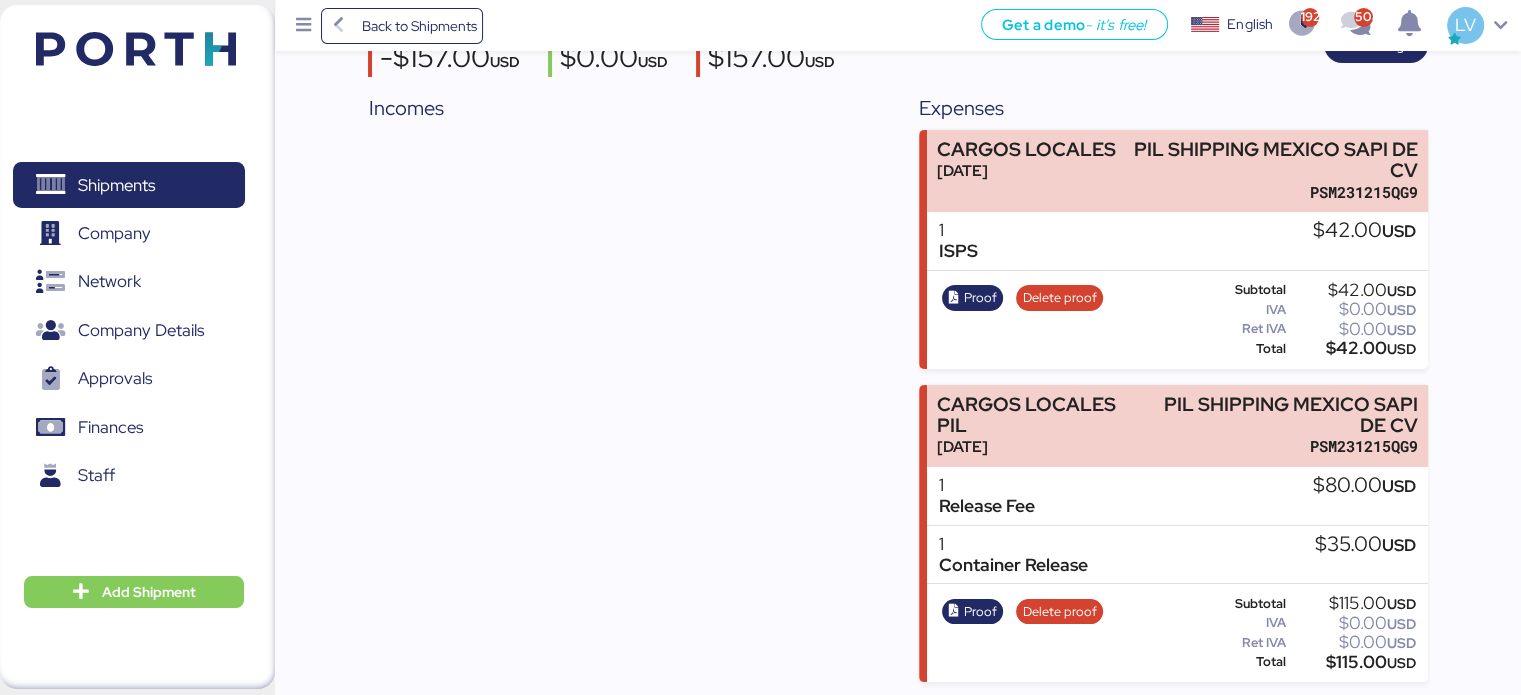 scroll, scrollTop: 0, scrollLeft: 0, axis: both 